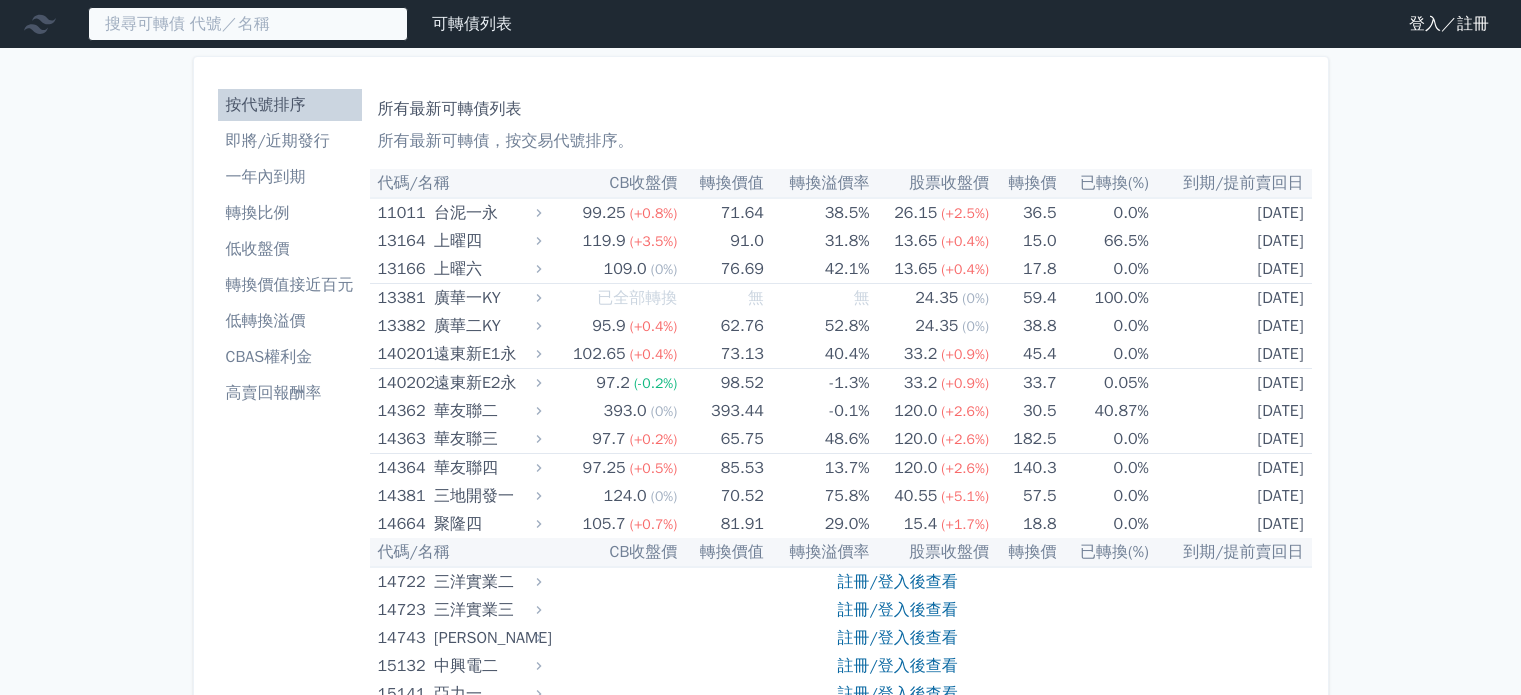 scroll, scrollTop: 0, scrollLeft: 0, axis: both 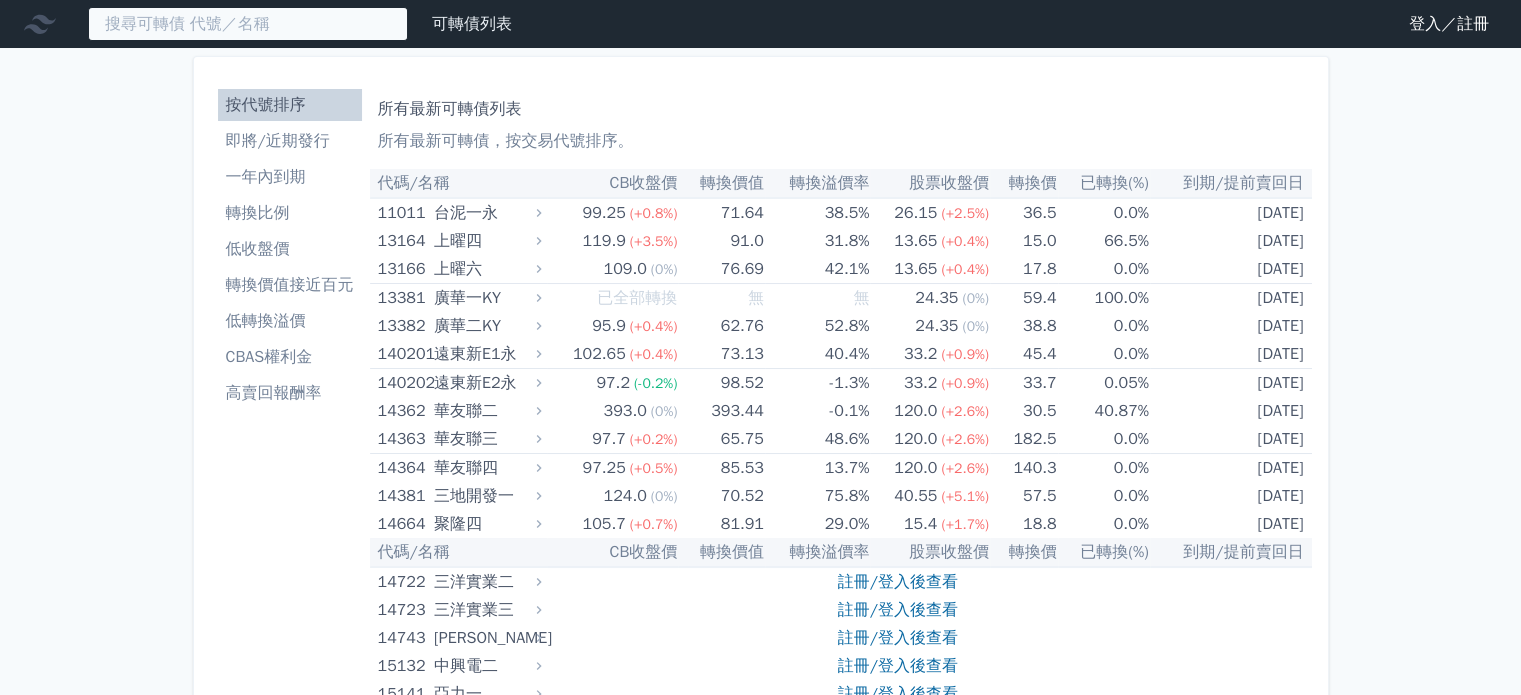 click at bounding box center [248, 24] 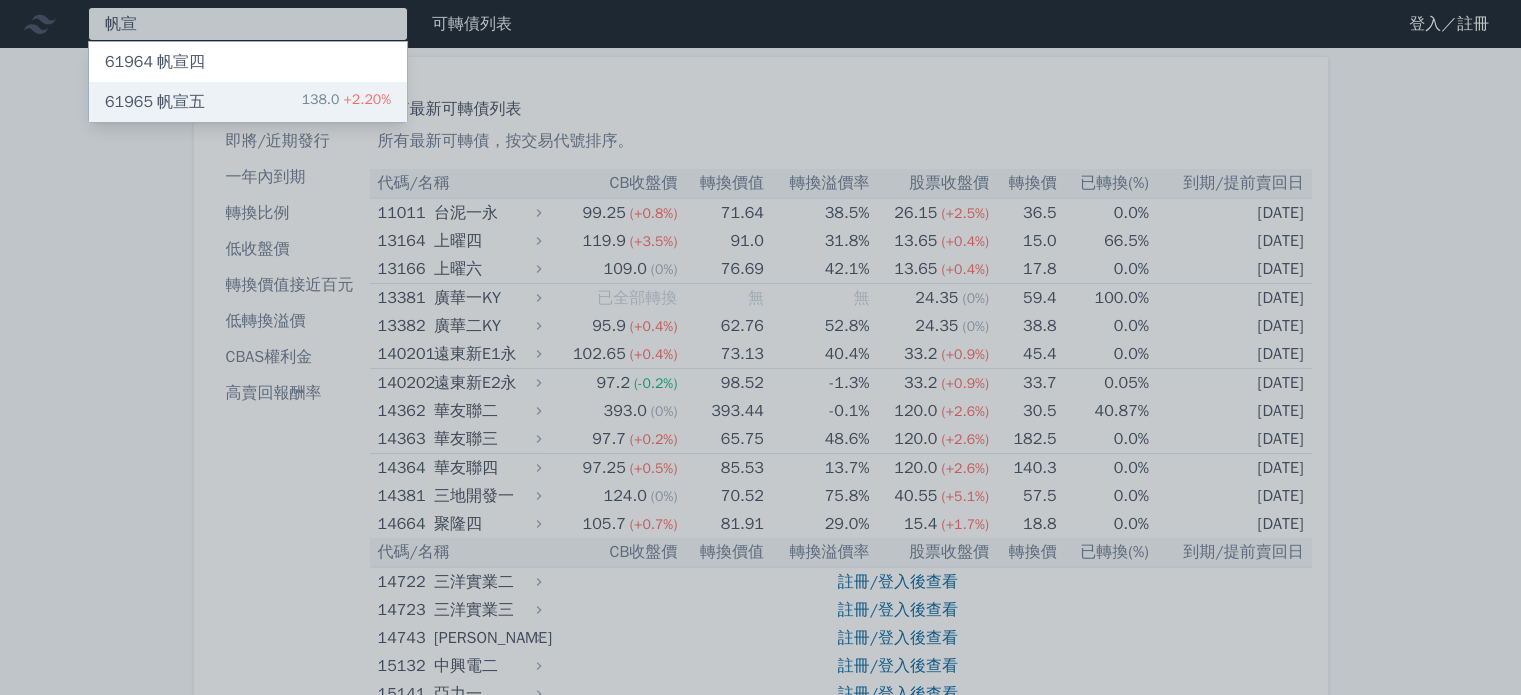 type on "帆宣" 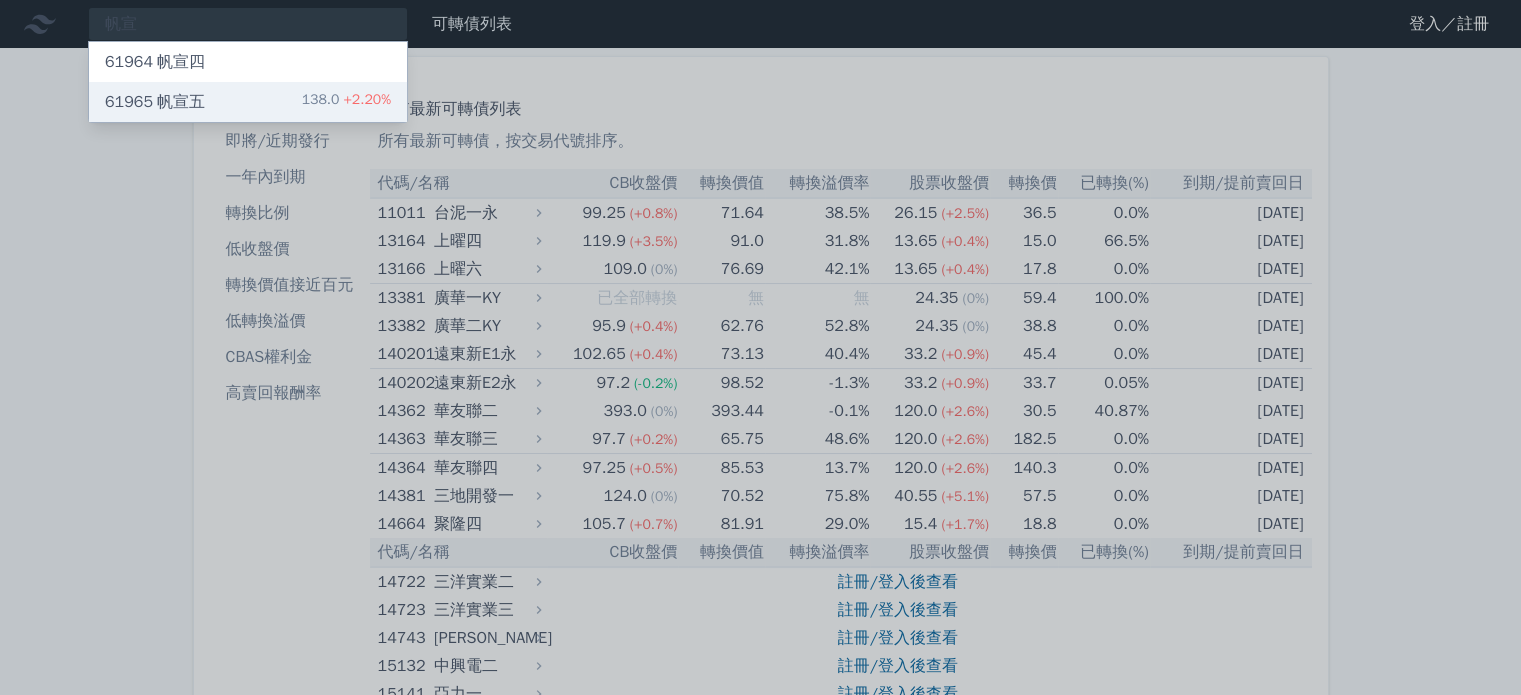 click on "61965 帆宣五
138.0 +2.20%" at bounding box center (248, 102) 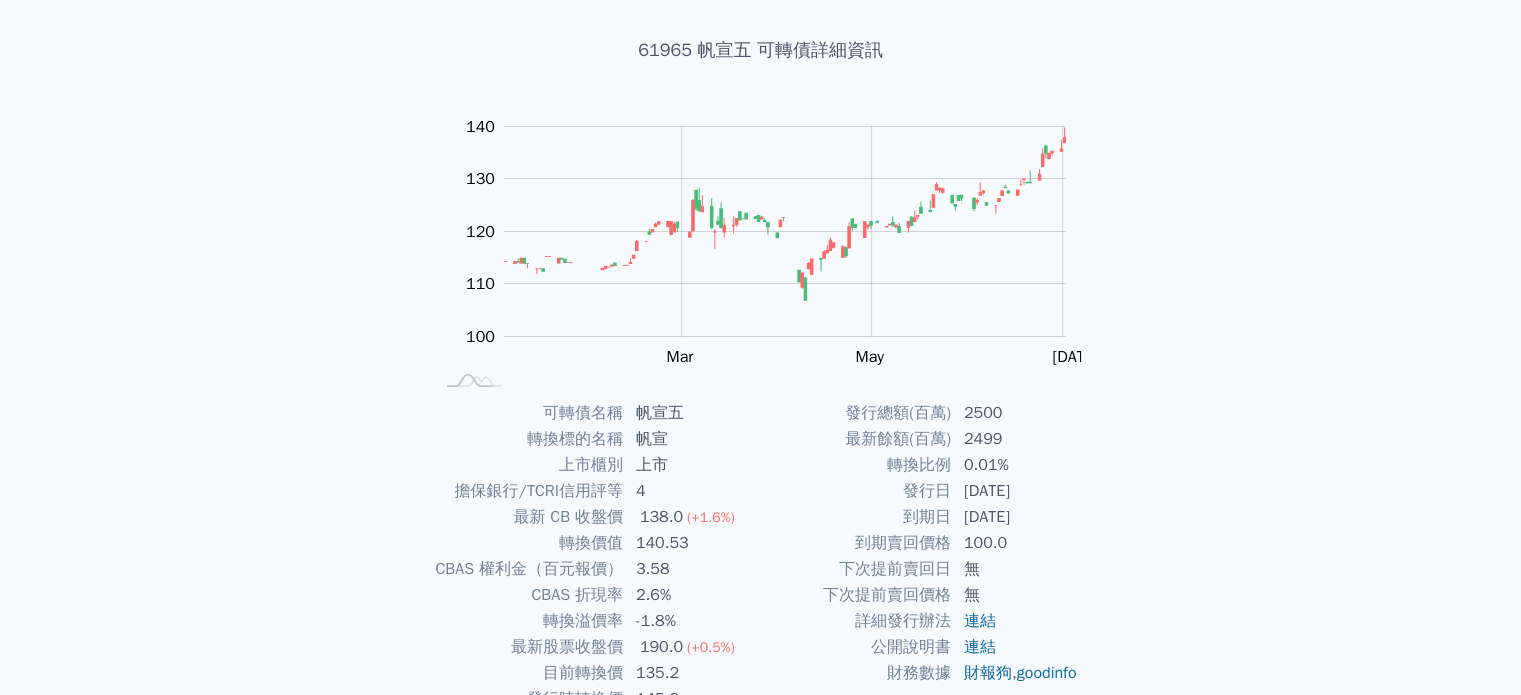 scroll, scrollTop: 231, scrollLeft: 0, axis: vertical 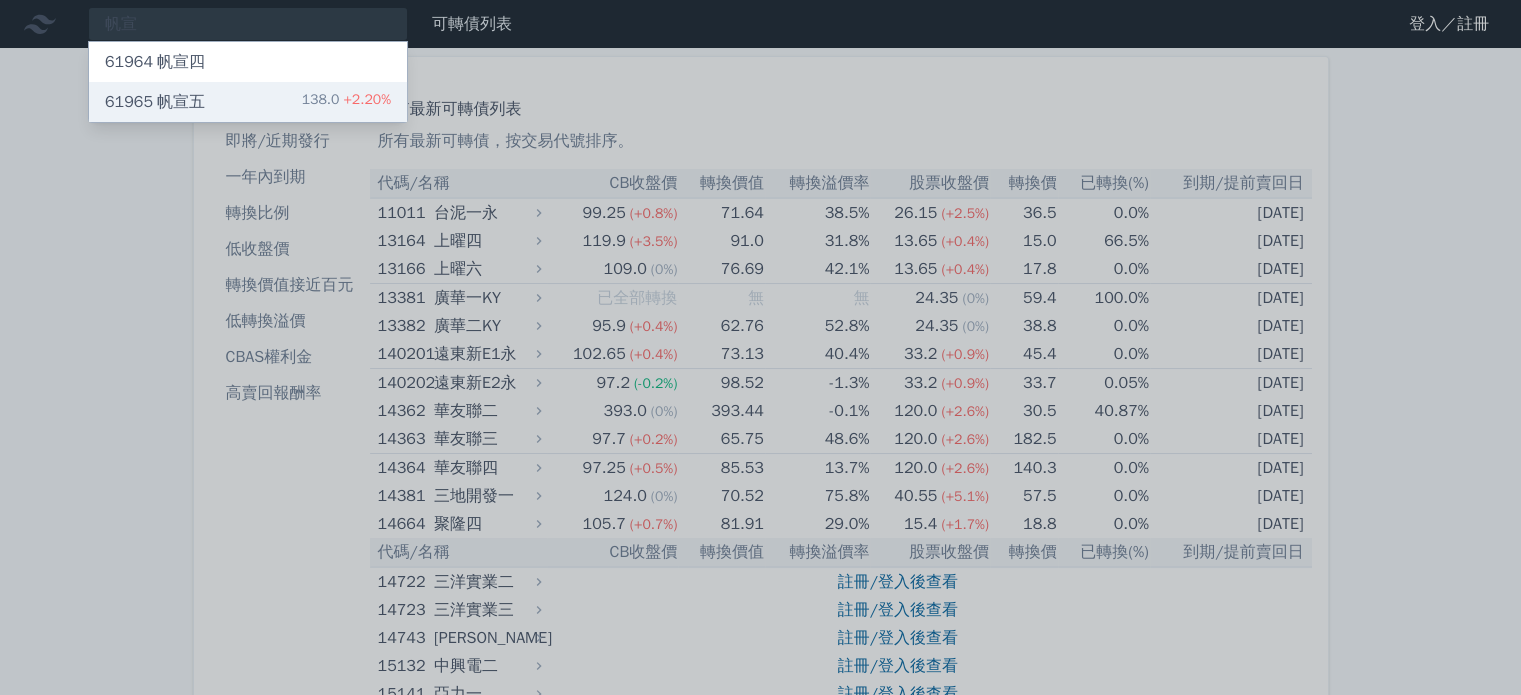 click on "61965 [PERSON_NAME]" at bounding box center [155, 102] 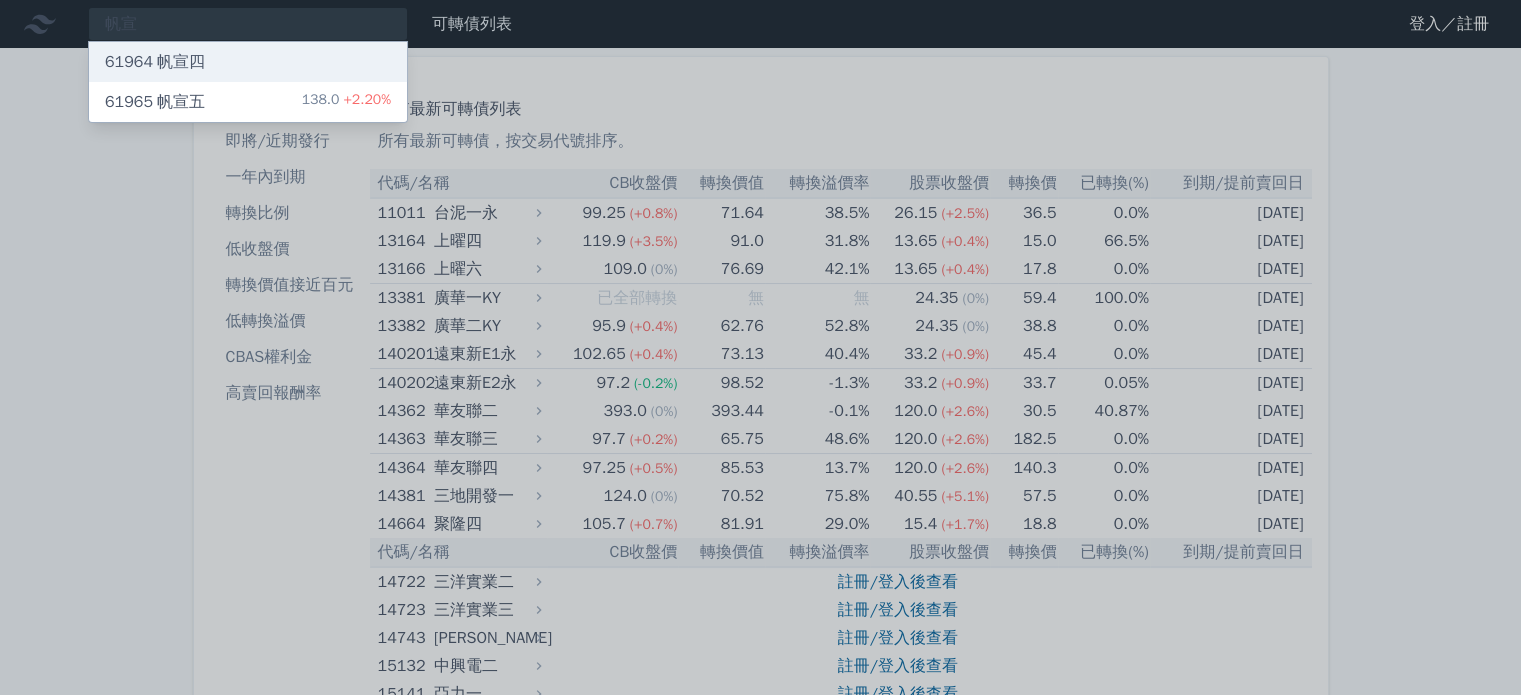 click on "61964 帆宣四" at bounding box center [155, 62] 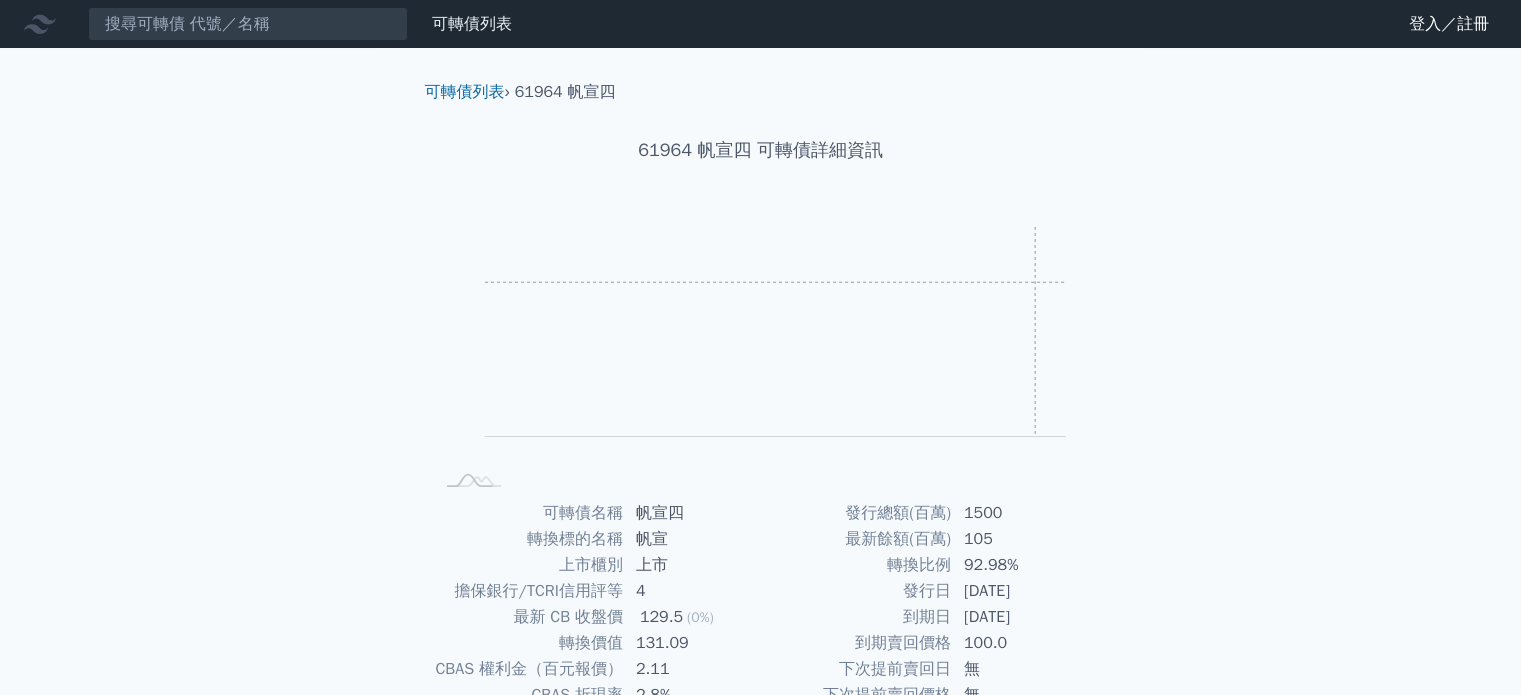 scroll, scrollTop: 100, scrollLeft: 0, axis: vertical 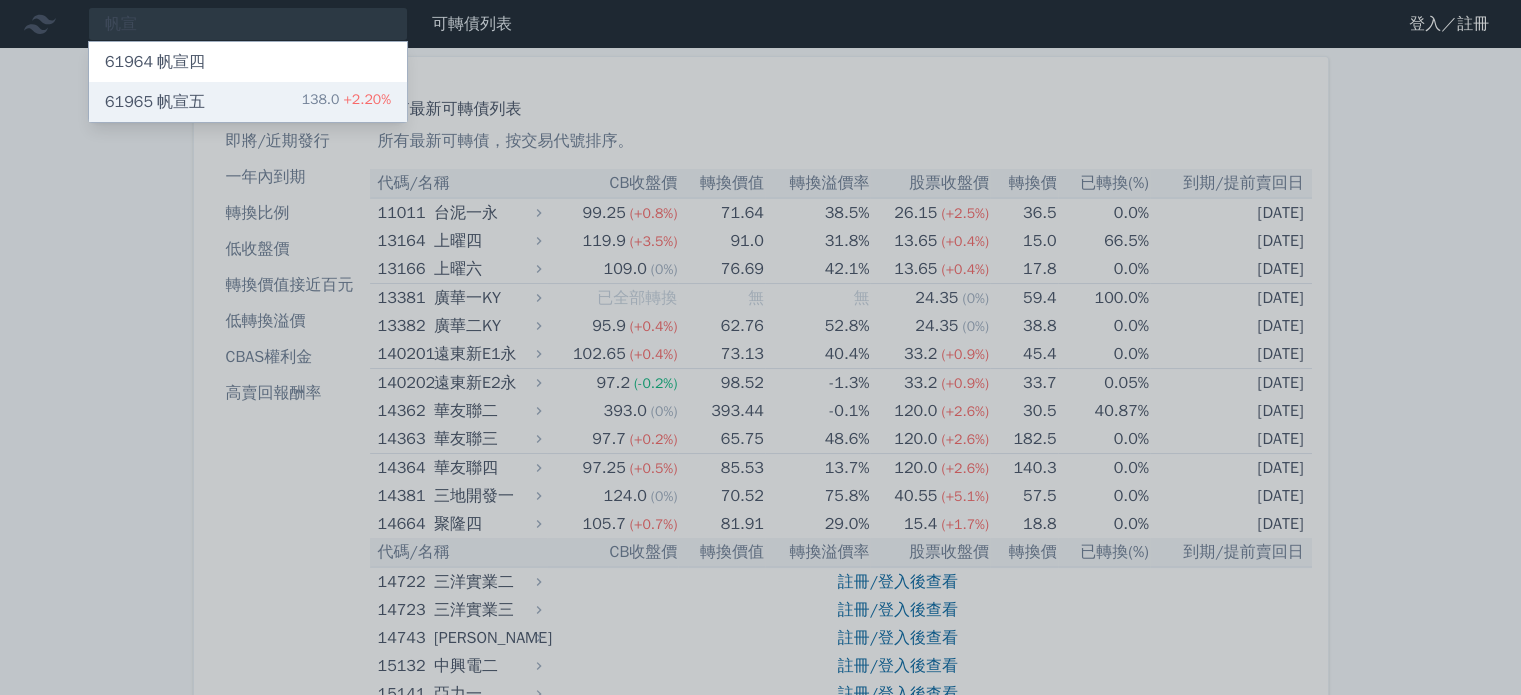 click on "61965" at bounding box center (129, 102) 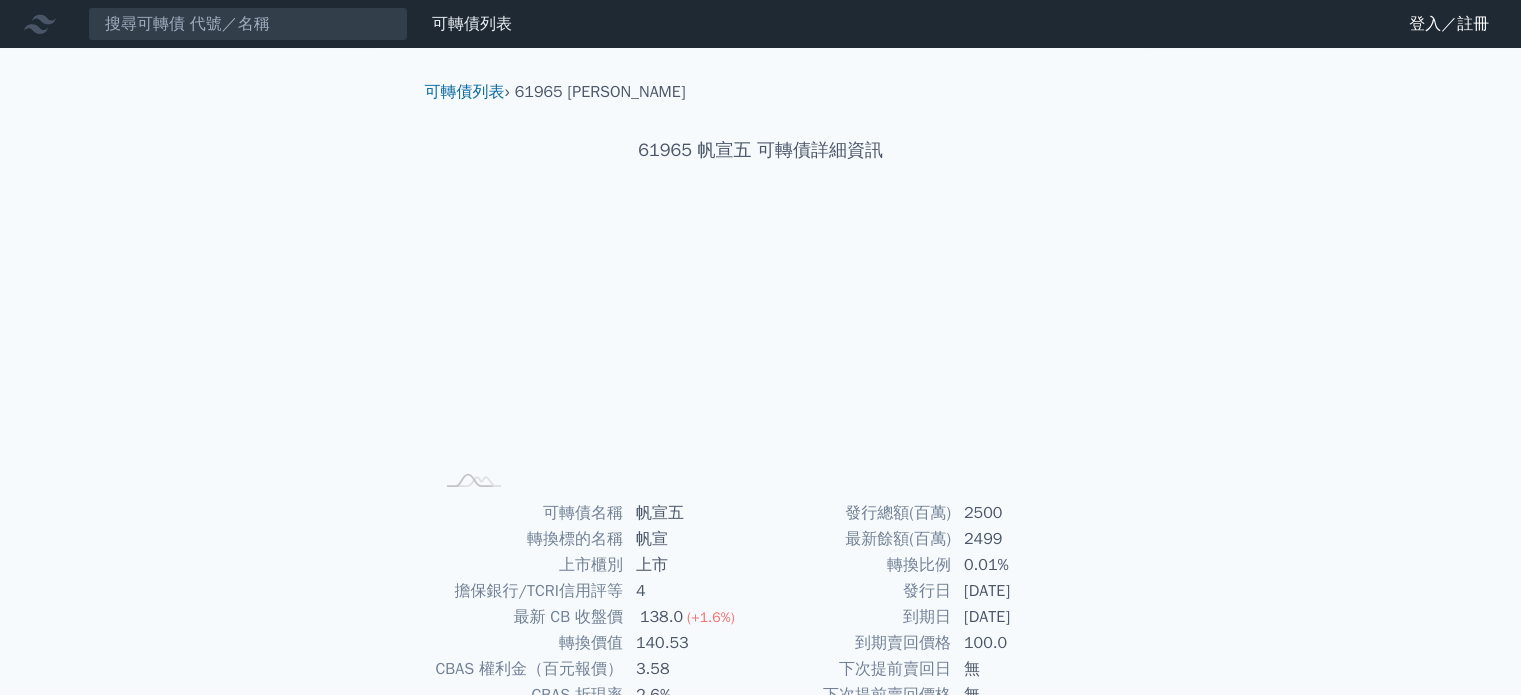 scroll, scrollTop: 200, scrollLeft: 0, axis: vertical 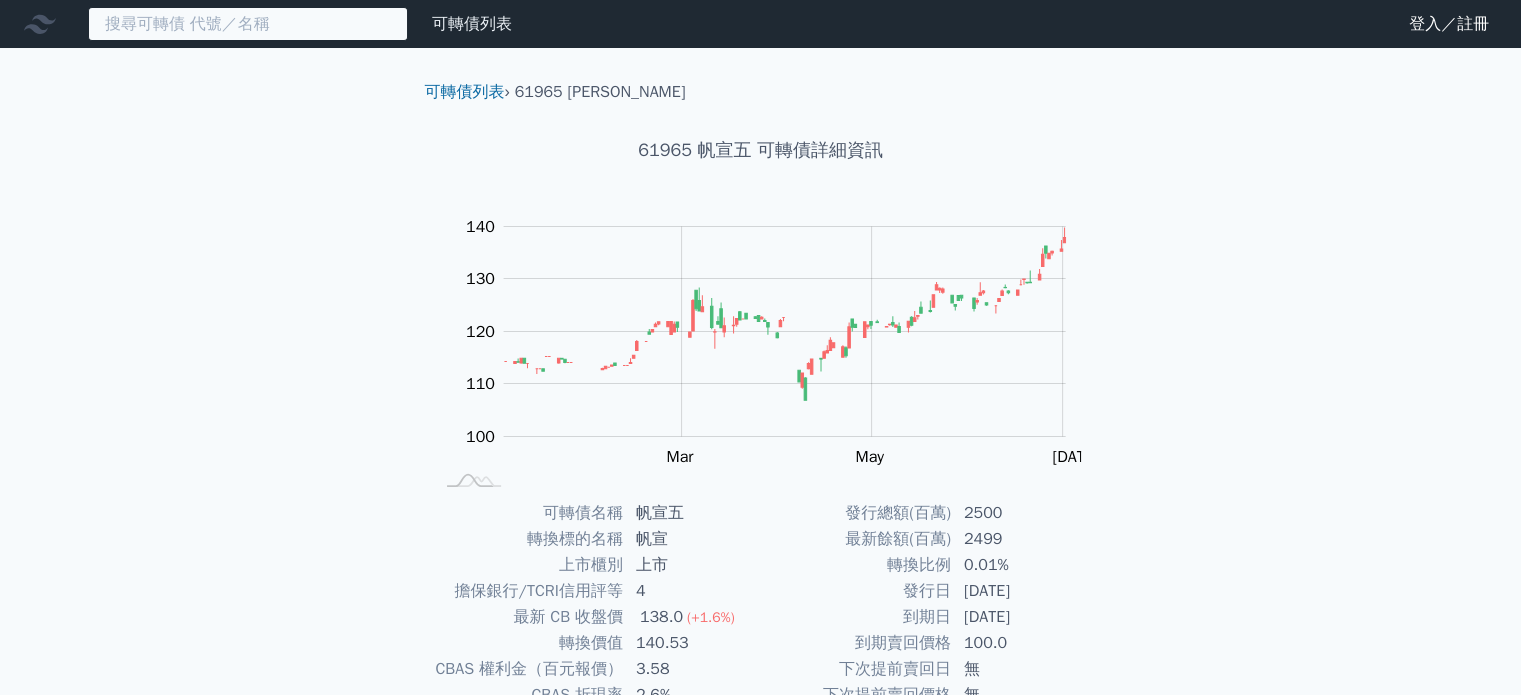 click at bounding box center (248, 24) 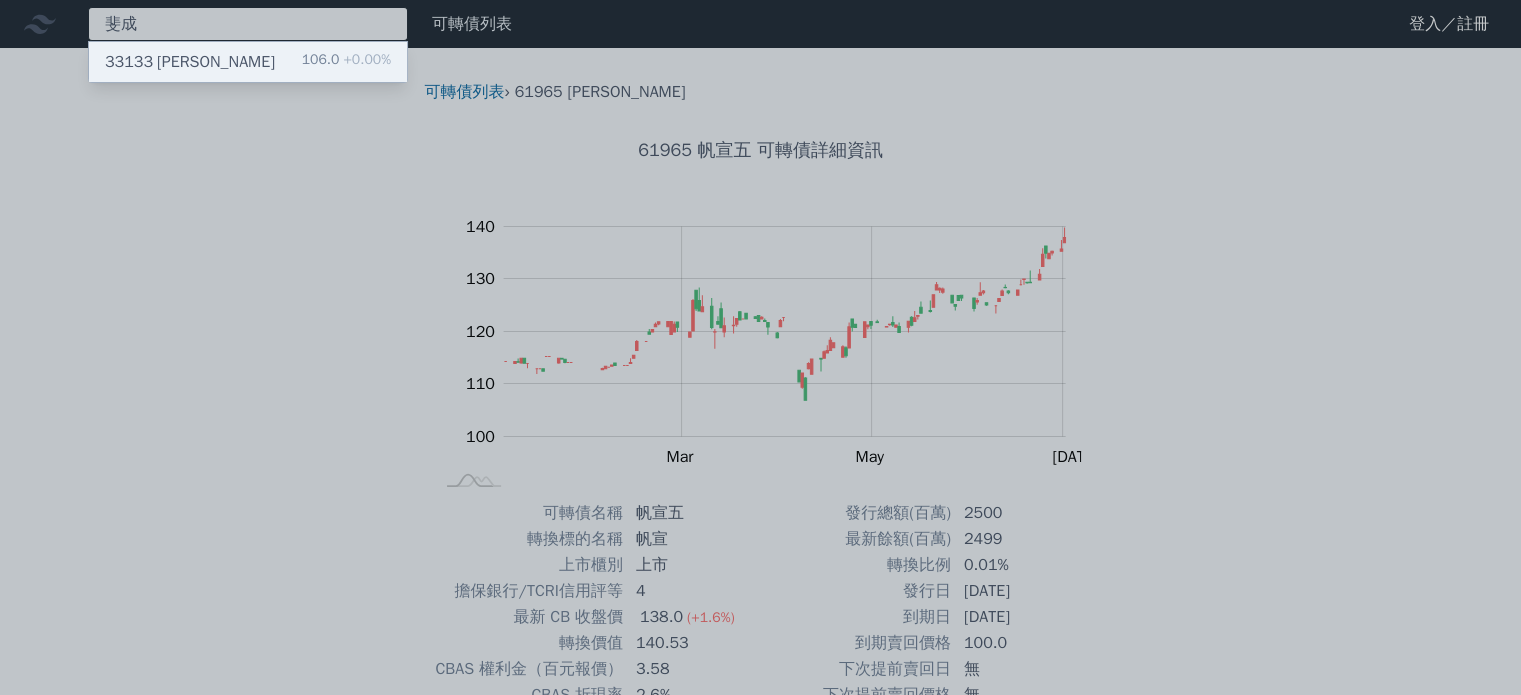 type on "斐成" 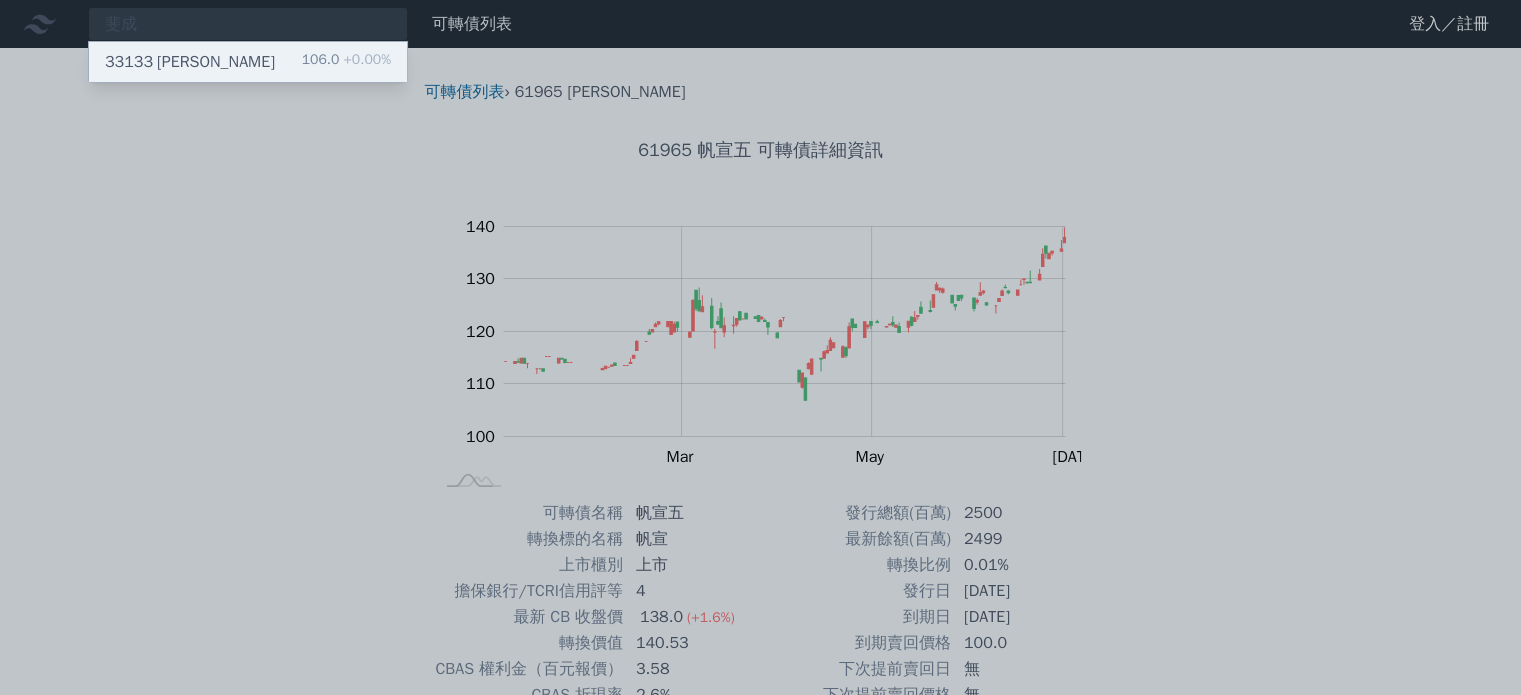 click on "33133 斐成三
106.0 +0.00%" at bounding box center [248, 62] 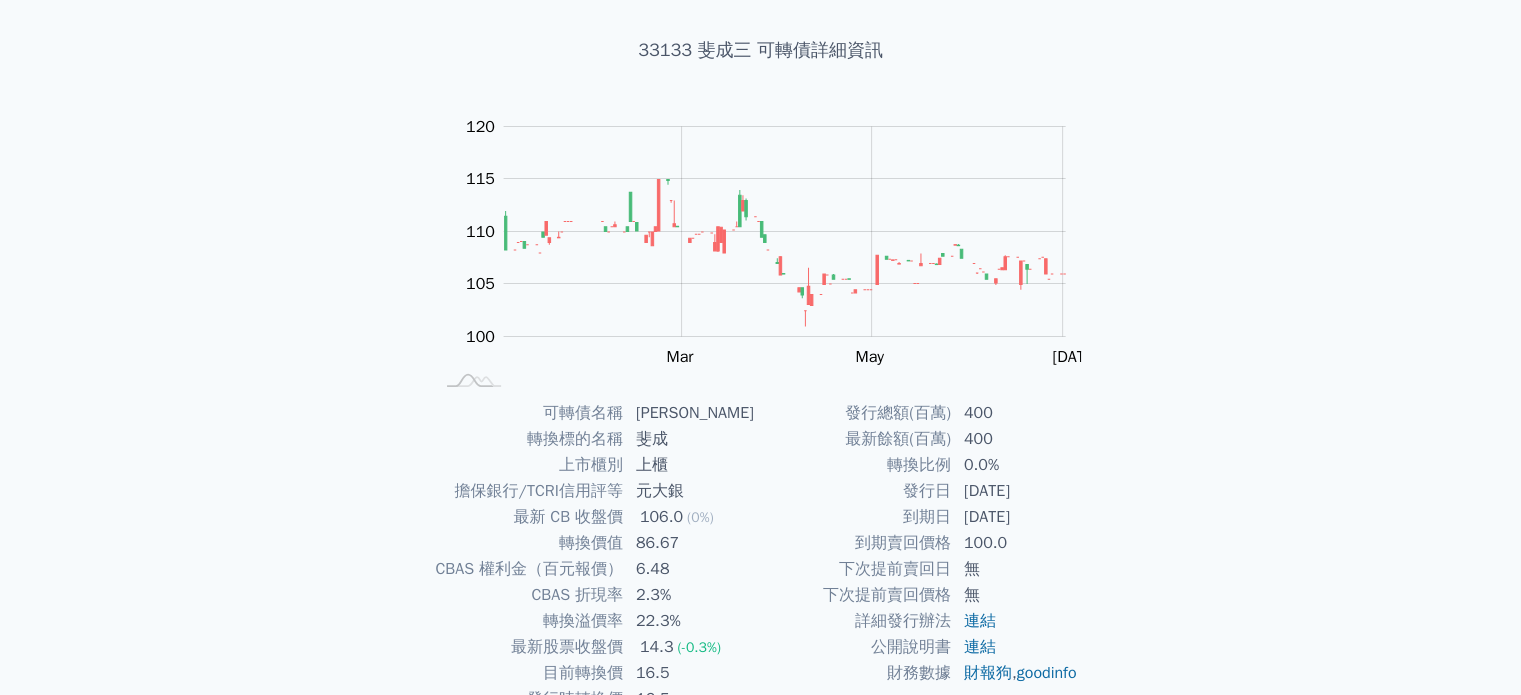 scroll, scrollTop: 0, scrollLeft: 0, axis: both 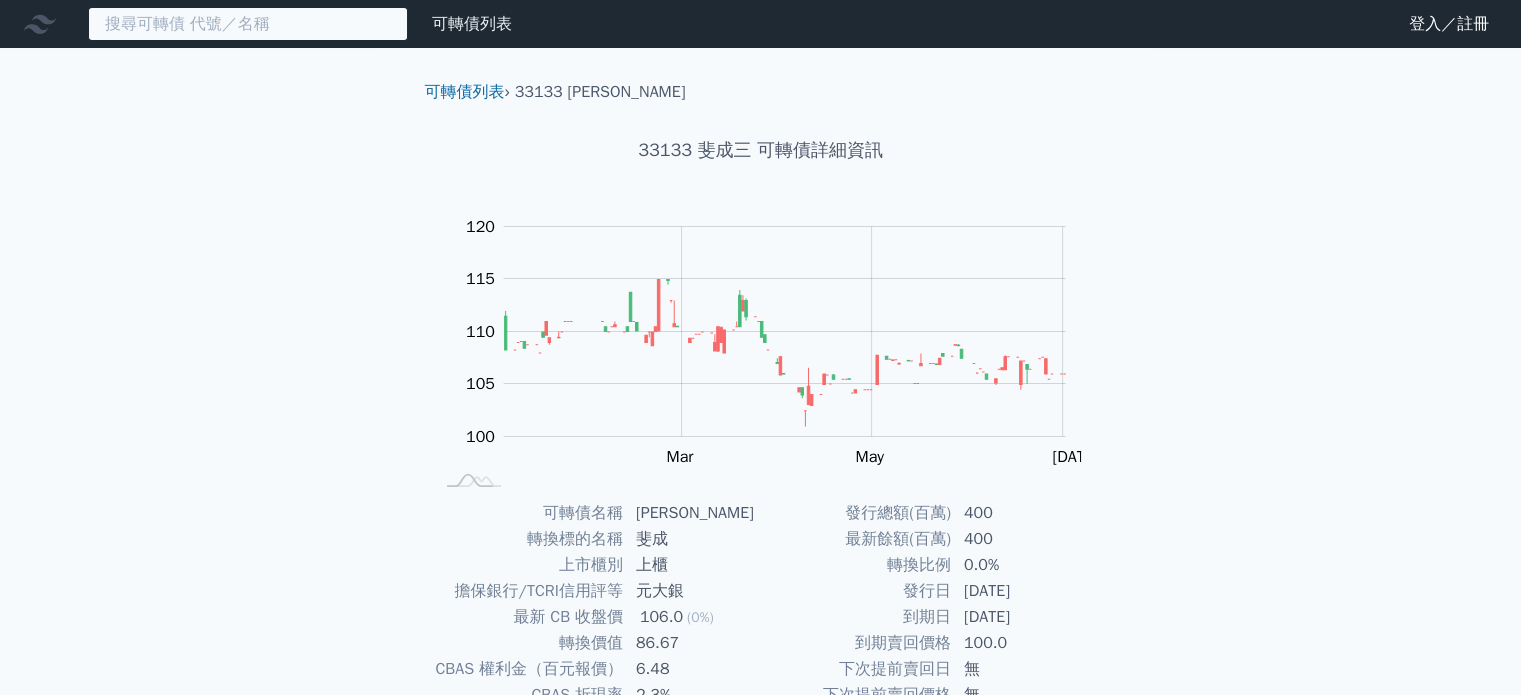 click at bounding box center (248, 24) 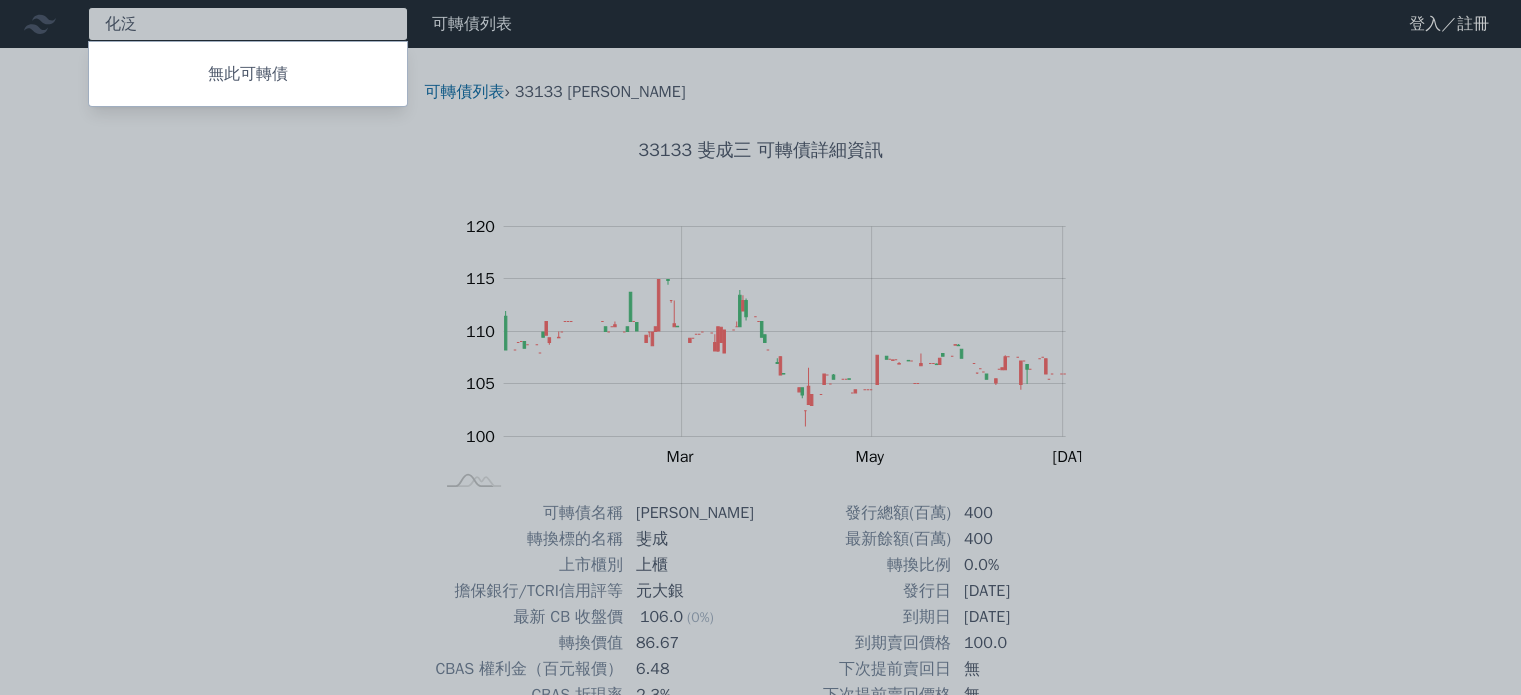 type on "話" 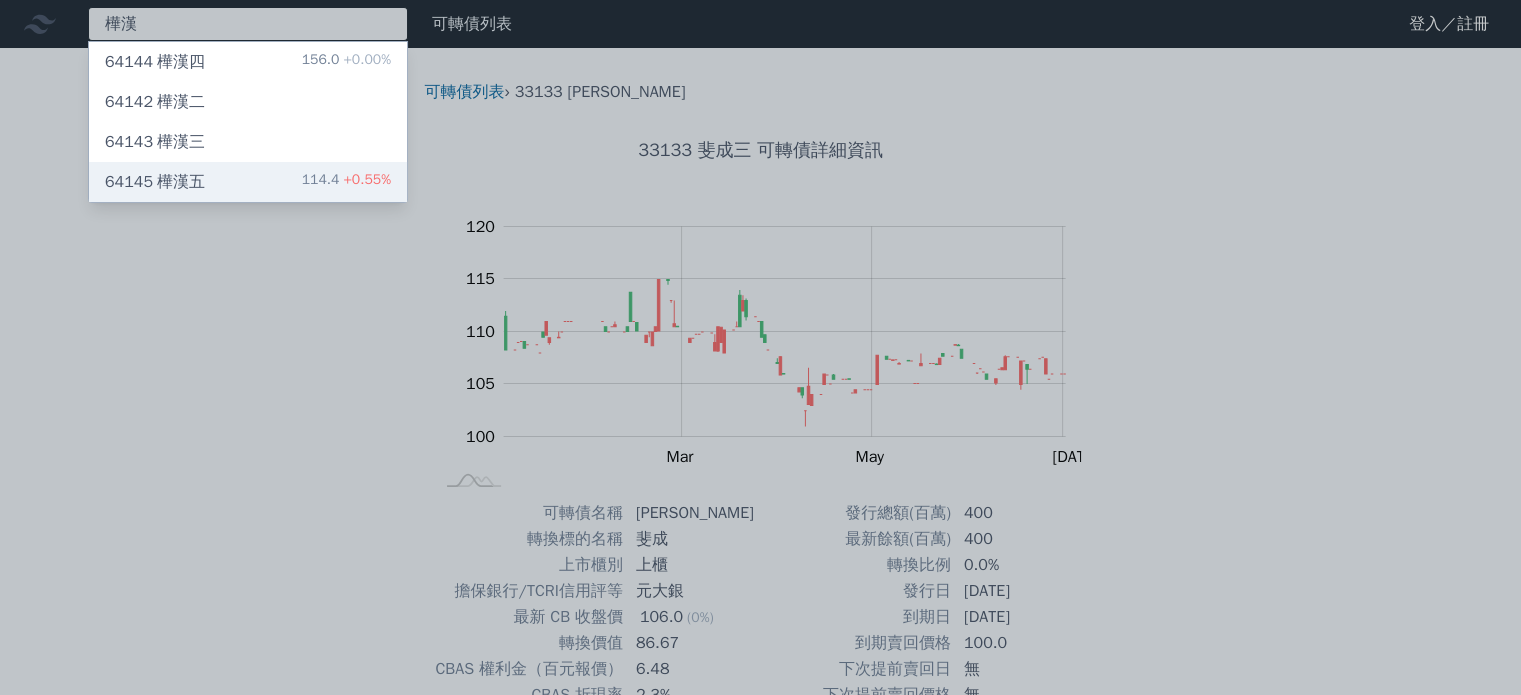 type on "樺漢" 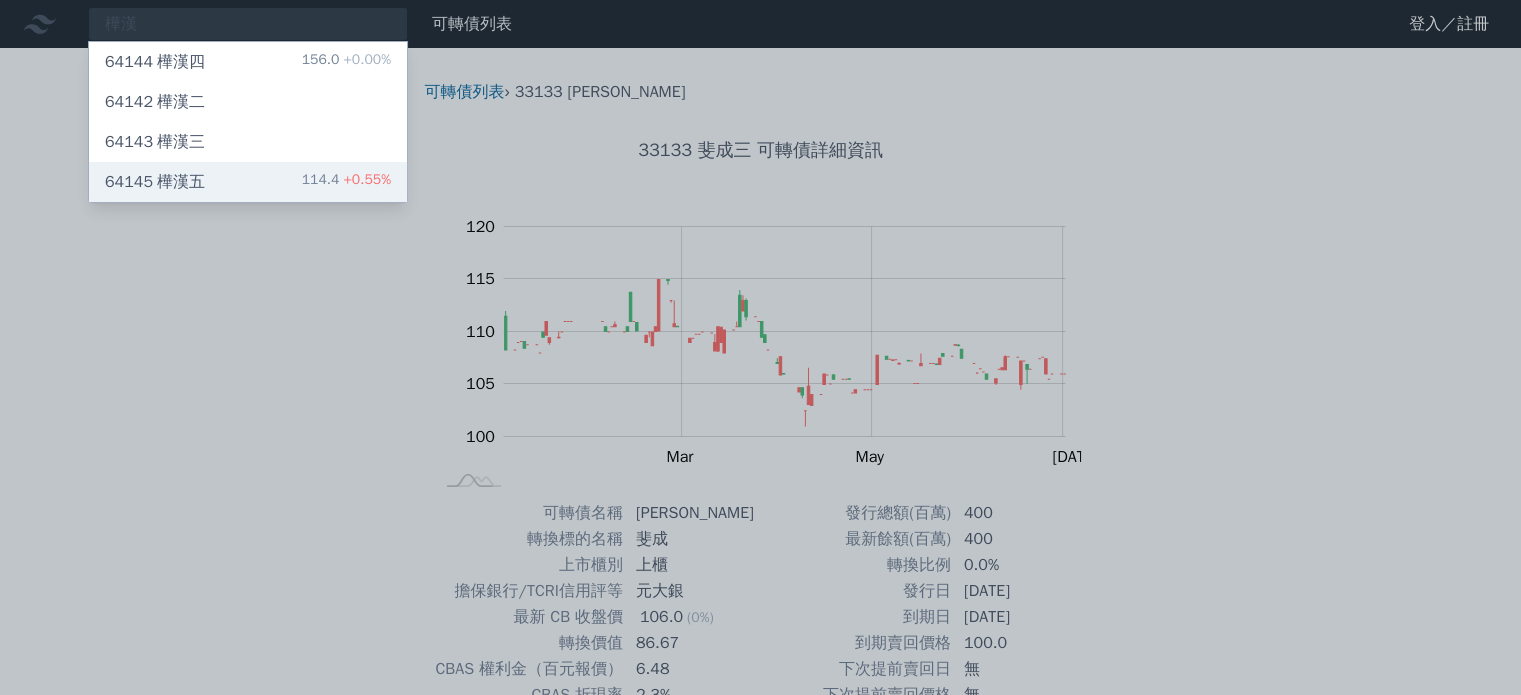 click on "64145 樺漢五
114.4 +0.55%" at bounding box center [248, 182] 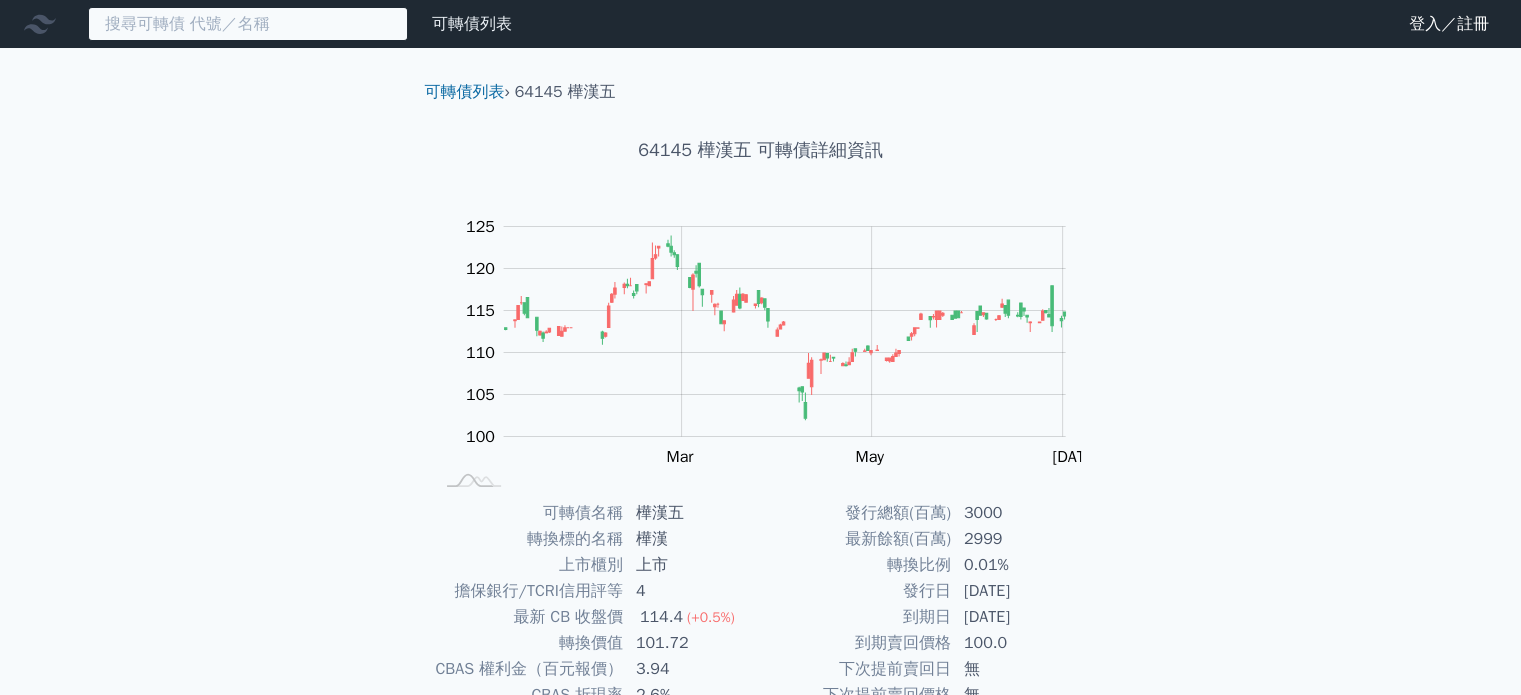 click at bounding box center (248, 24) 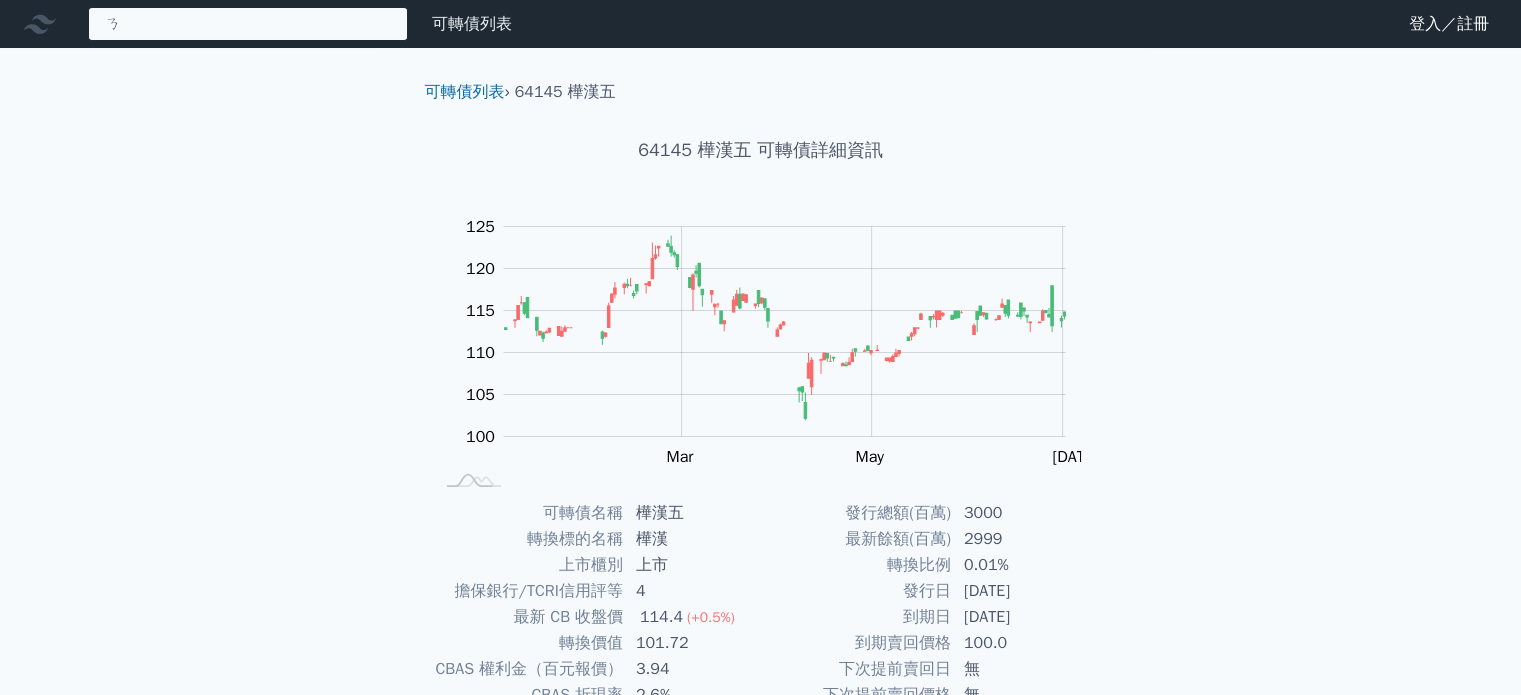 type on "ㄋㄢ" 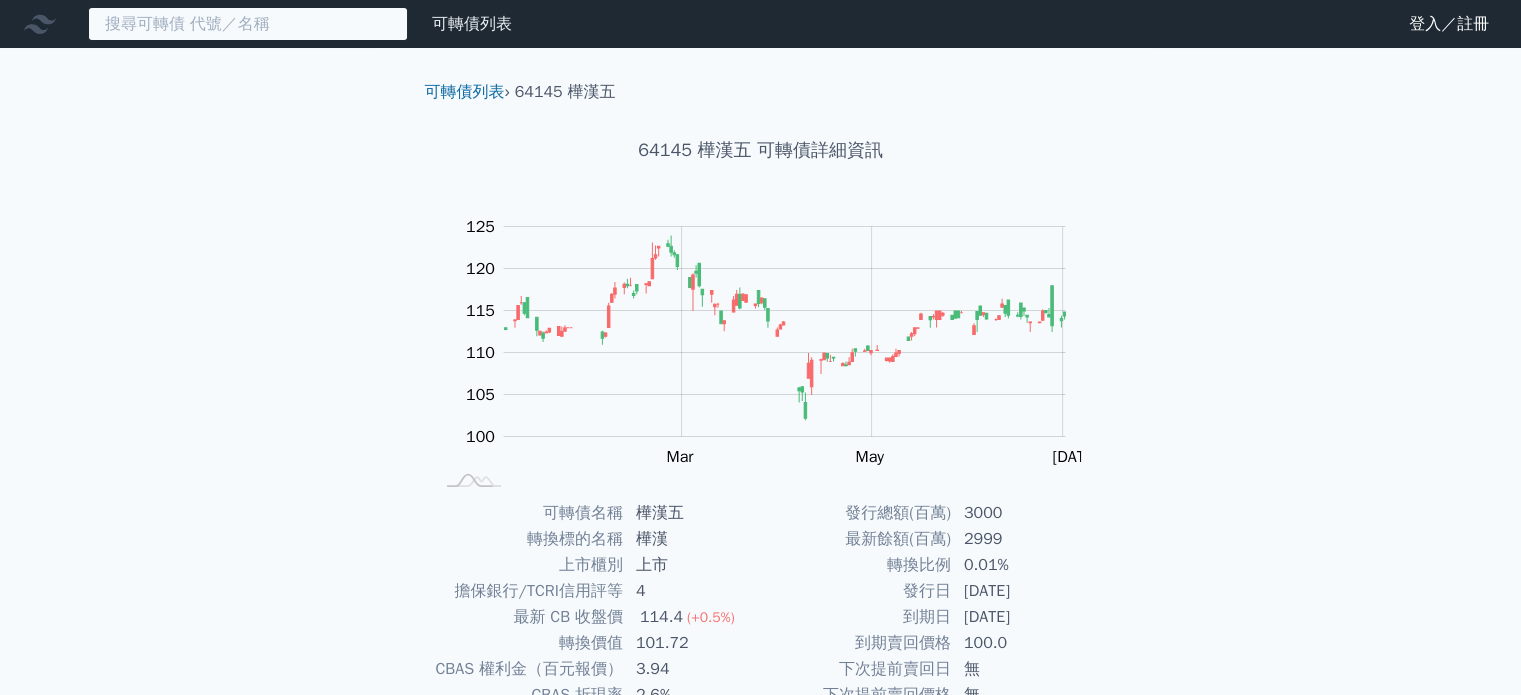 click at bounding box center (248, 24) 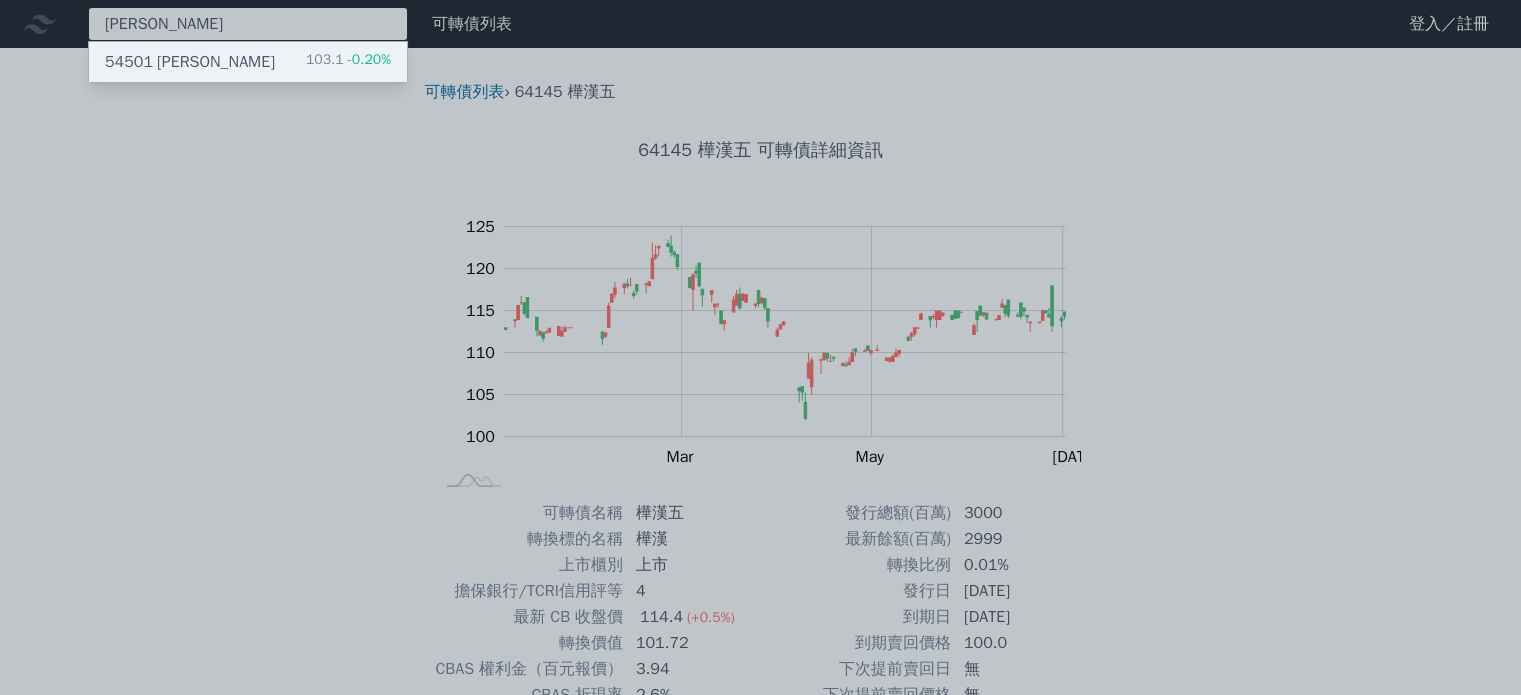 type on "[PERSON_NAME]" 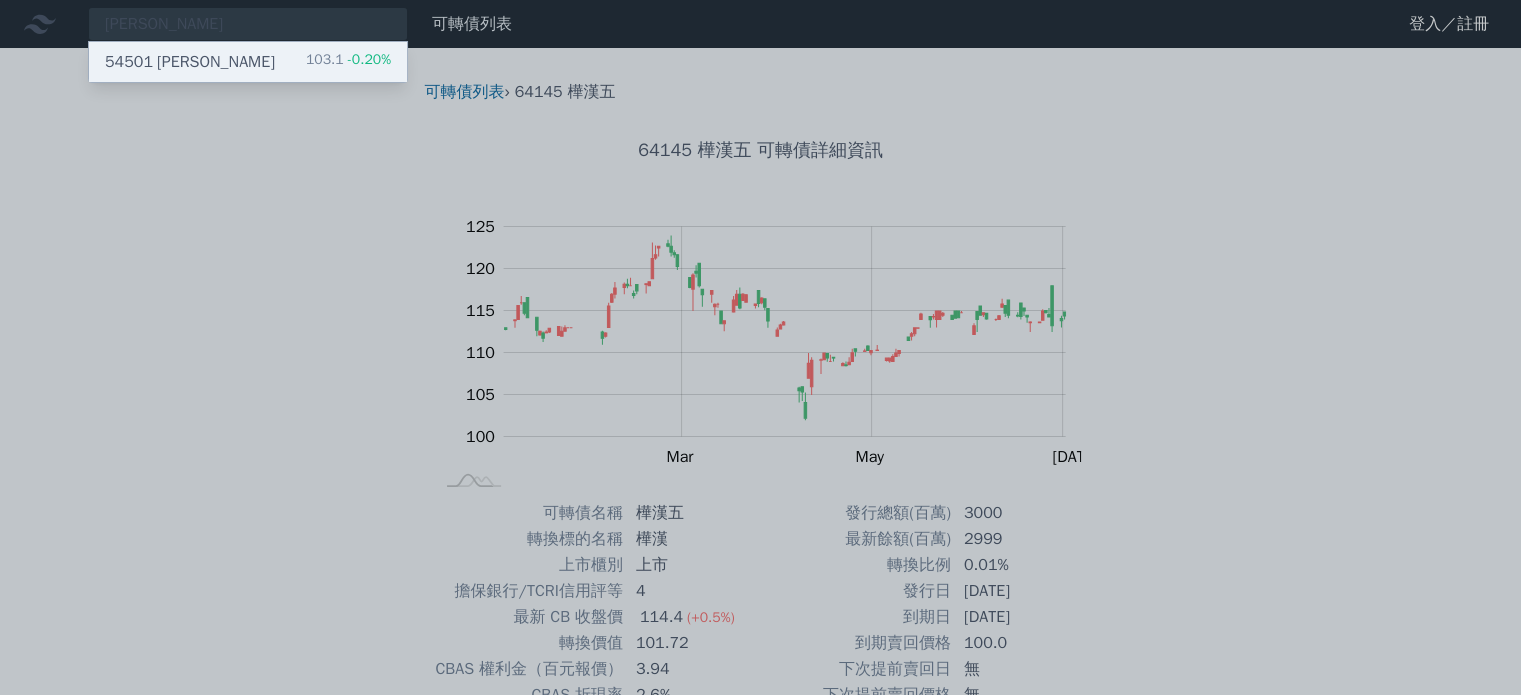 click on "54501 南良一
103.1 -0.20%" at bounding box center (248, 62) 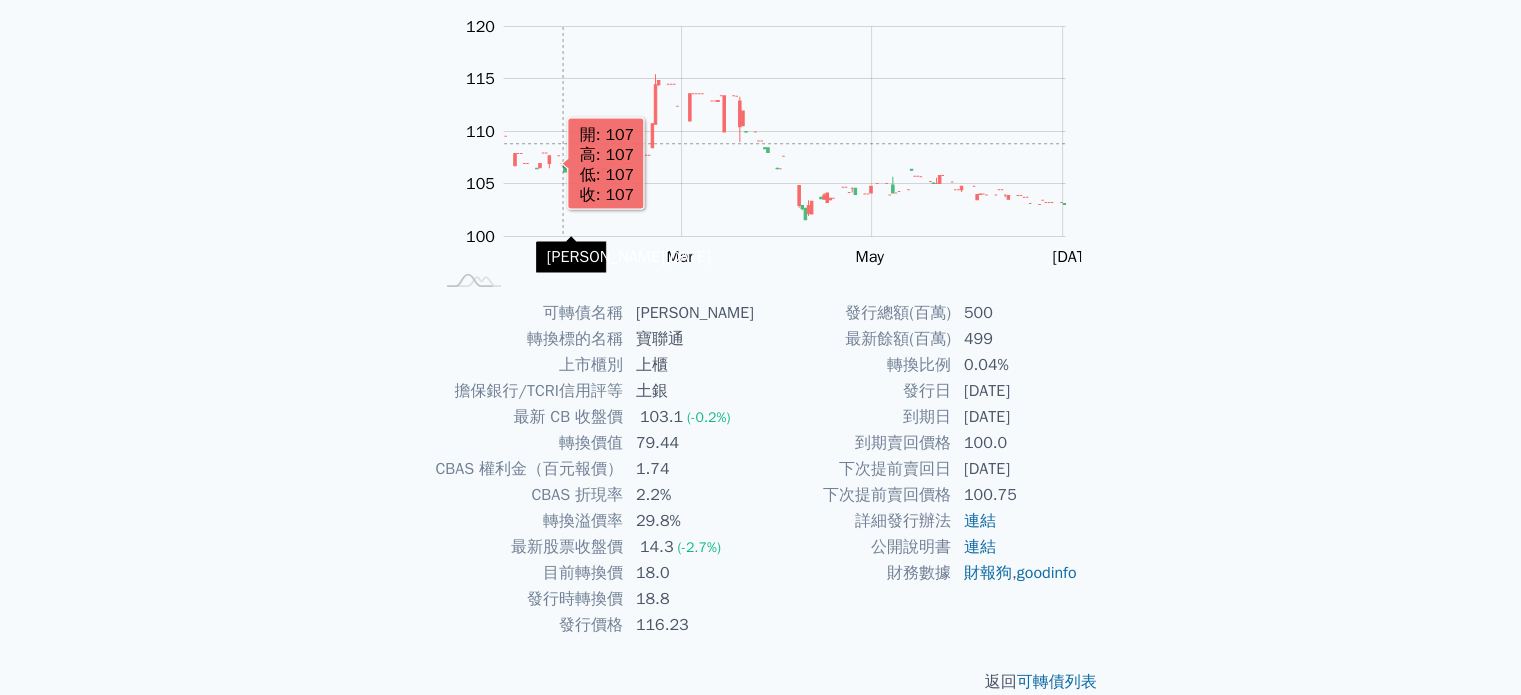 scroll, scrollTop: 0, scrollLeft: 0, axis: both 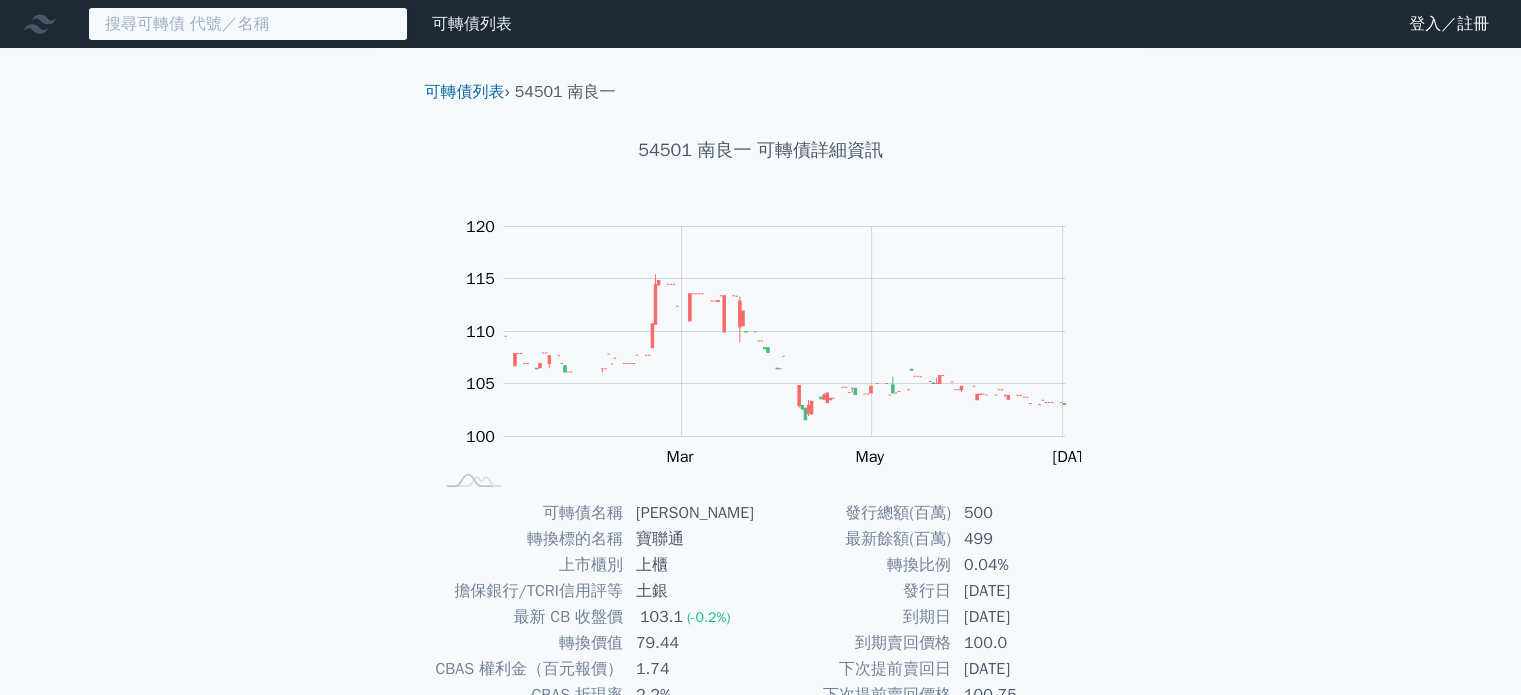 click at bounding box center (248, 24) 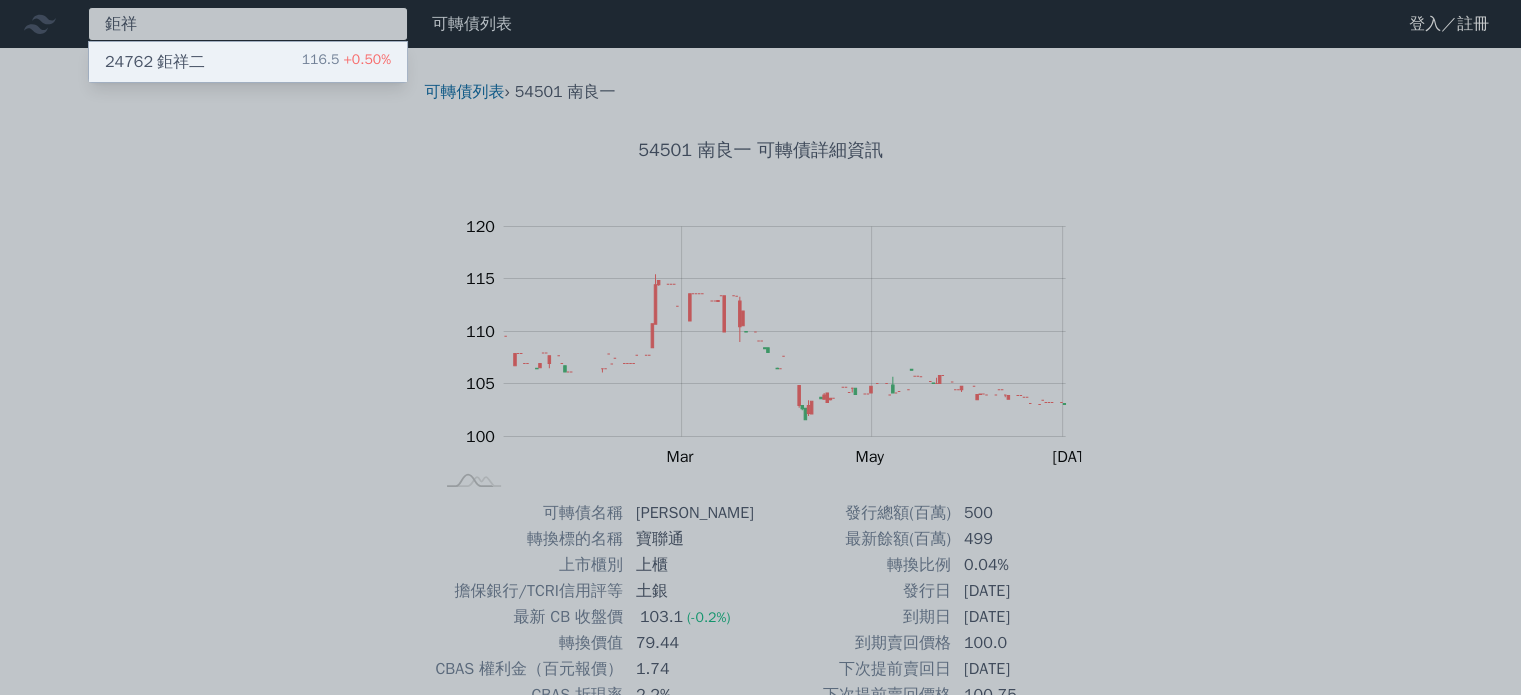 type on "鉅祥" 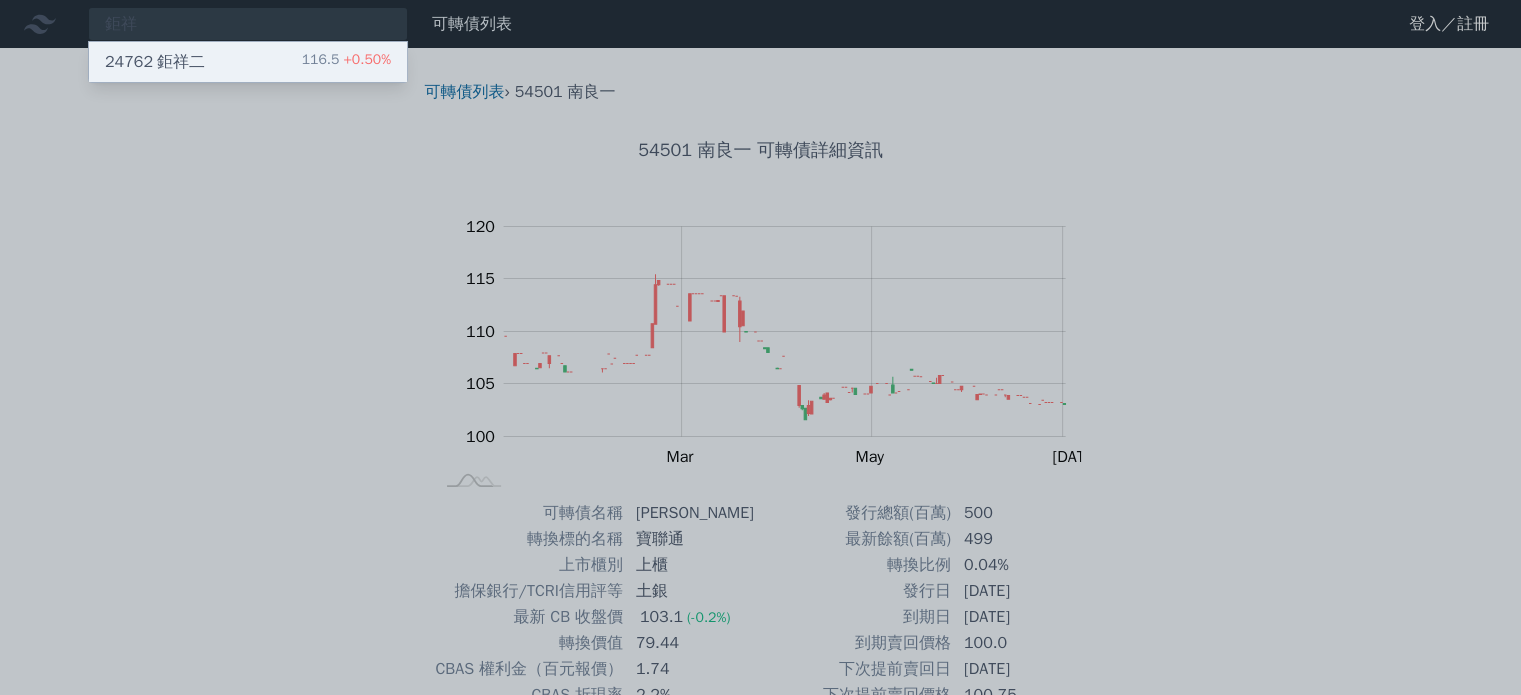 click on "116.5 +0.50%" at bounding box center [346, 62] 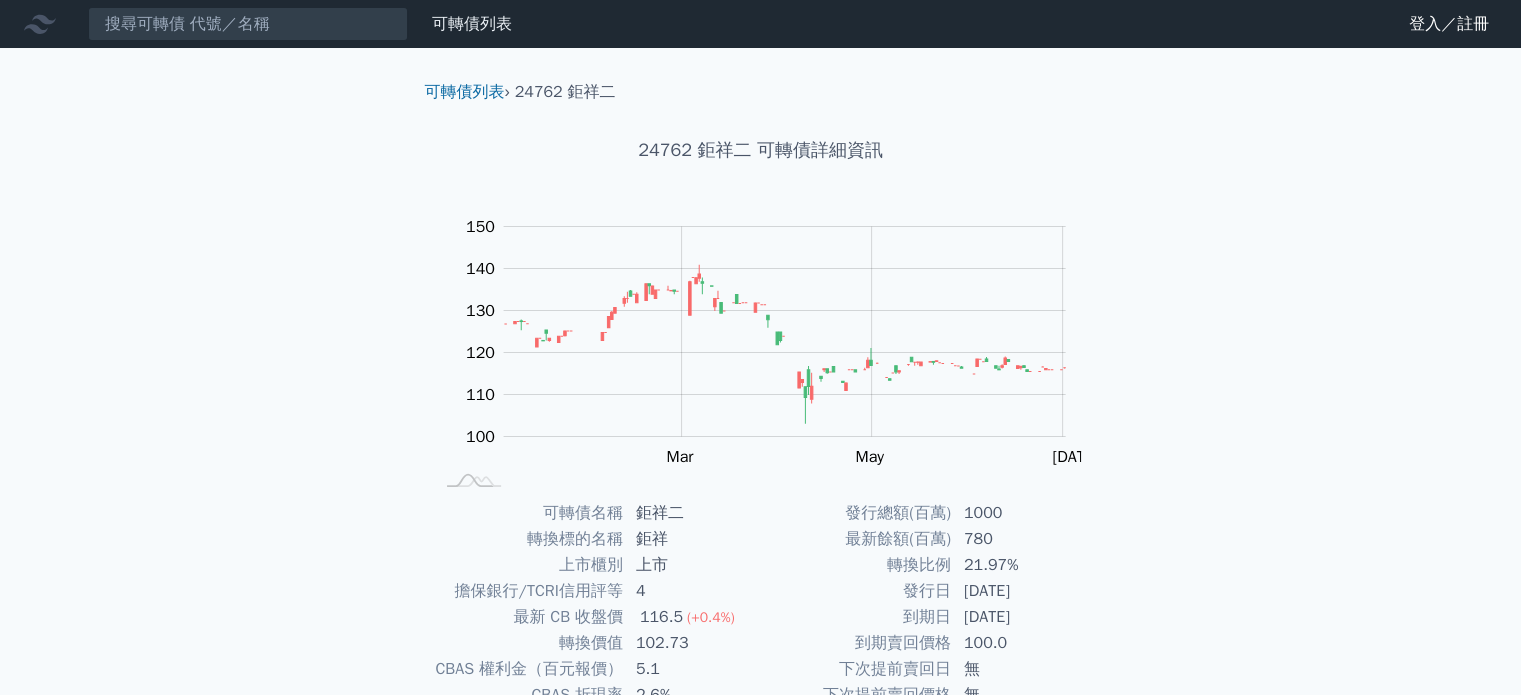 scroll, scrollTop: 100, scrollLeft: 0, axis: vertical 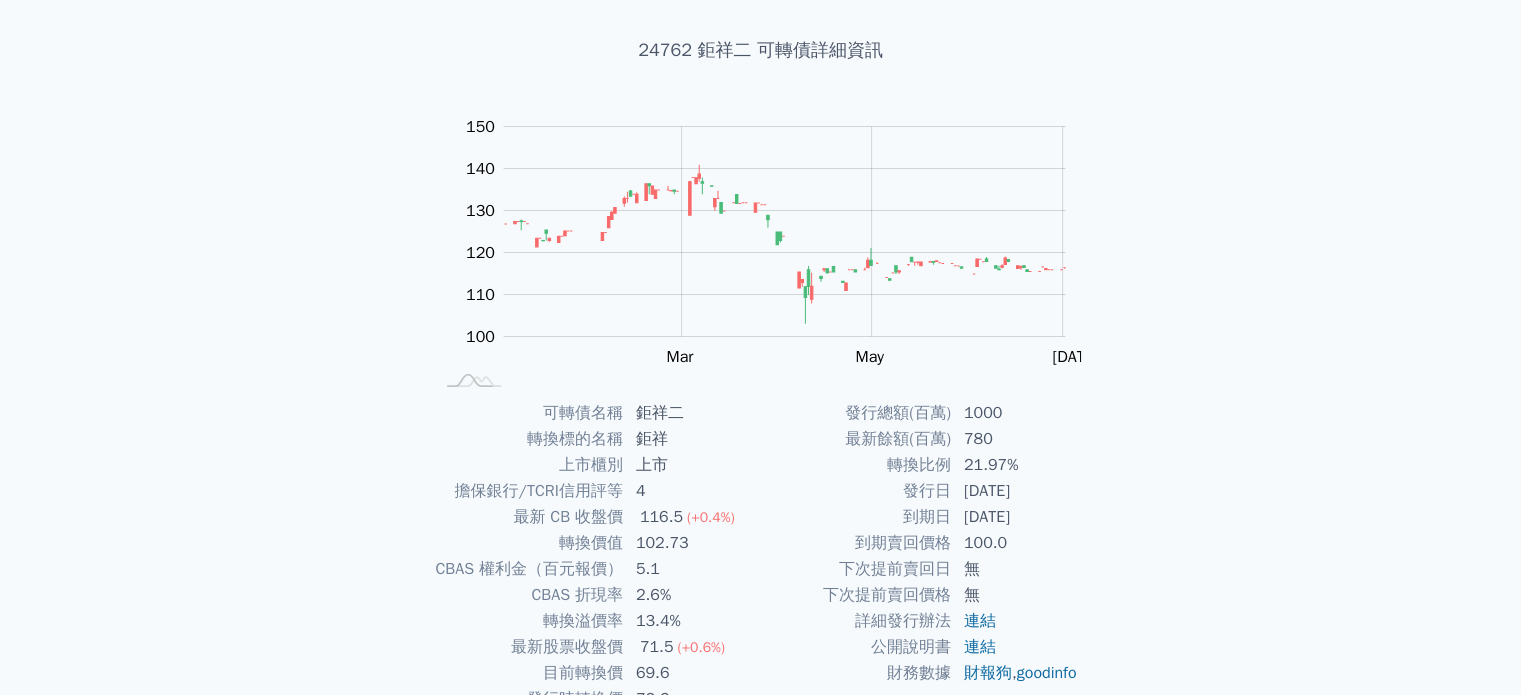 drag, startPoint x: 388, startPoint y: 97, endPoint x: 1104, endPoint y: 212, distance: 725.1765 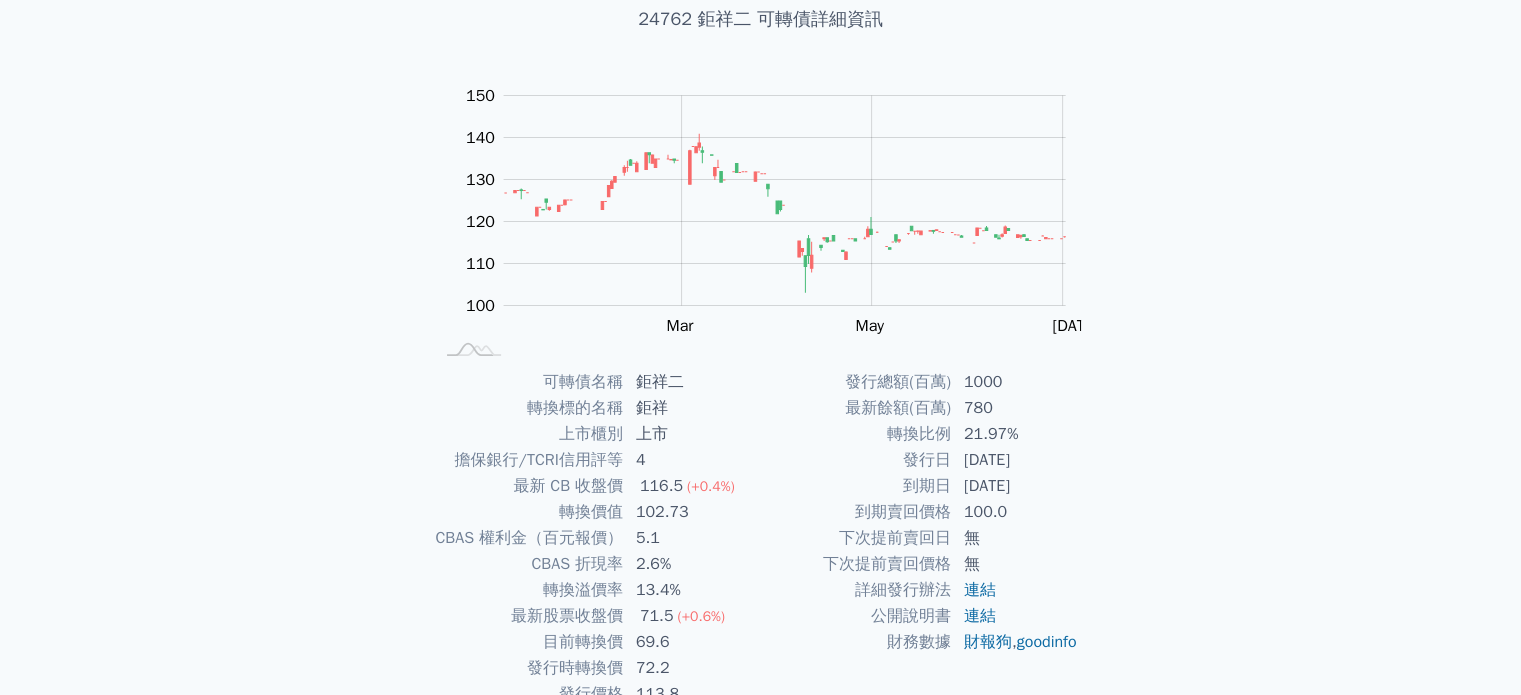 scroll, scrollTop: 0, scrollLeft: 0, axis: both 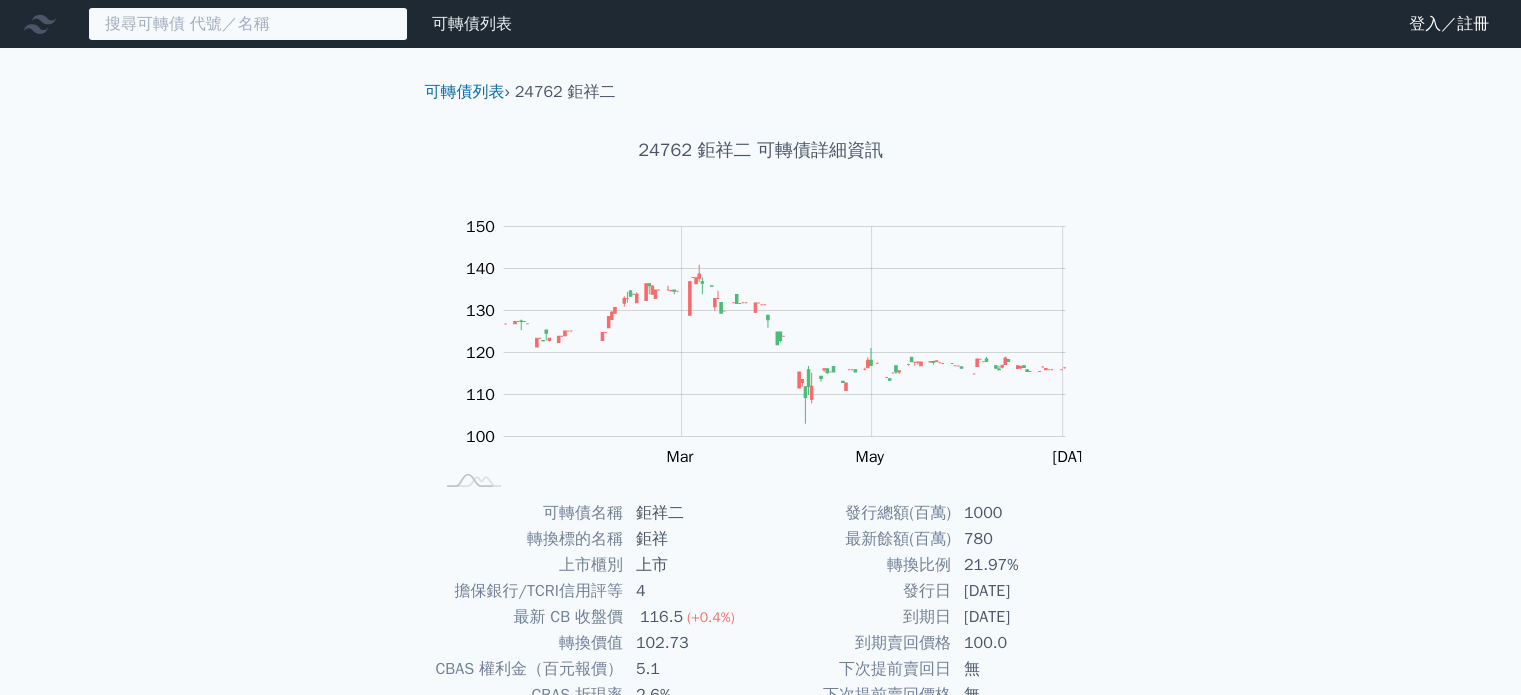 click at bounding box center (248, 24) 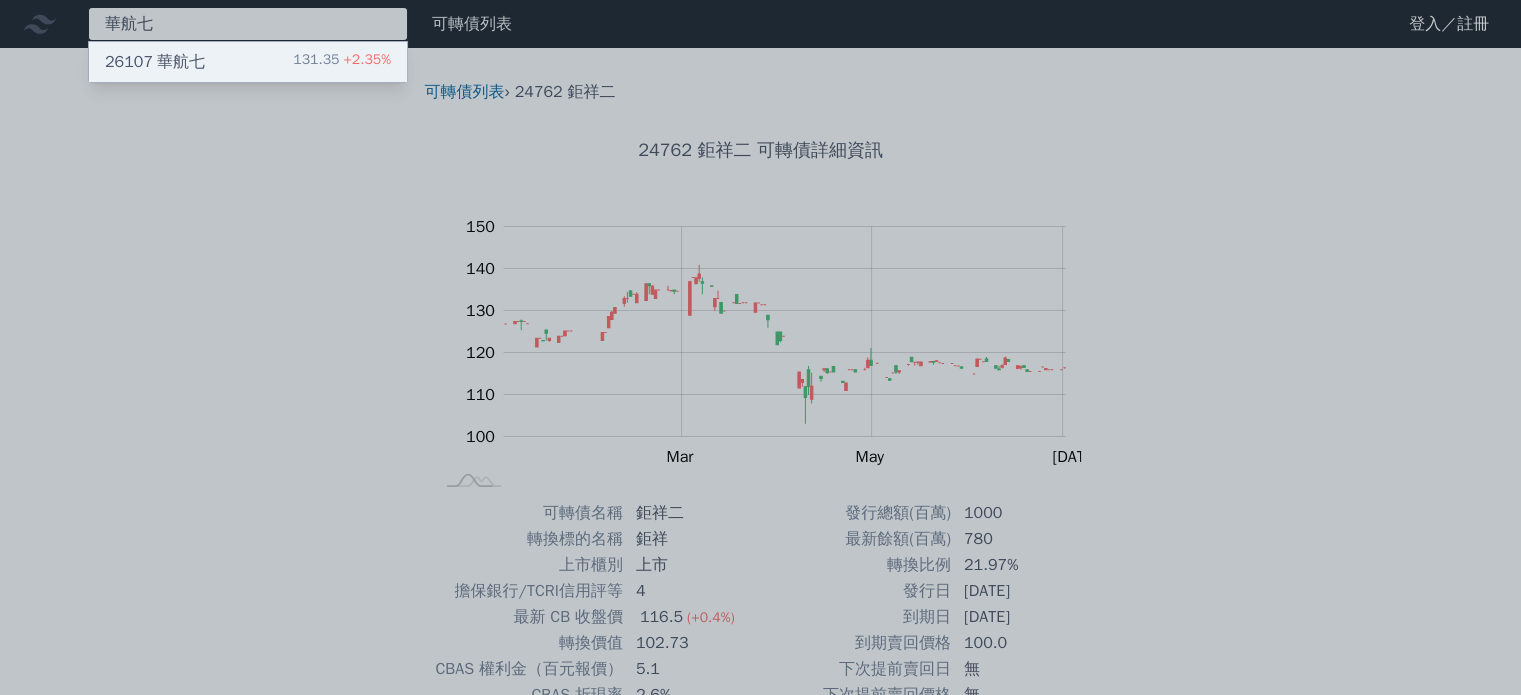 type on "華航七" 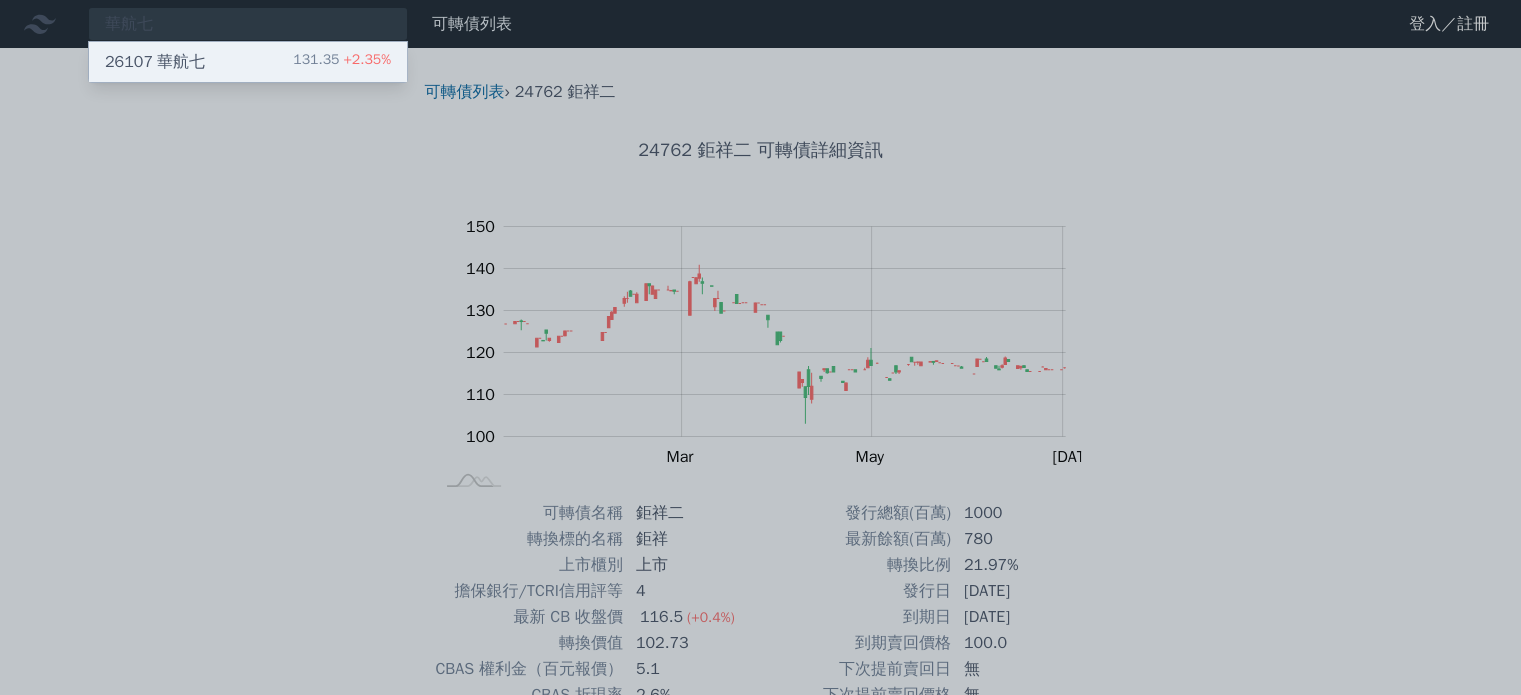 click on "26107 華航七" at bounding box center [155, 62] 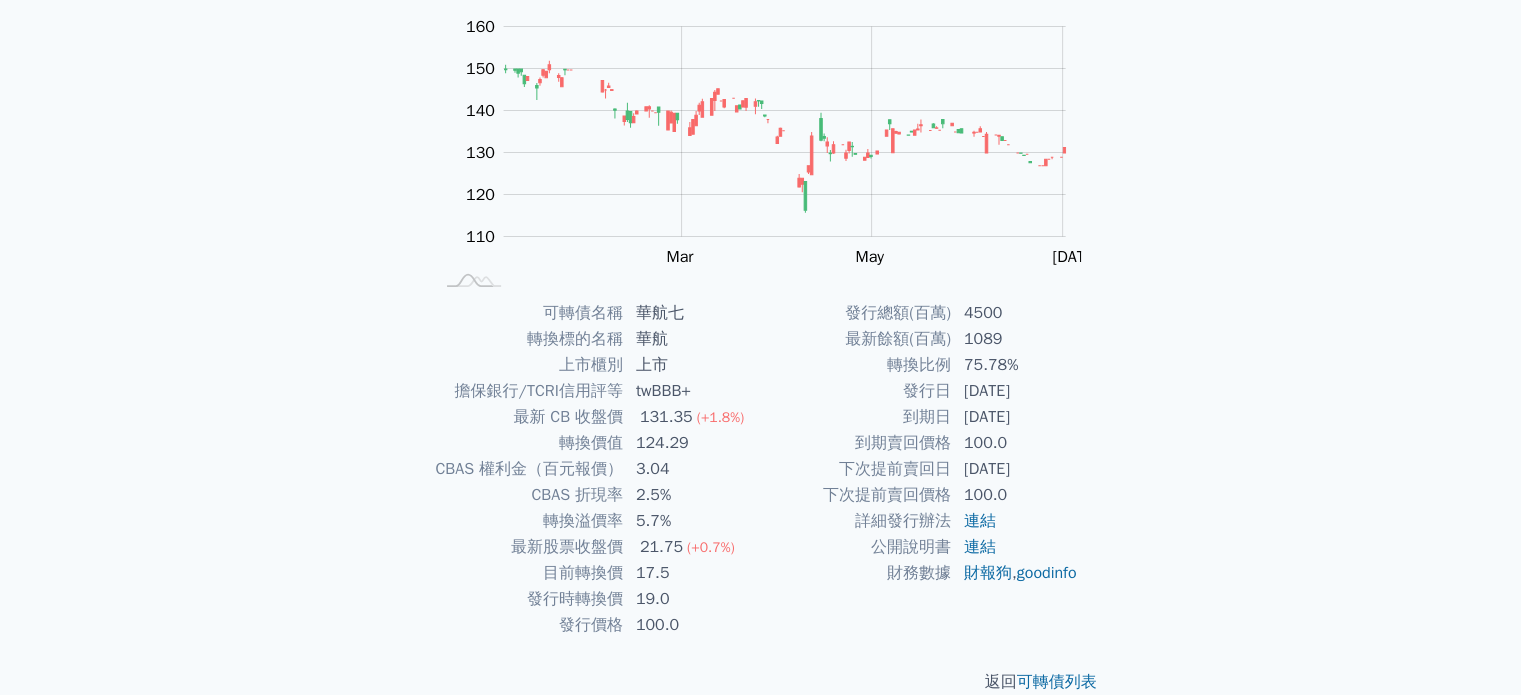 scroll, scrollTop: 231, scrollLeft: 0, axis: vertical 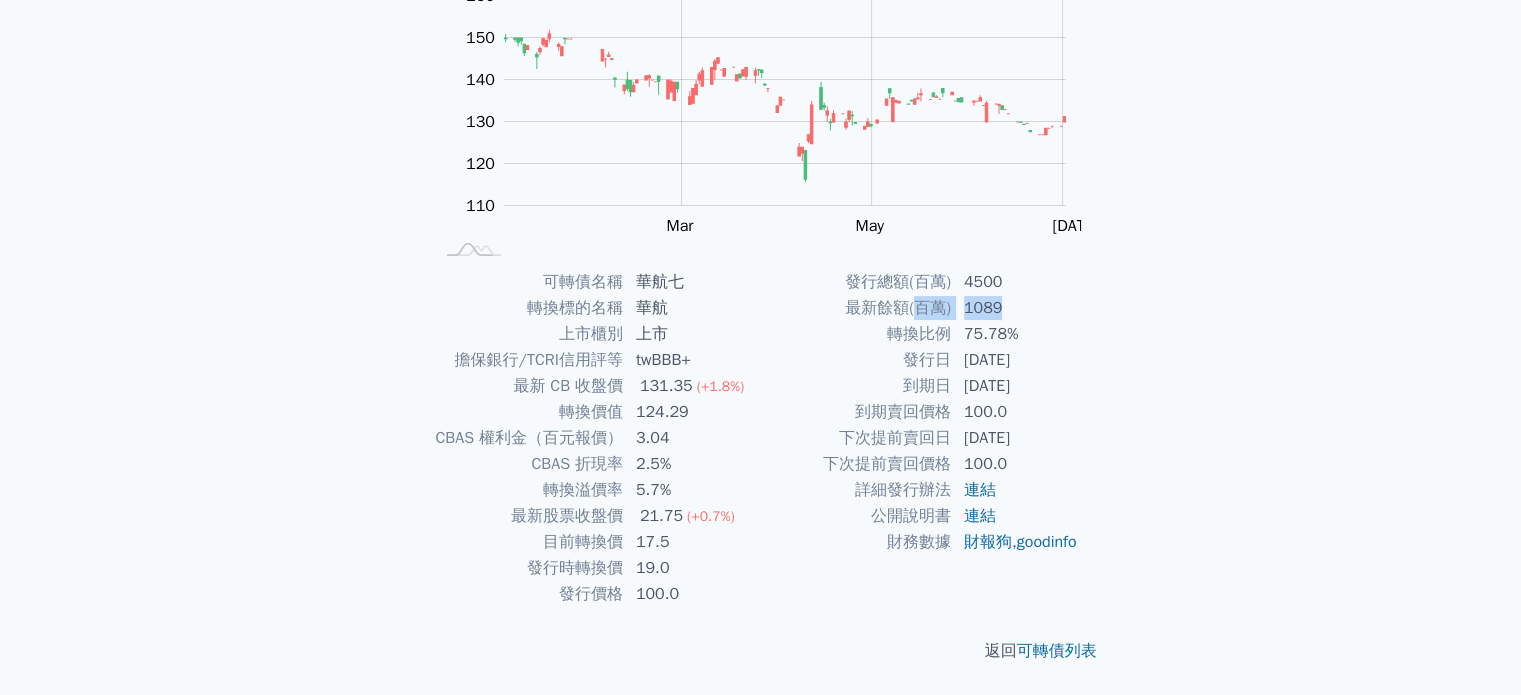 drag, startPoint x: 920, startPoint y: 310, endPoint x: 1040, endPoint y: 304, distance: 120.14991 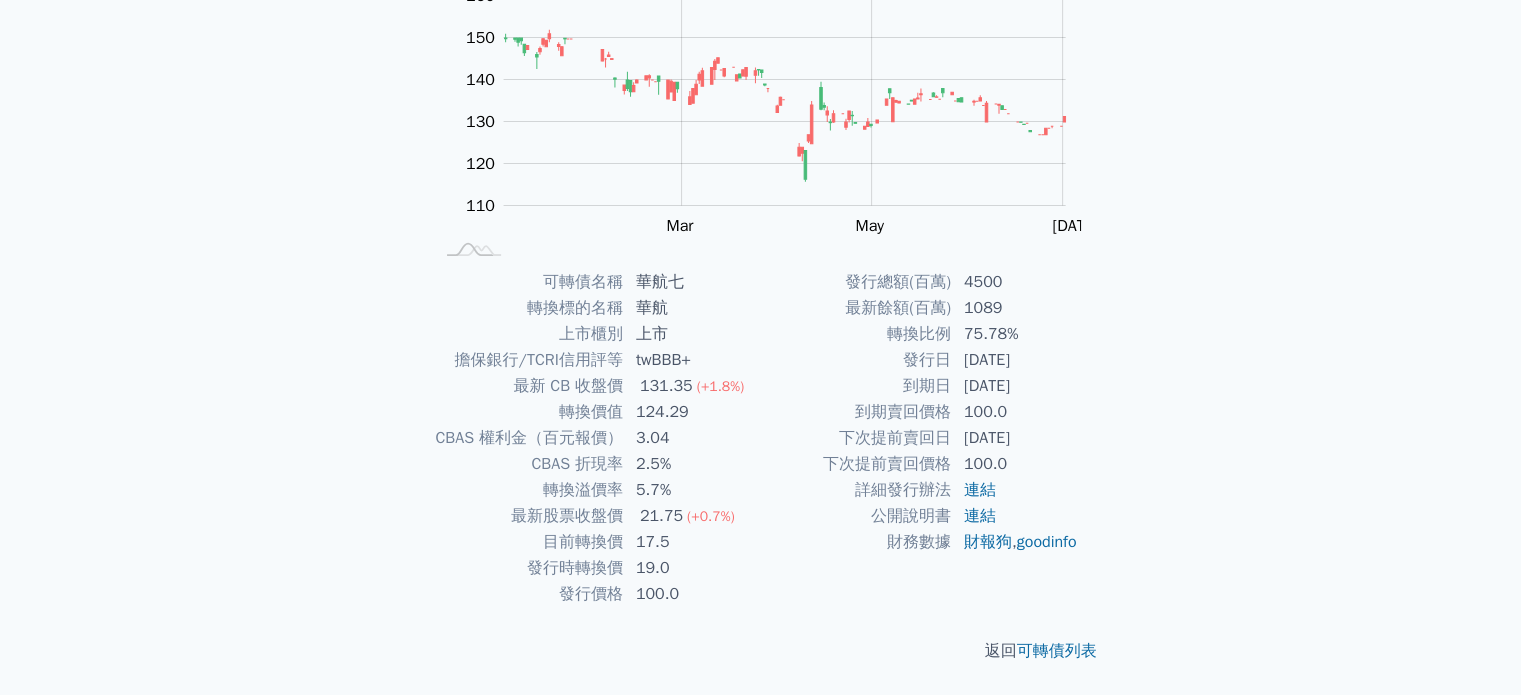 drag, startPoint x: 989, startPoint y: 419, endPoint x: 1050, endPoint y: 442, distance: 65.192024 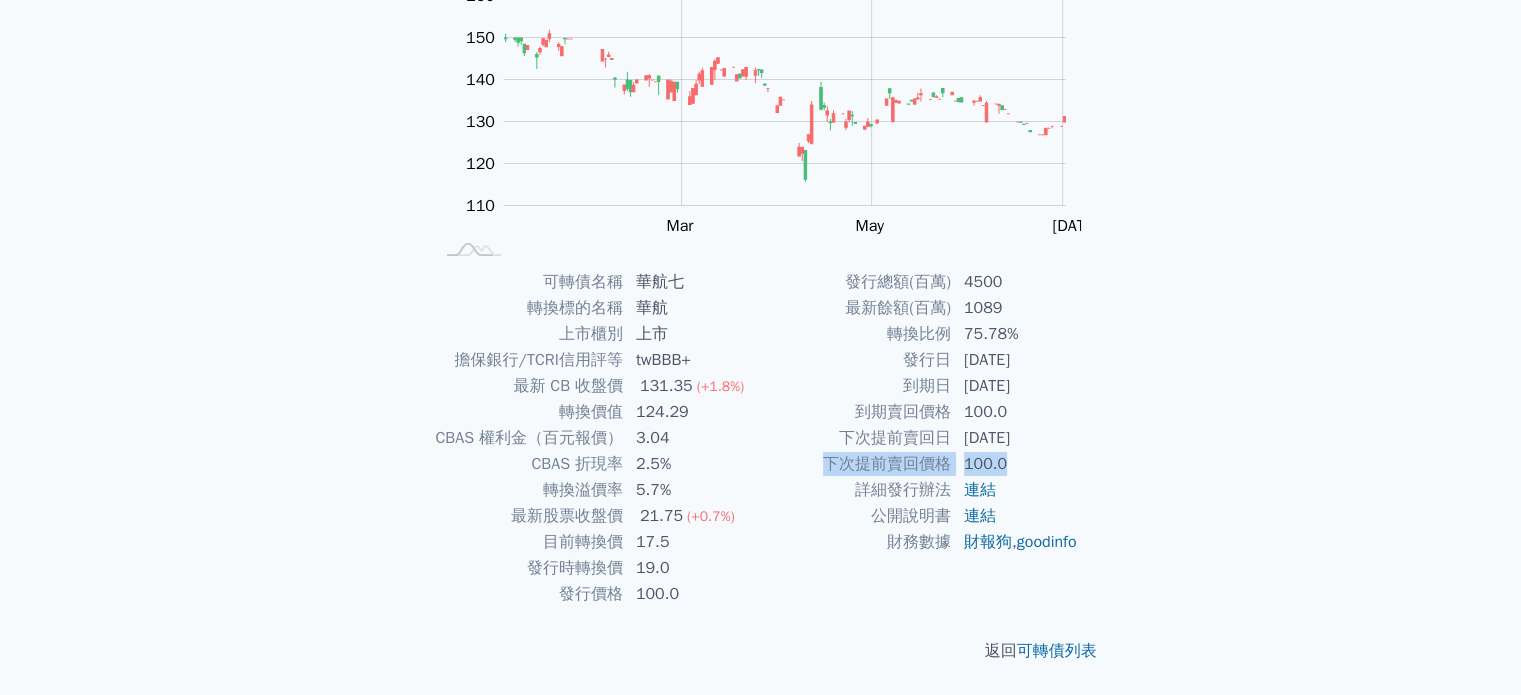 click on "發行總額(百萬)
4500
最新餘額(百萬)
1089
轉換比例
75.78%
發行日
[DATE]
到期日
[DATE]
到期賣回價格
100.0
下次提前賣回日
[DATE]
下次提前賣回價格
100.0
詳細發行辦法
連結
公開說明書
連結
財務數據
財報狗 ,  goodinfo" at bounding box center (925, 412) 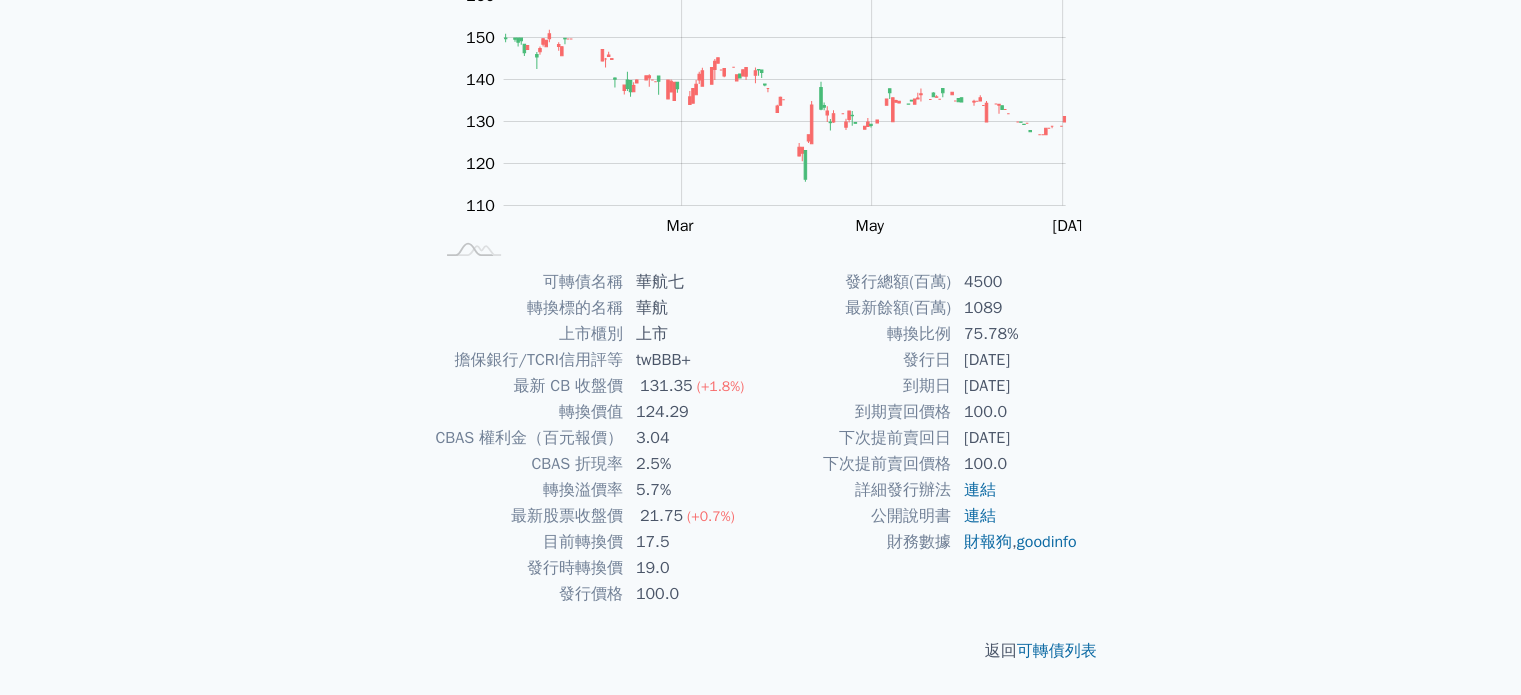 click on "[DATE]" at bounding box center [1020, 438] 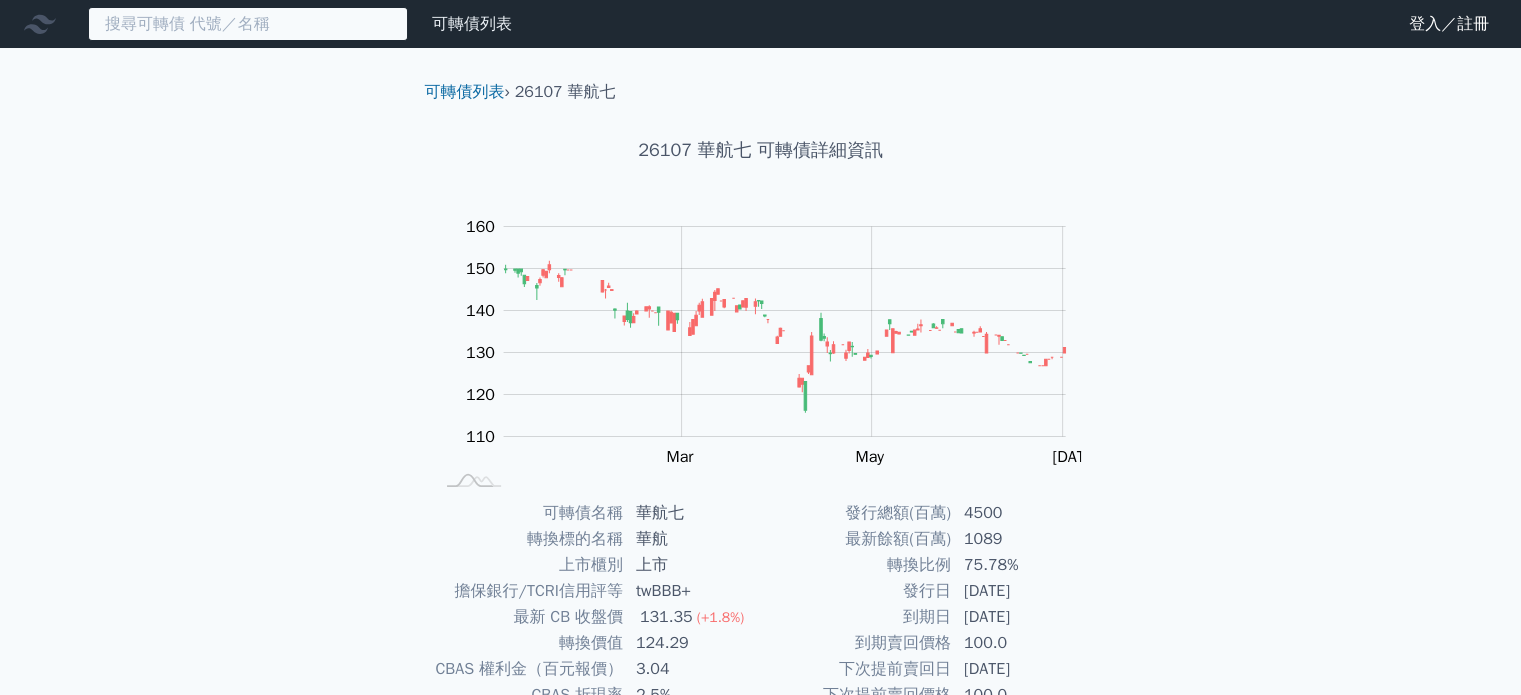 click at bounding box center (248, 24) 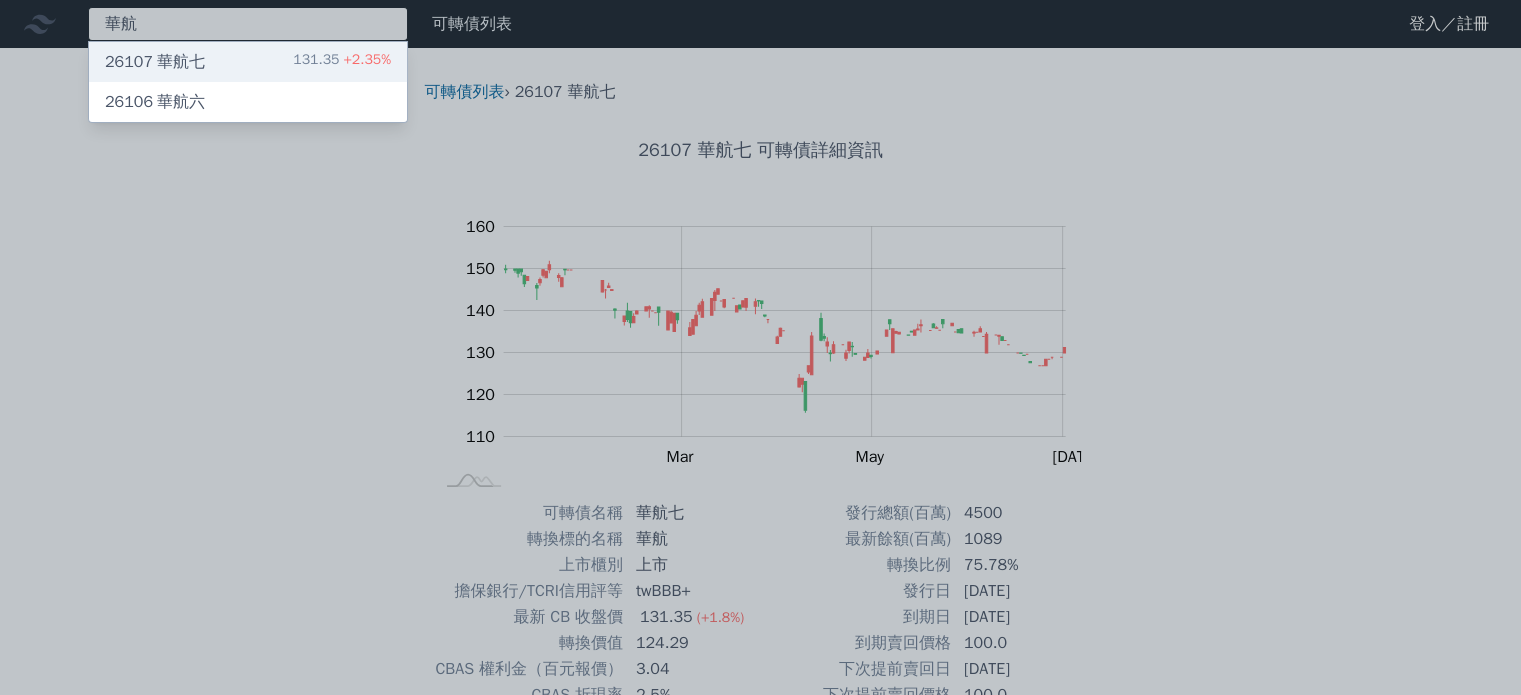 type on "華航" 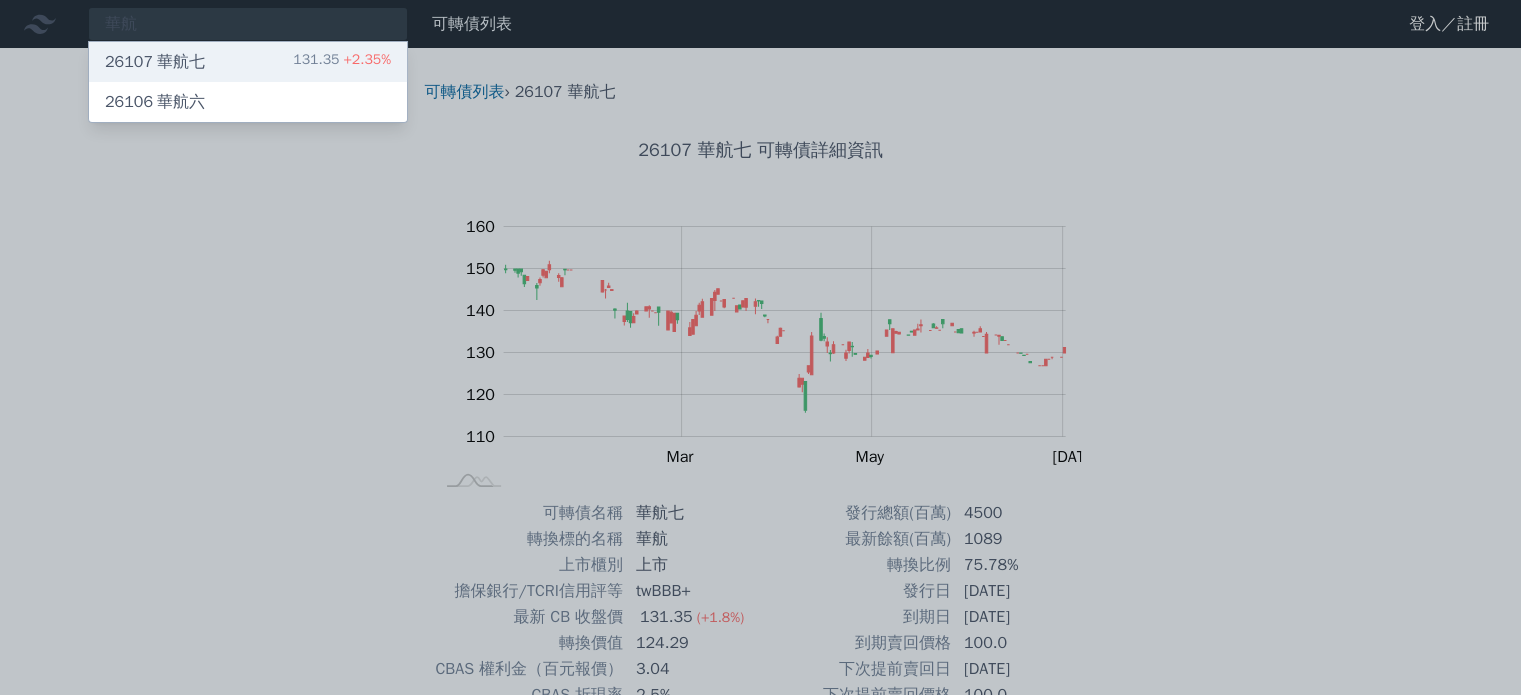 click on "26107 華航七
131.35 +2.35%" at bounding box center [248, 62] 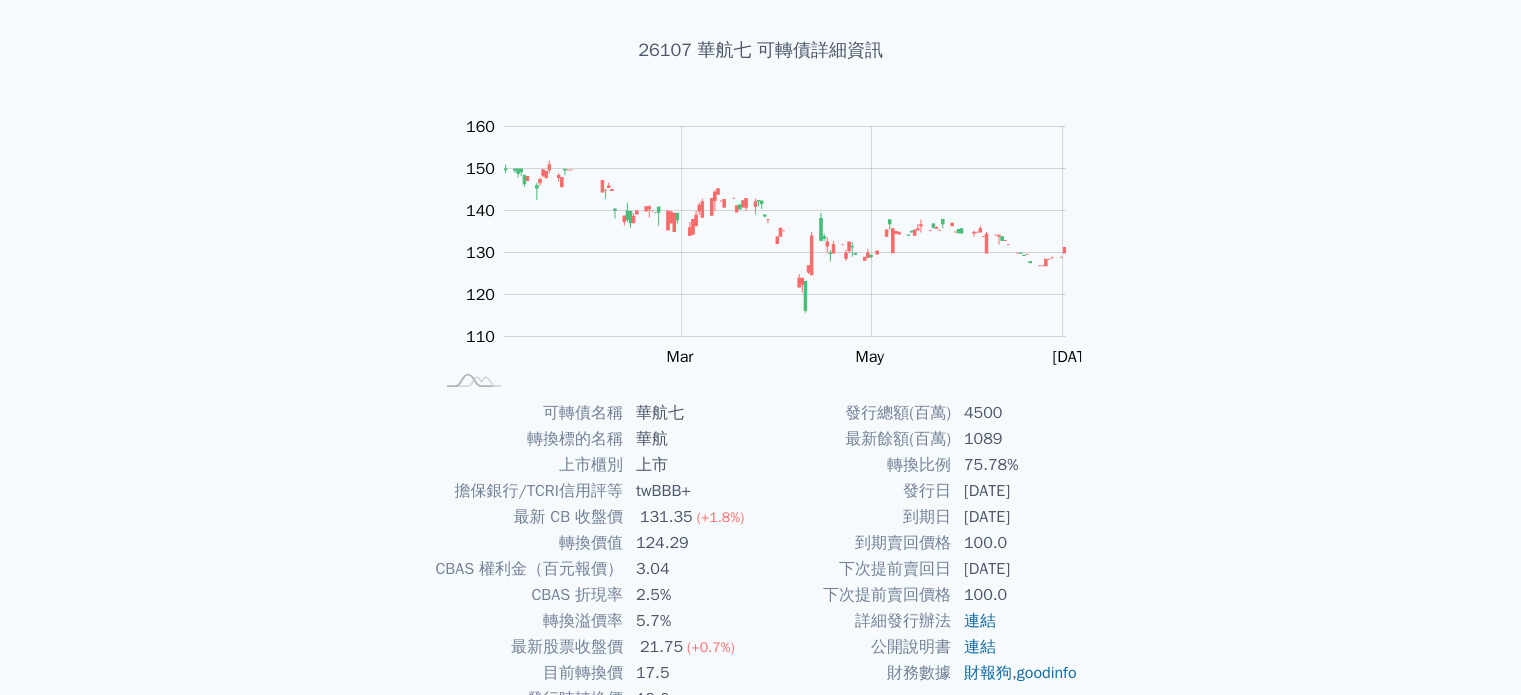 scroll, scrollTop: 0, scrollLeft: 0, axis: both 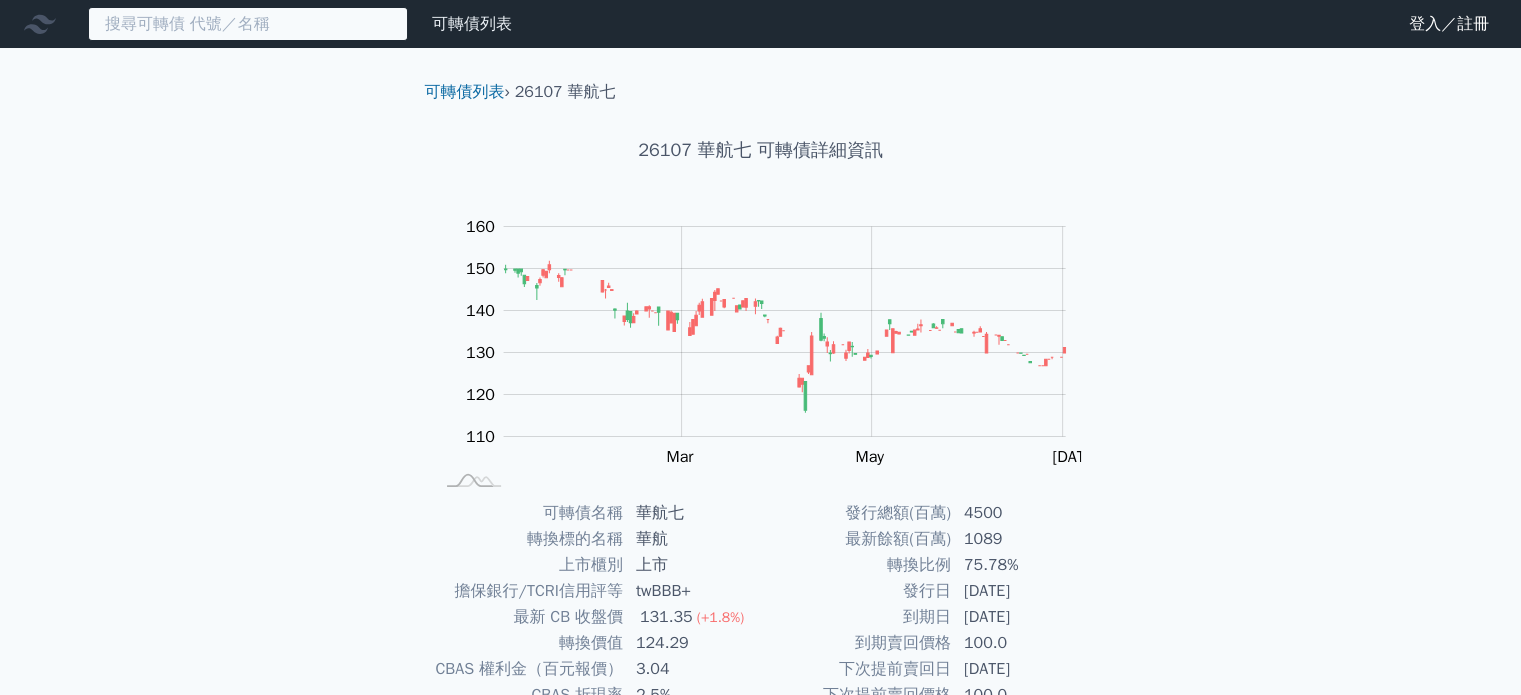 click at bounding box center [248, 24] 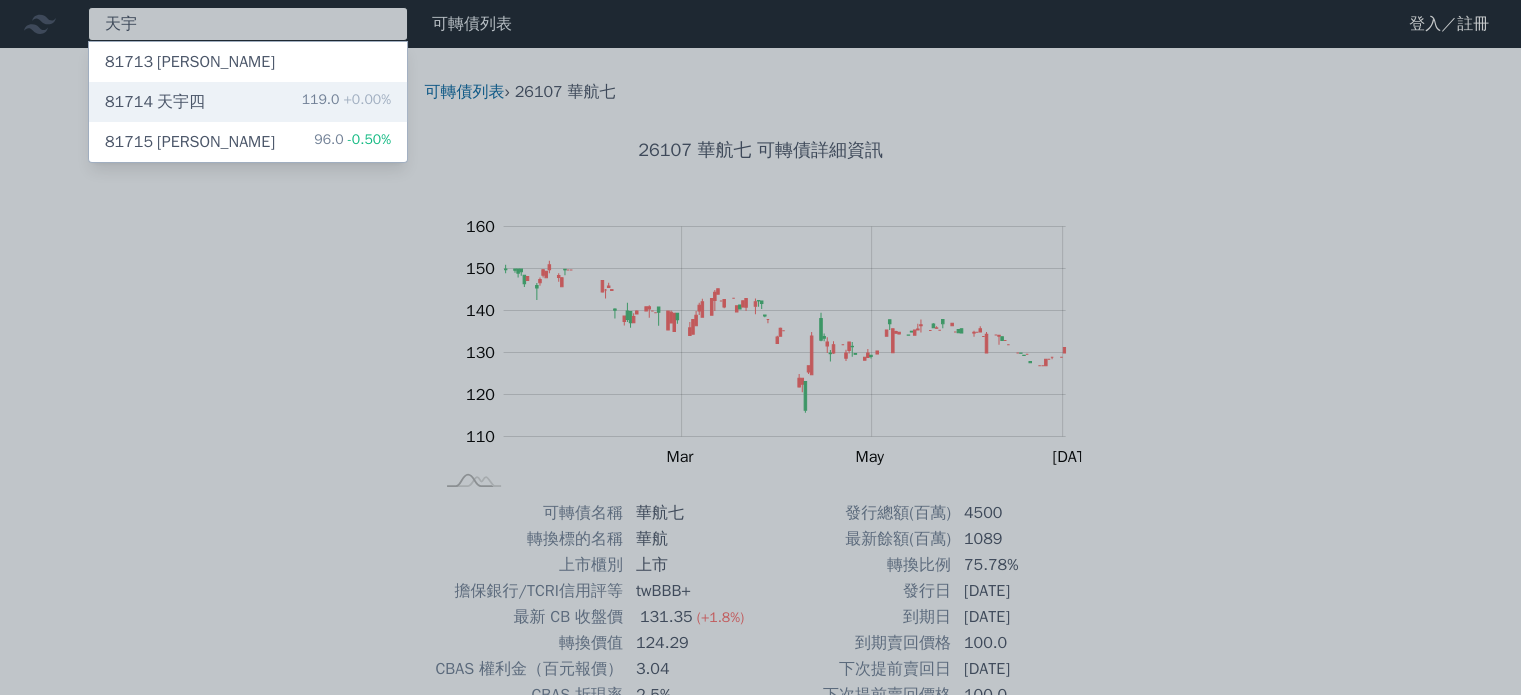 type on "天宇" 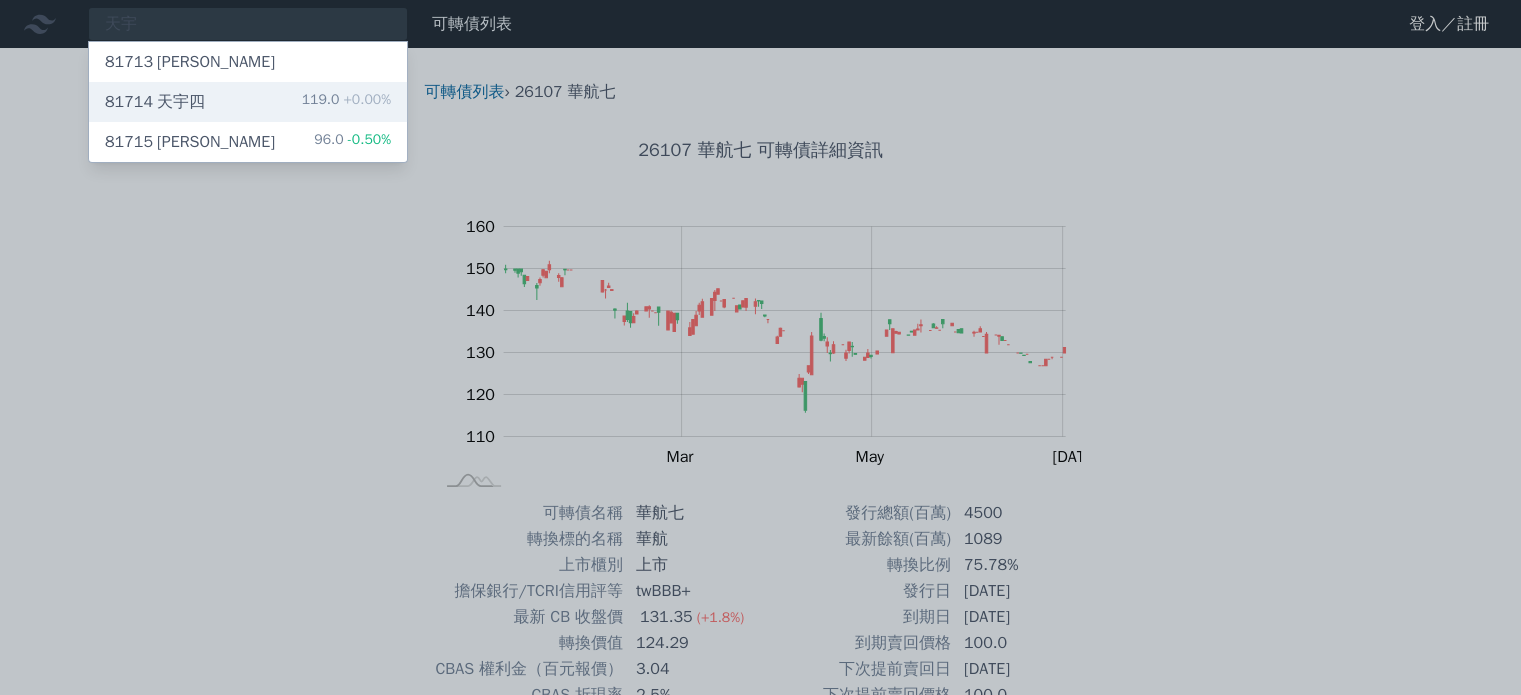 click on "81714 天宇四
119.0 +0.00%" at bounding box center (248, 102) 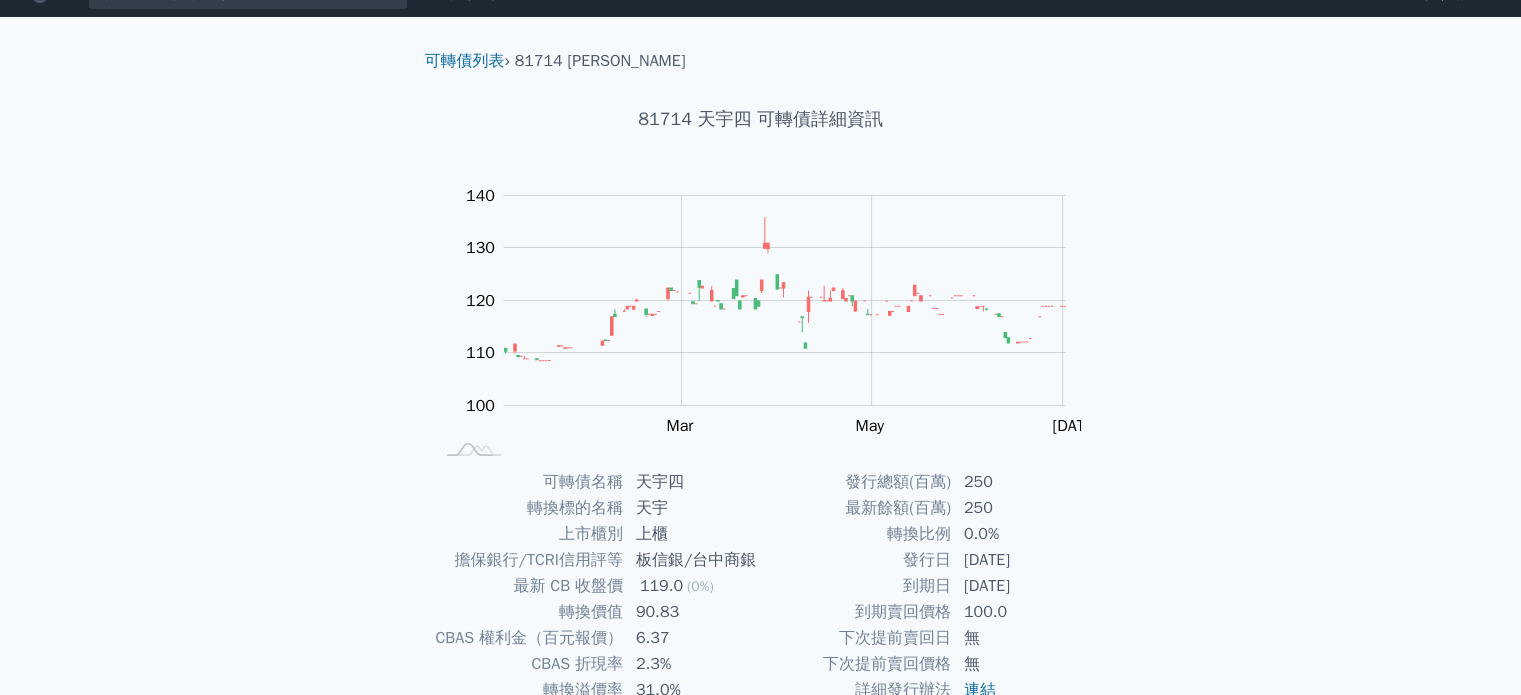 scroll, scrollTop: 0, scrollLeft: 0, axis: both 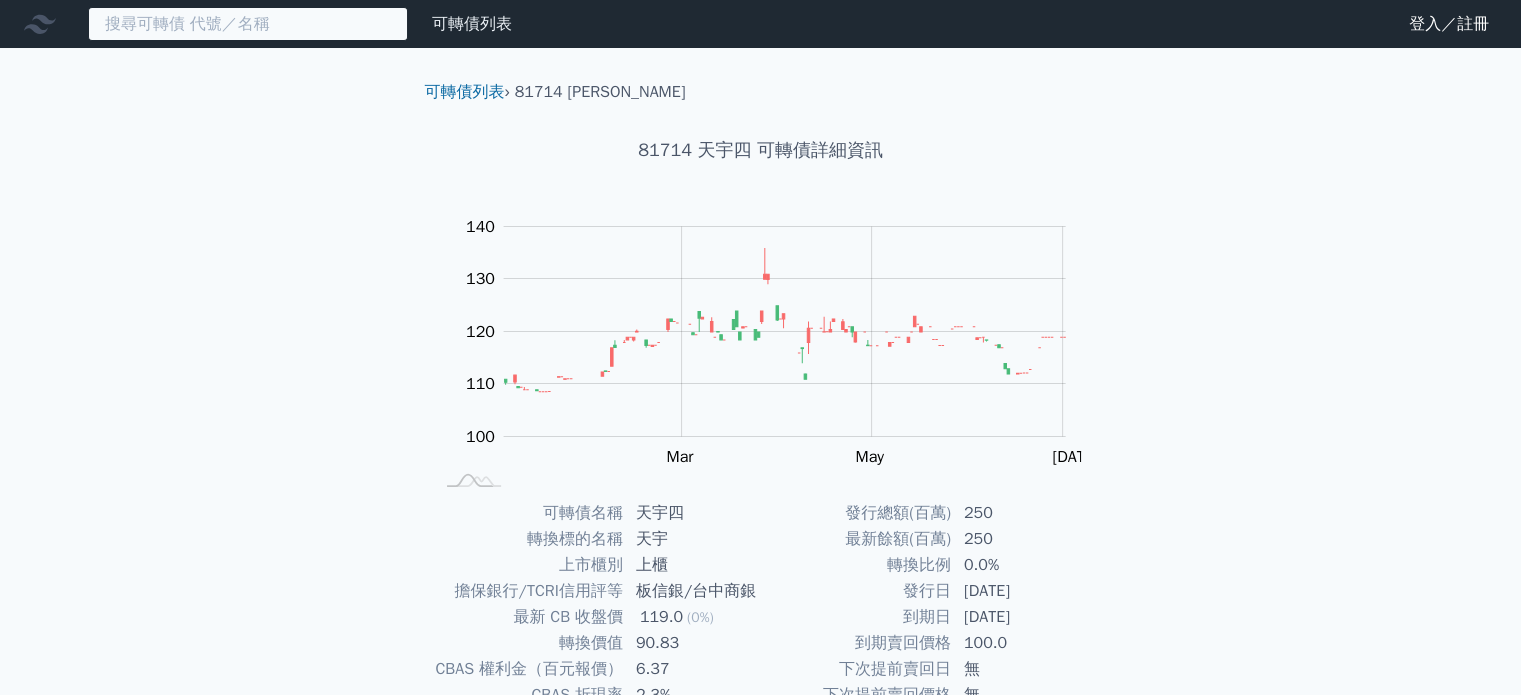 click at bounding box center [248, 24] 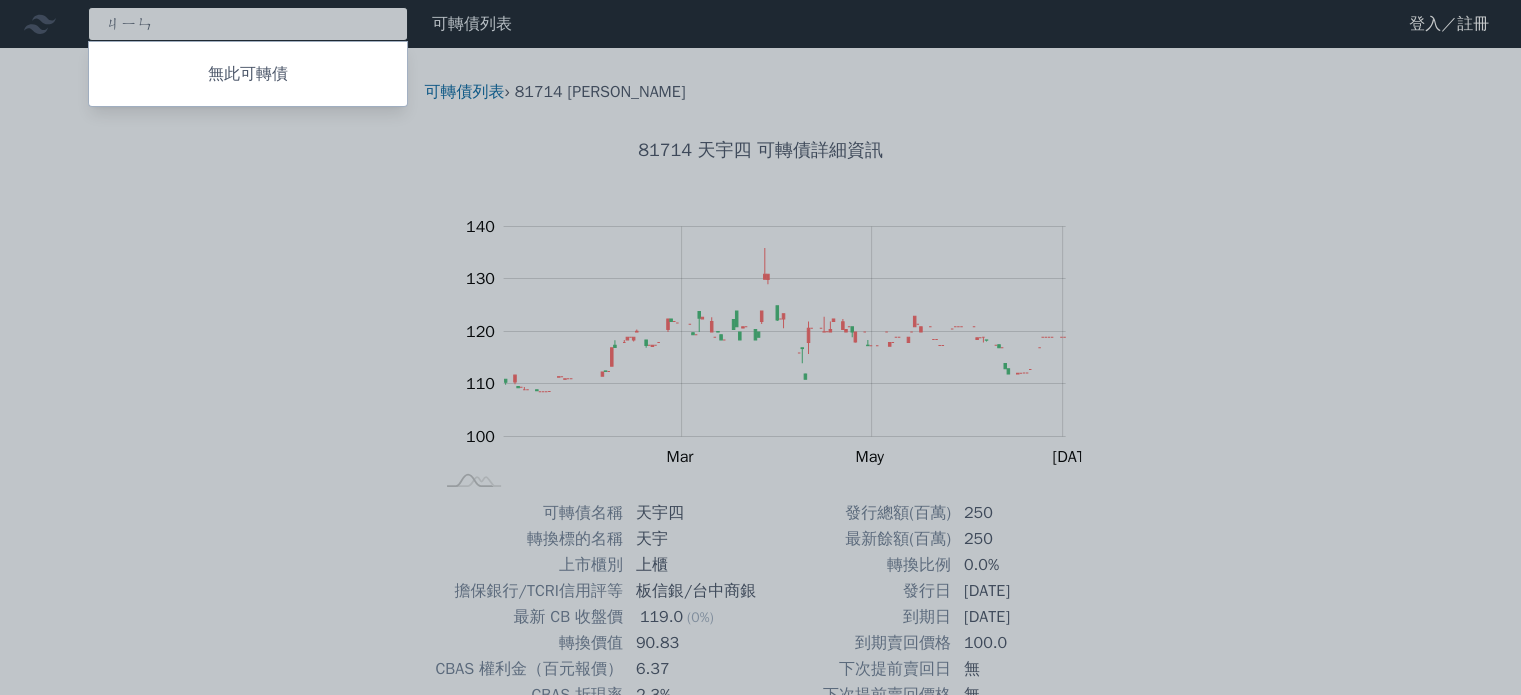 type on "[PERSON_NAME]" 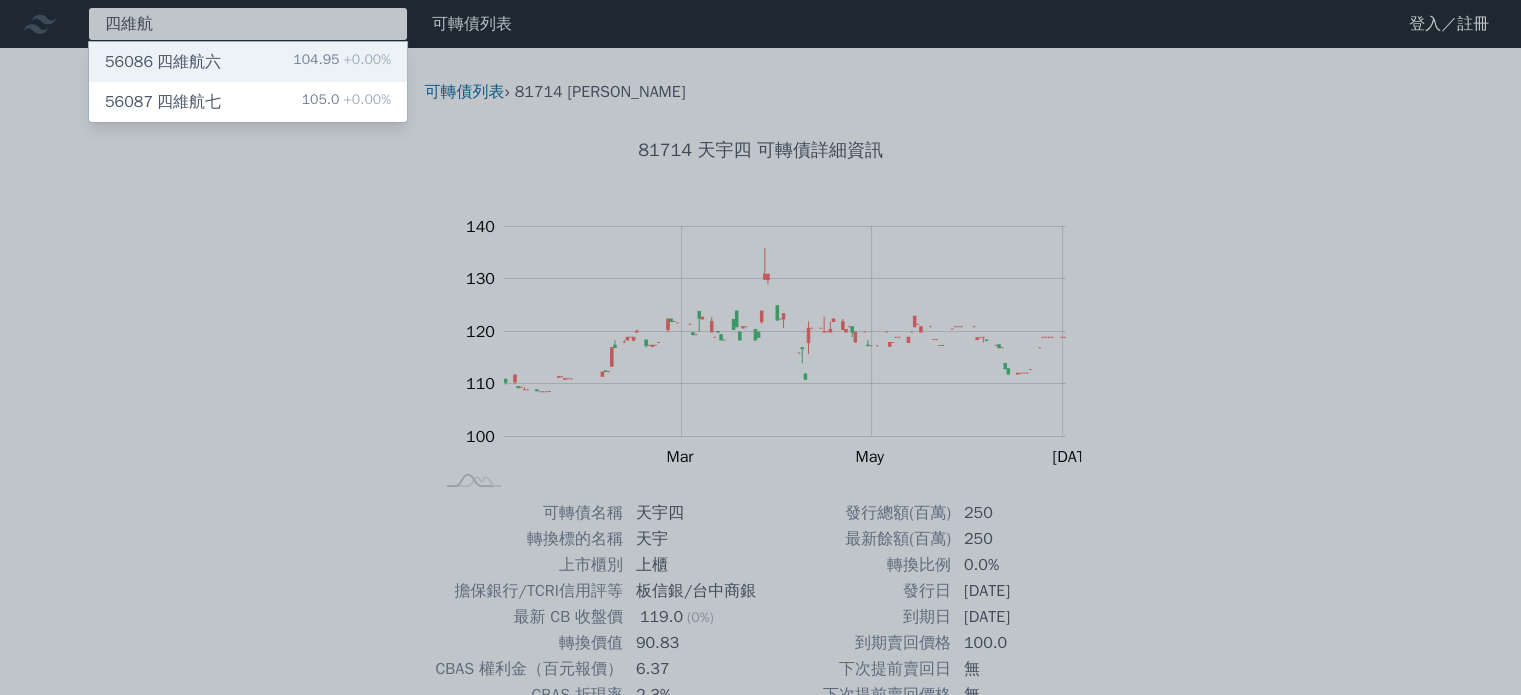 type on "四維航" 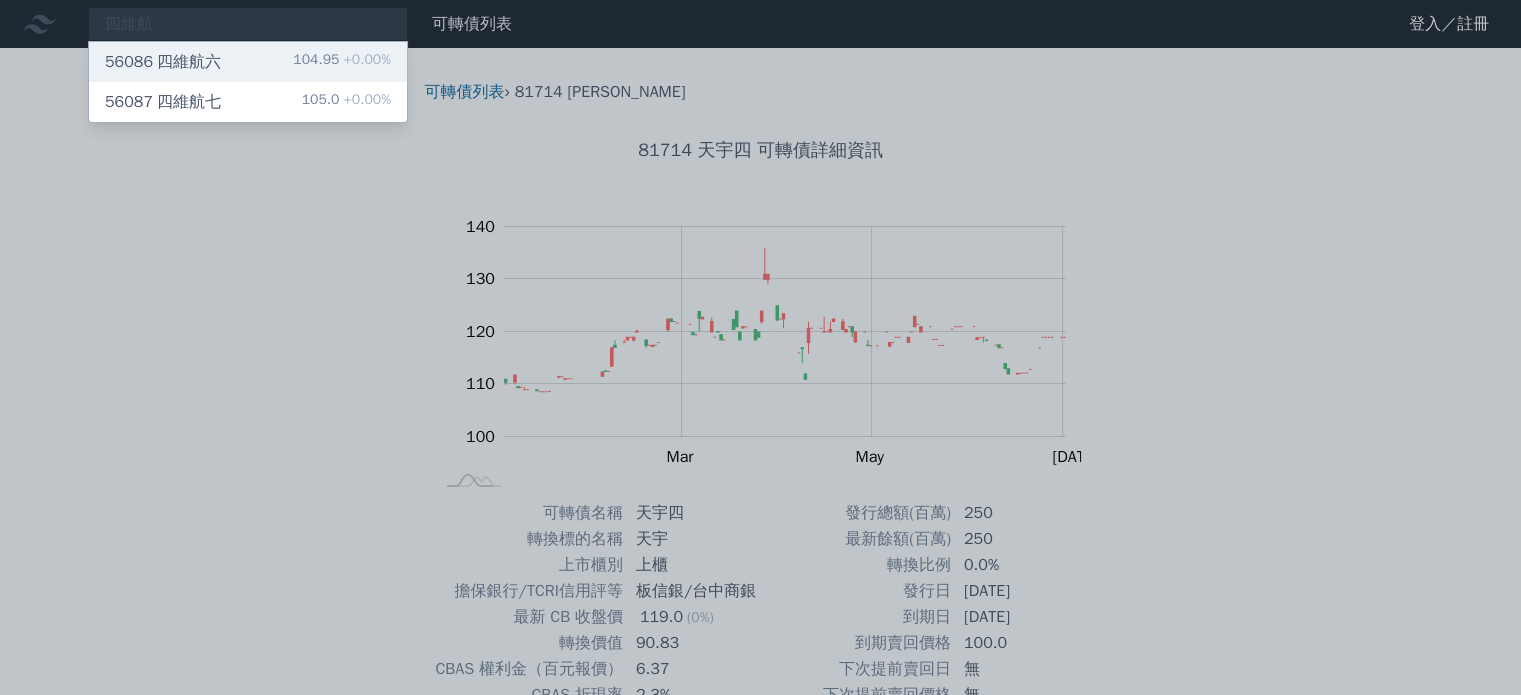 click on "56086 四維航六
104.95 +0.00%" at bounding box center (248, 62) 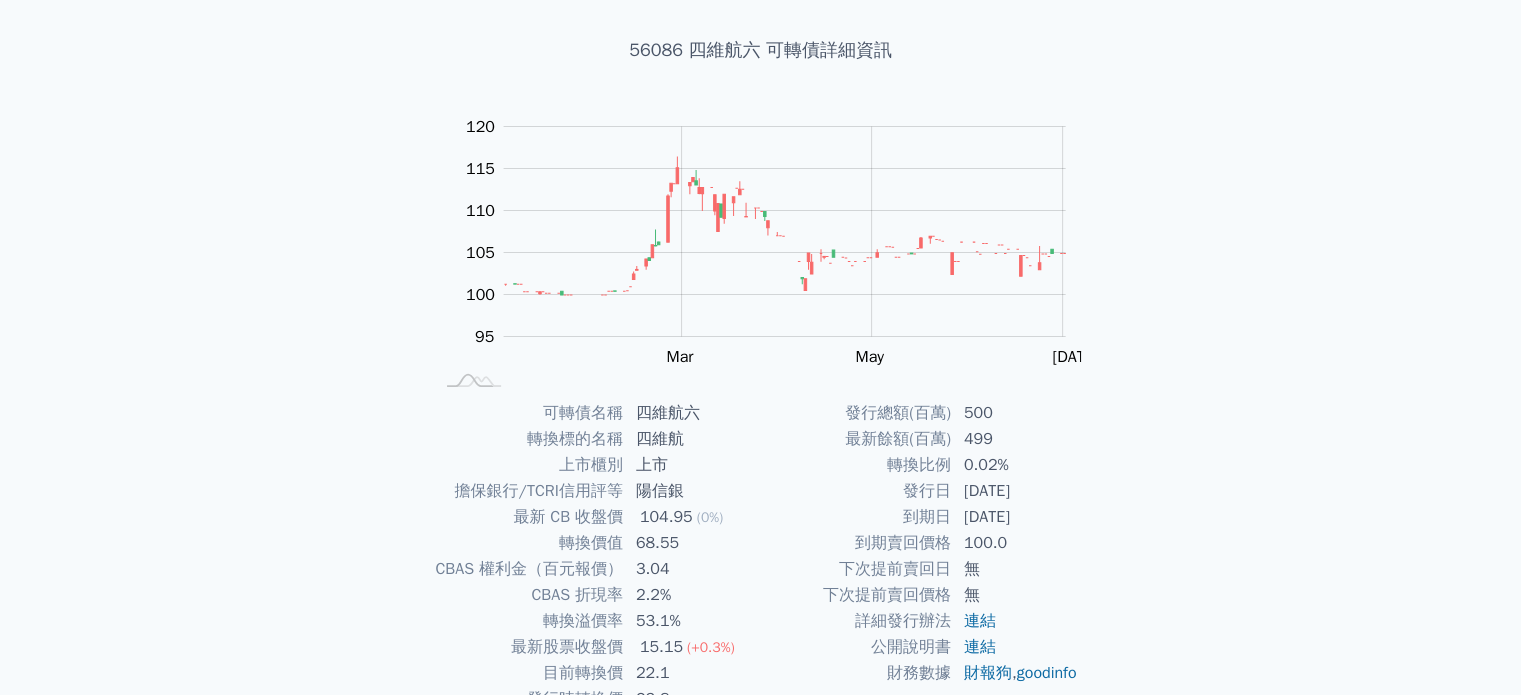 scroll, scrollTop: 231, scrollLeft: 0, axis: vertical 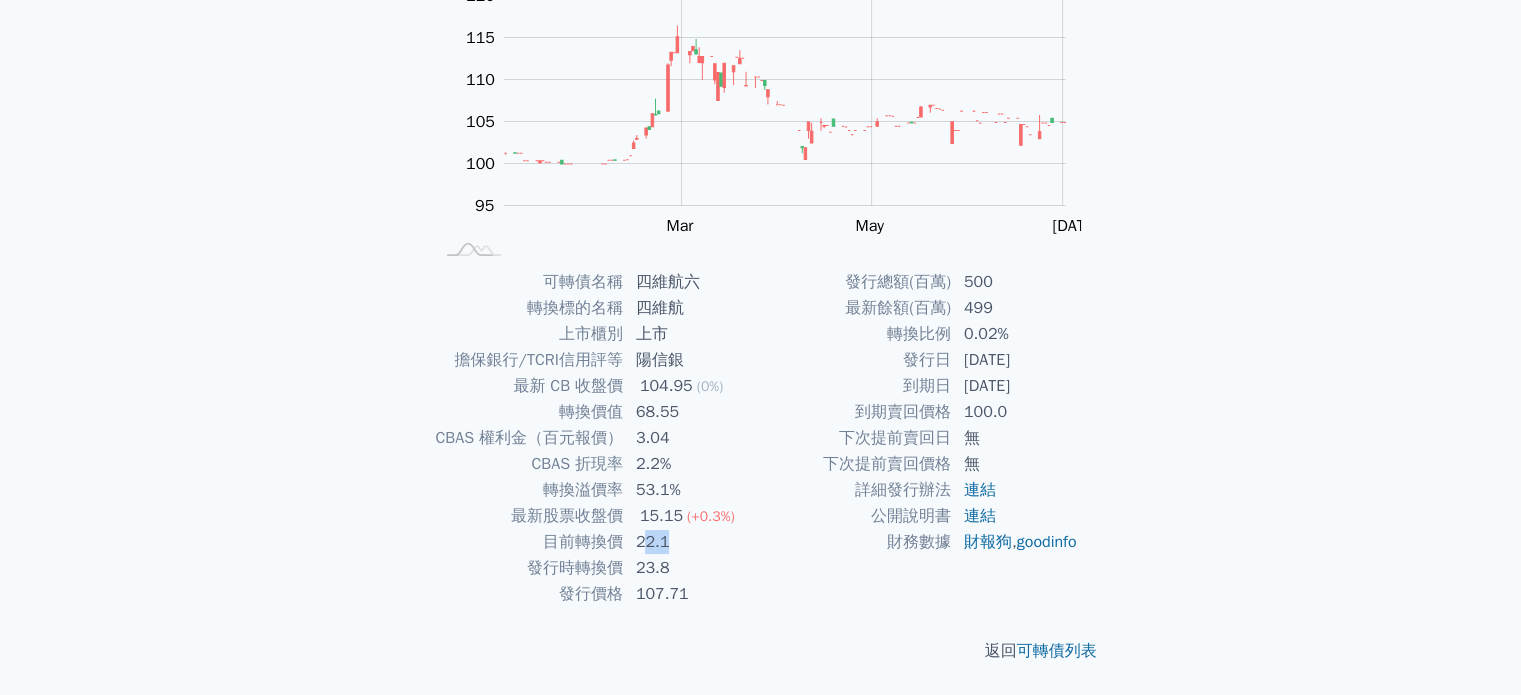 drag, startPoint x: 642, startPoint y: 537, endPoint x: 690, endPoint y: 535, distance: 48.04165 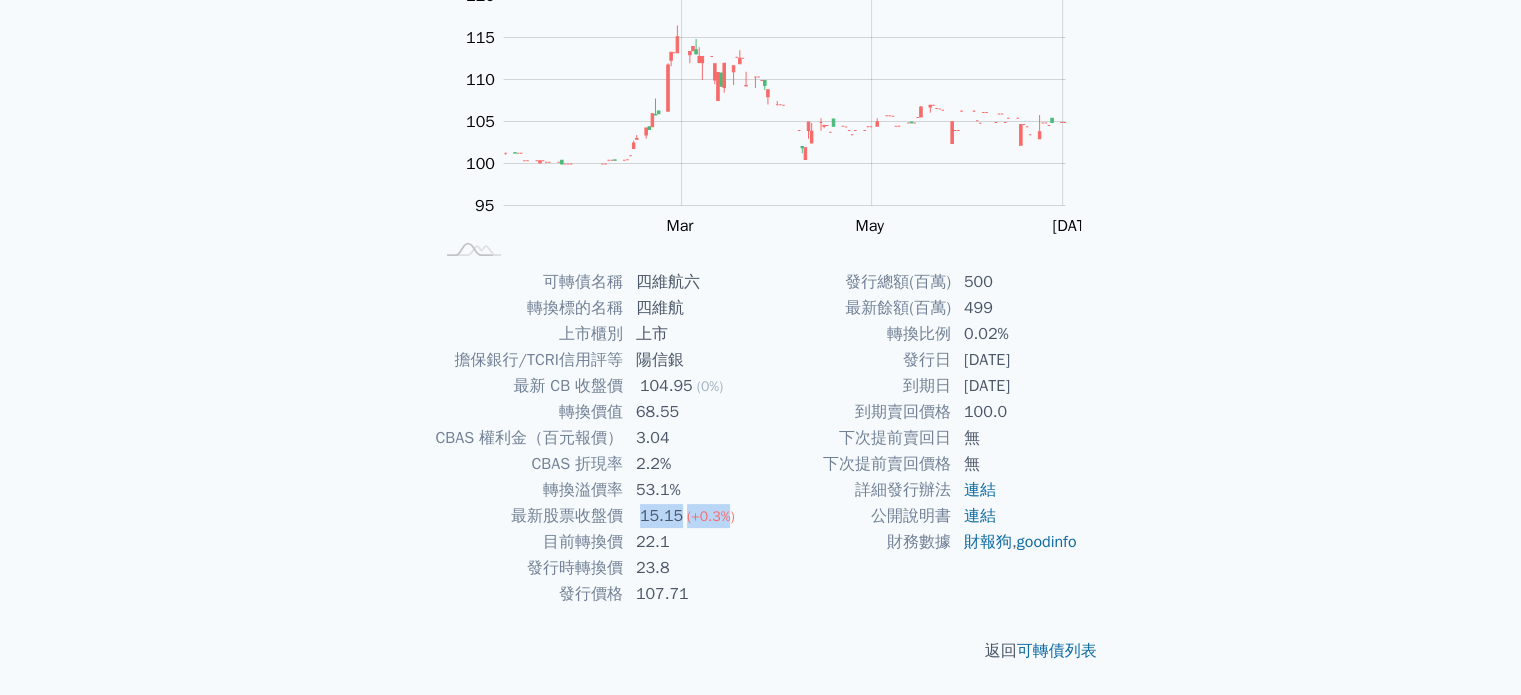 drag, startPoint x: 654, startPoint y: 507, endPoint x: 733, endPoint y: 506, distance: 79.00633 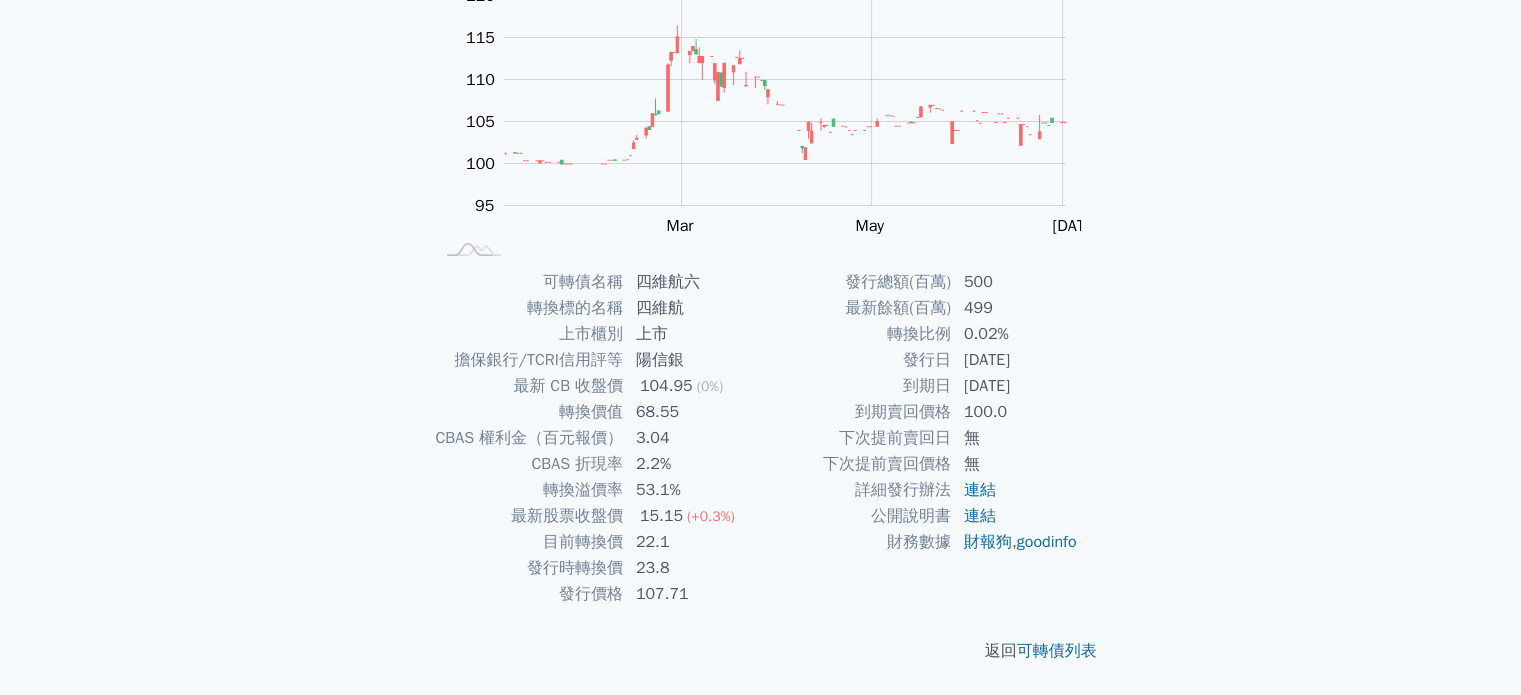 click on "22.1" at bounding box center (692, 542) 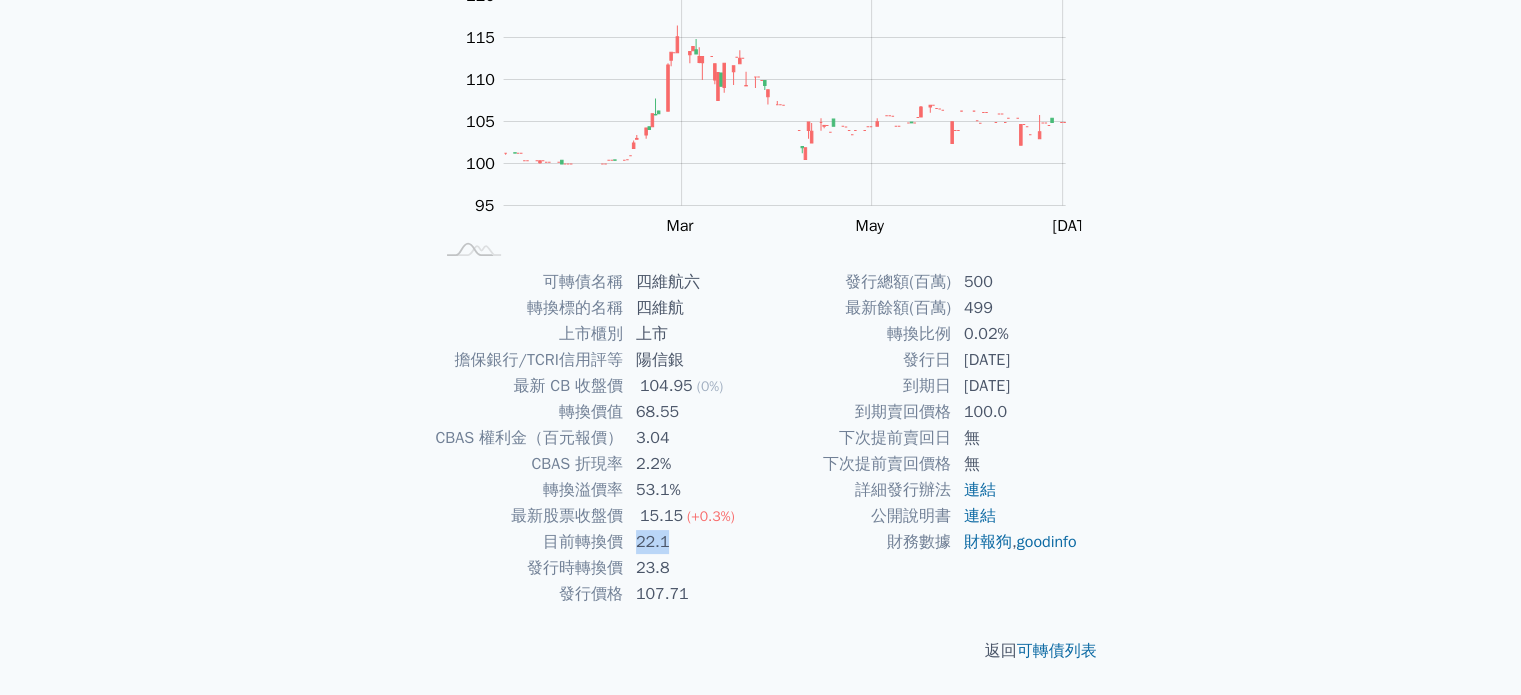 click on "目前轉換價
22.1" at bounding box center (597, 542) 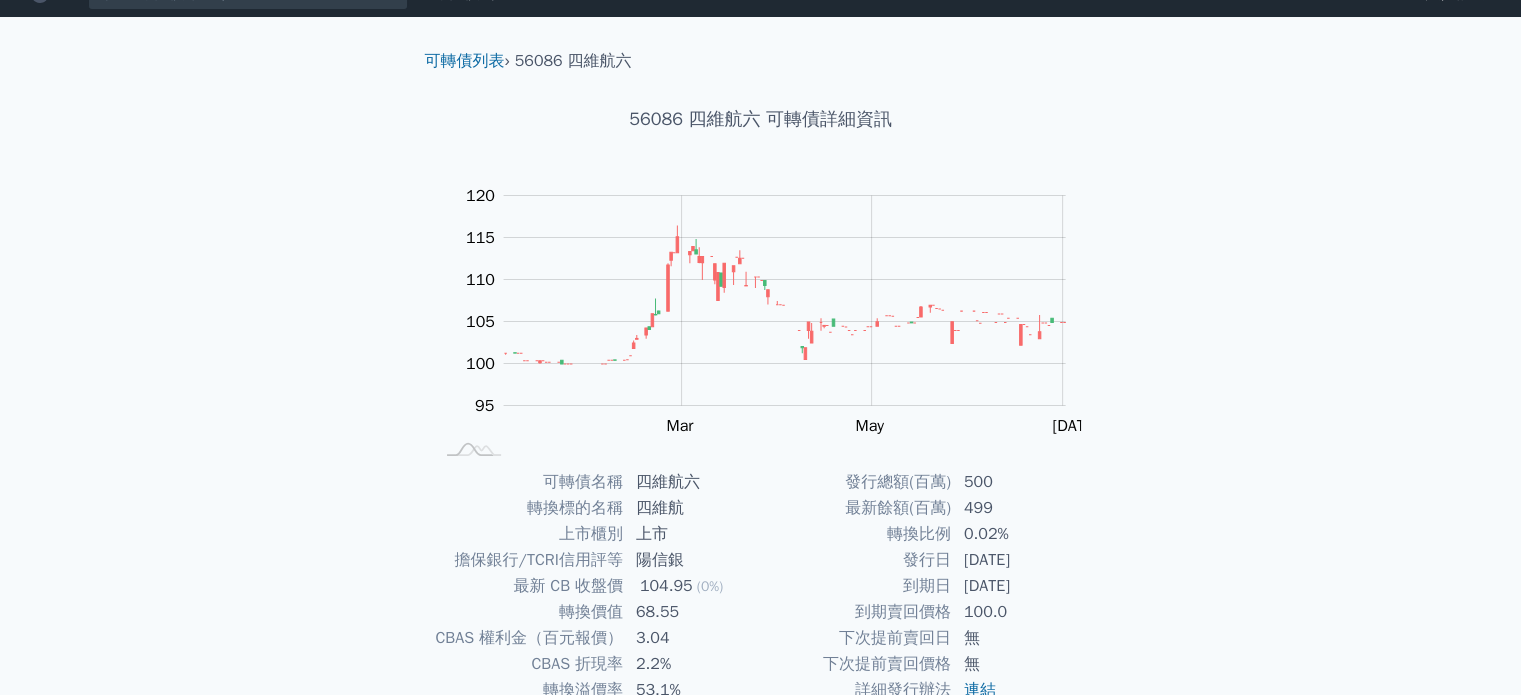 scroll, scrollTop: 0, scrollLeft: 0, axis: both 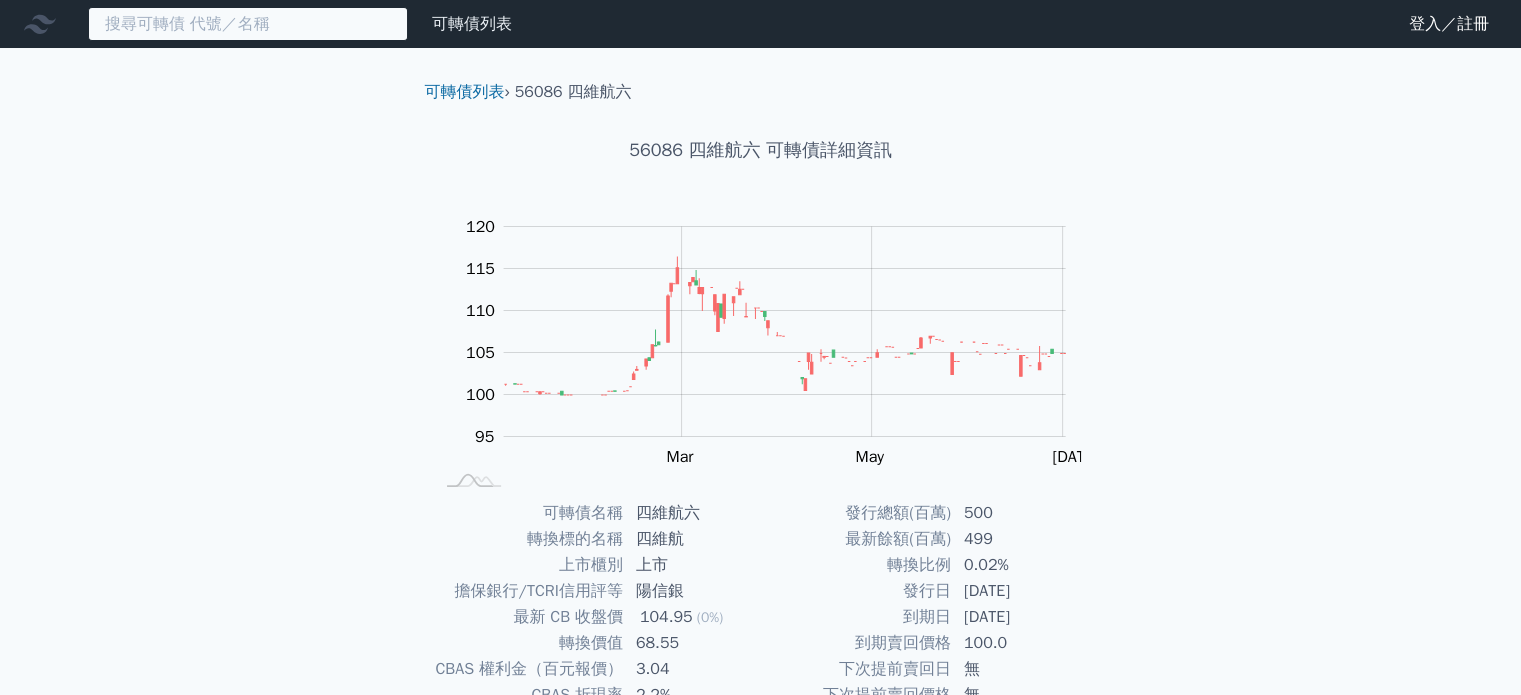click at bounding box center (248, 24) 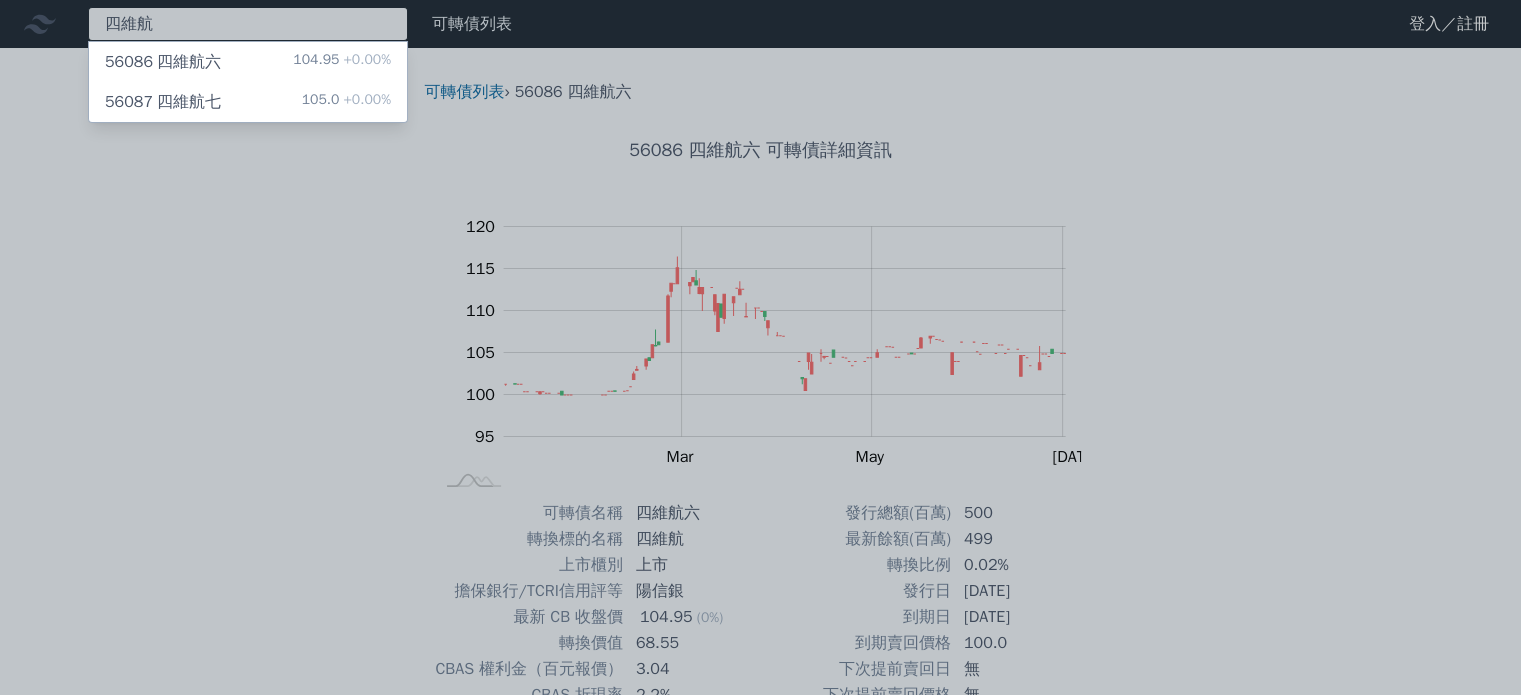 type on "四維航" 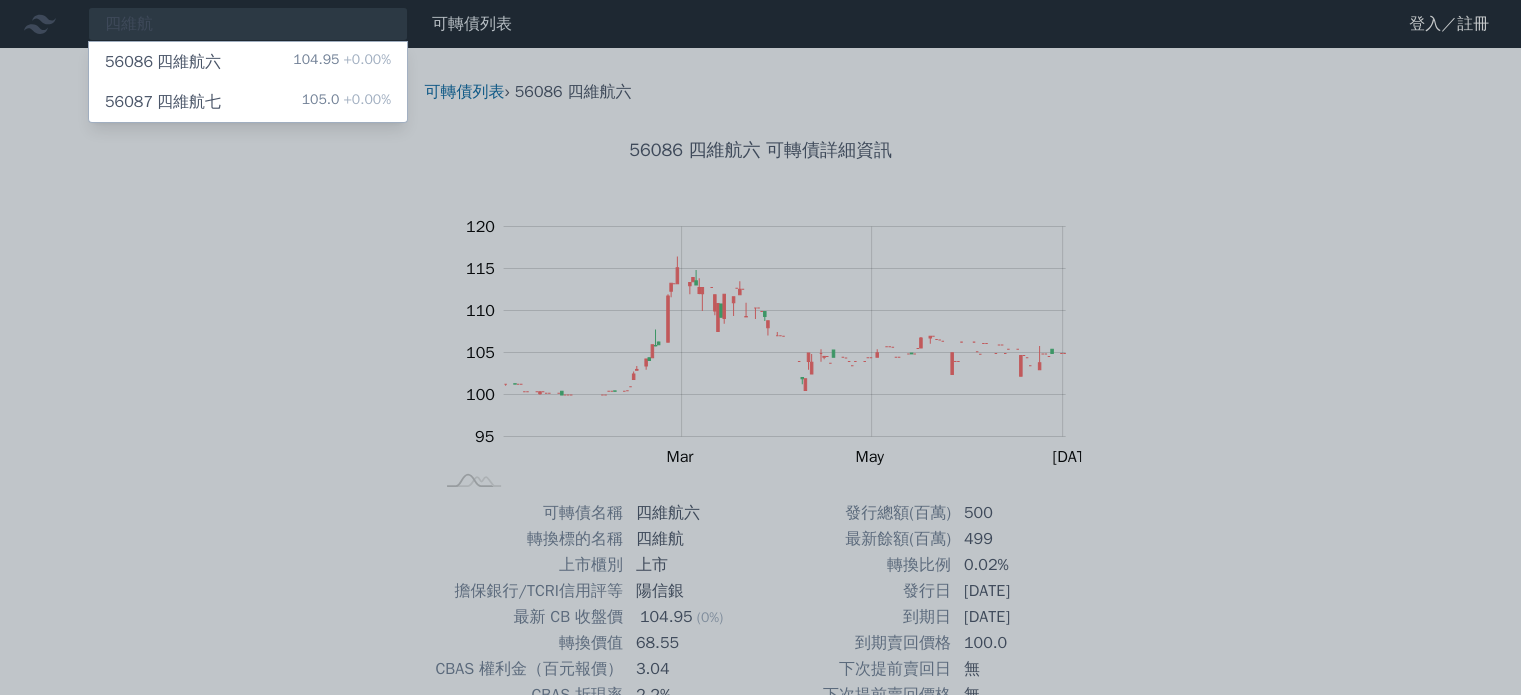 click at bounding box center [760, 347] 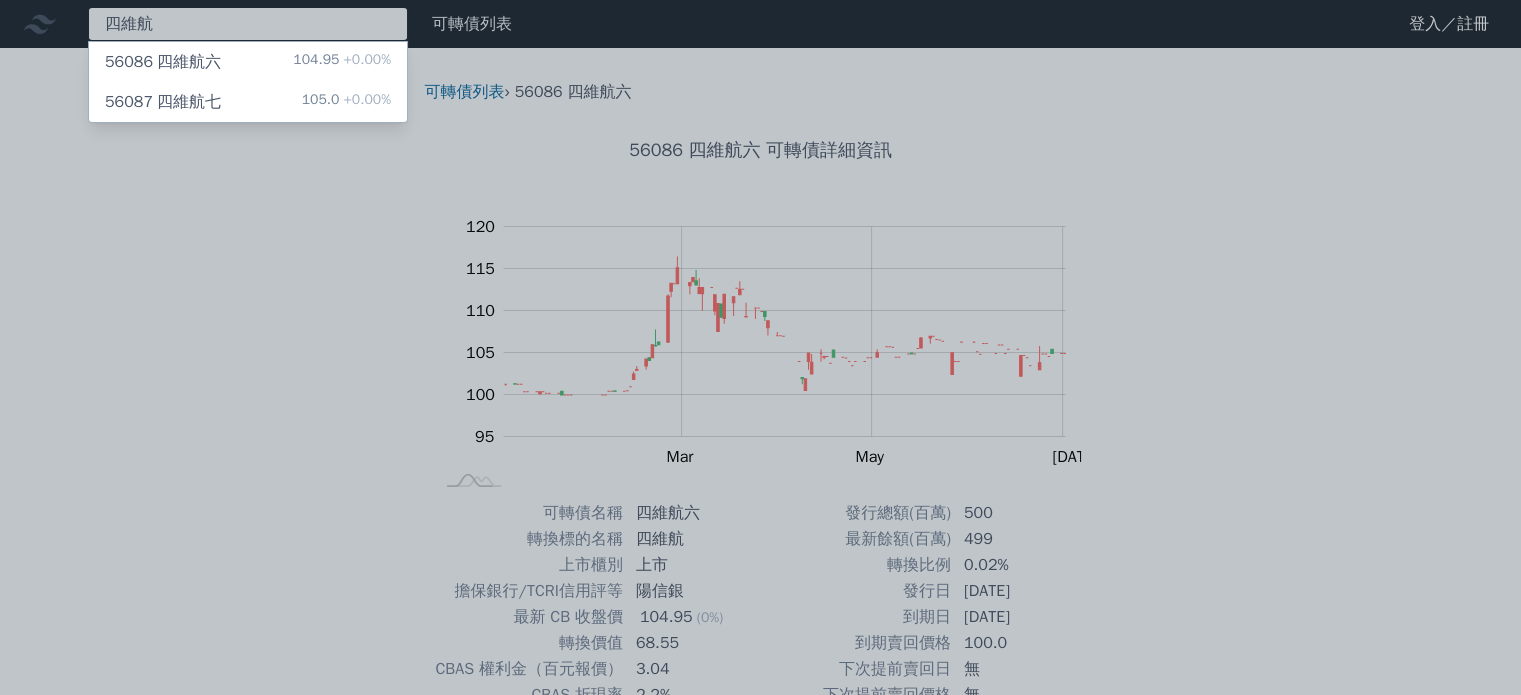 click on "四維航
56086 四維航六
104.95 +0.00%
56087 四維航七
105.0 +0.00%" at bounding box center (248, 24) 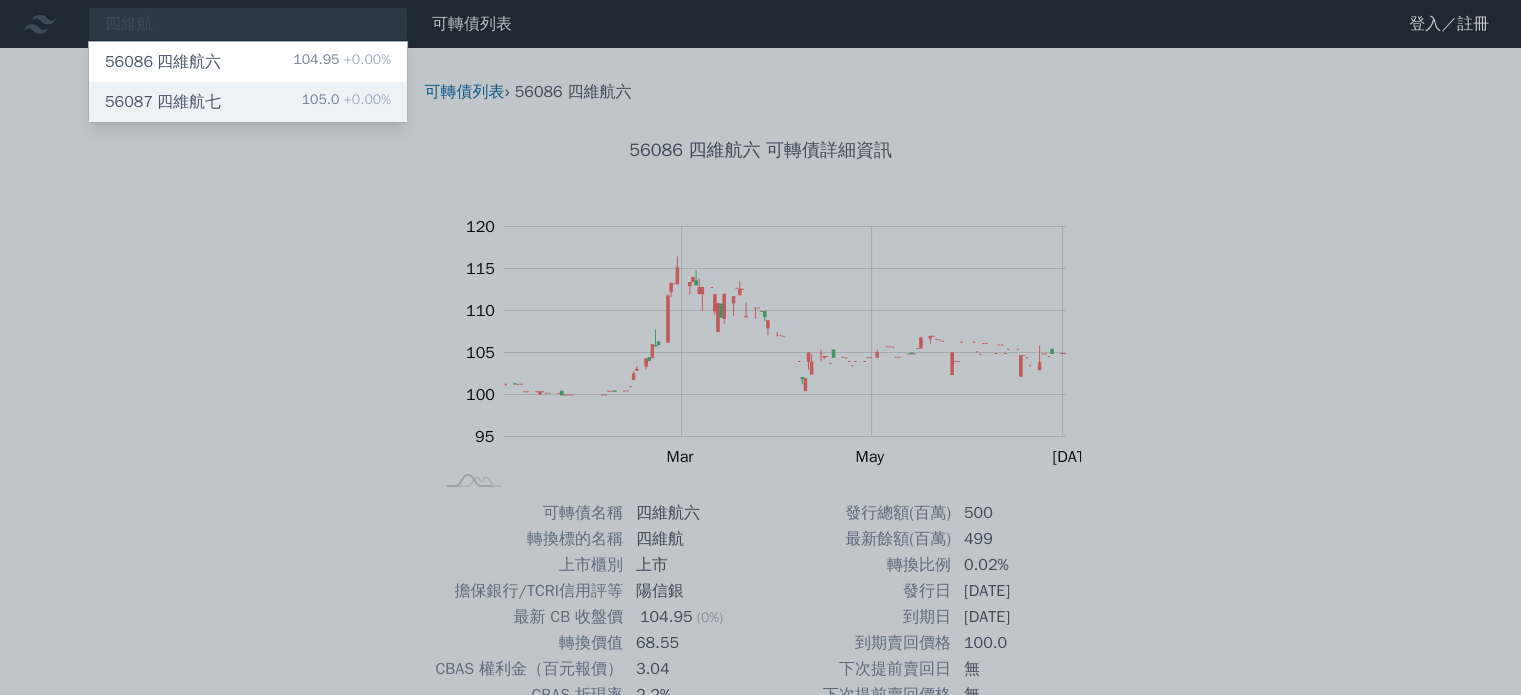 click on "56087 四維航七" at bounding box center [163, 102] 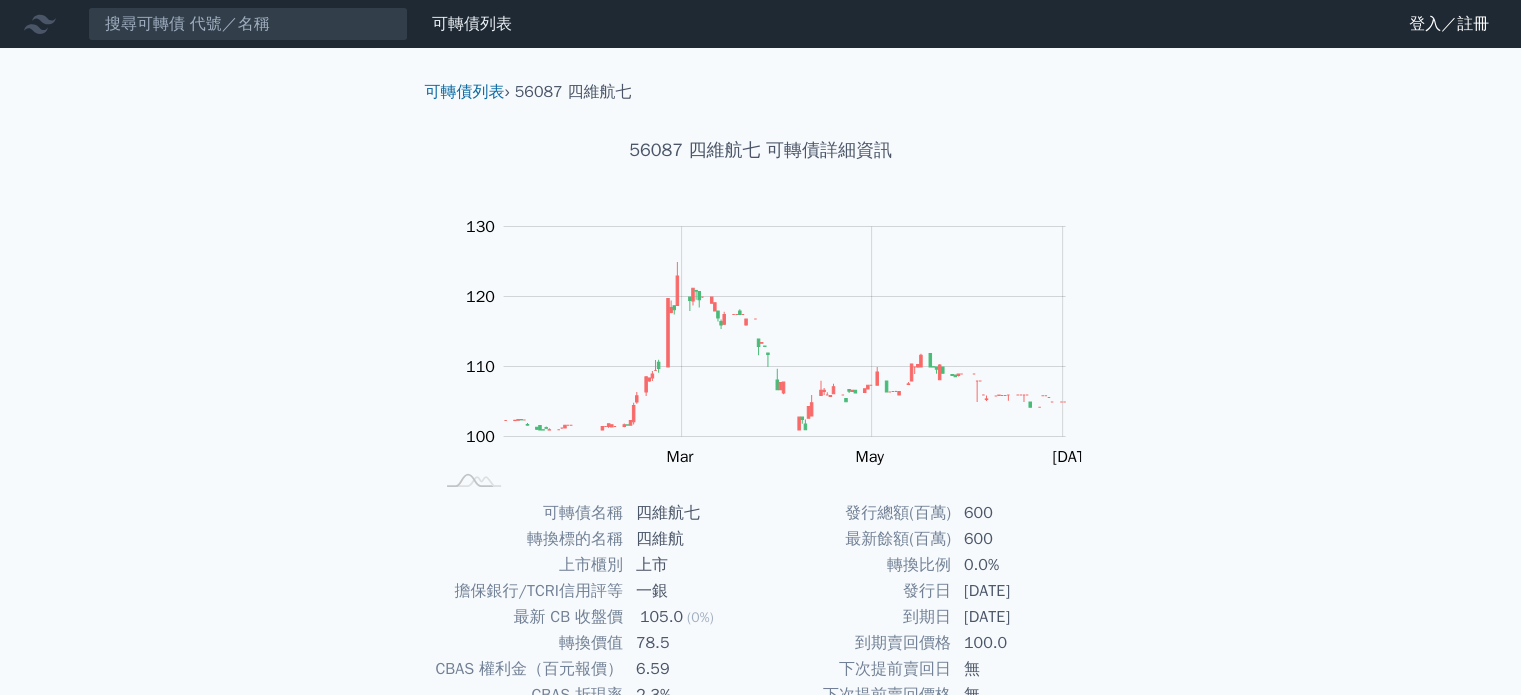 scroll, scrollTop: 231, scrollLeft: 0, axis: vertical 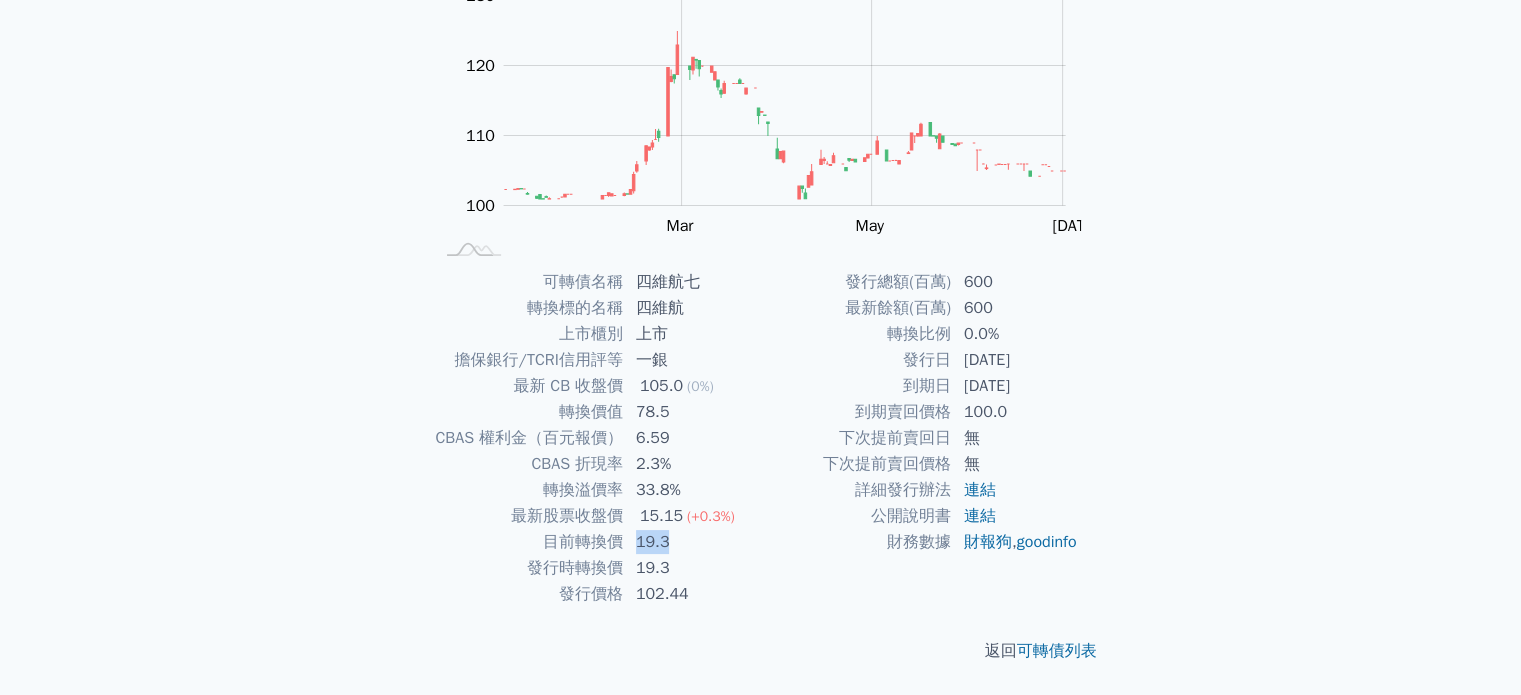 drag, startPoint x: 624, startPoint y: 538, endPoint x: 696, endPoint y: 533, distance: 72.1734 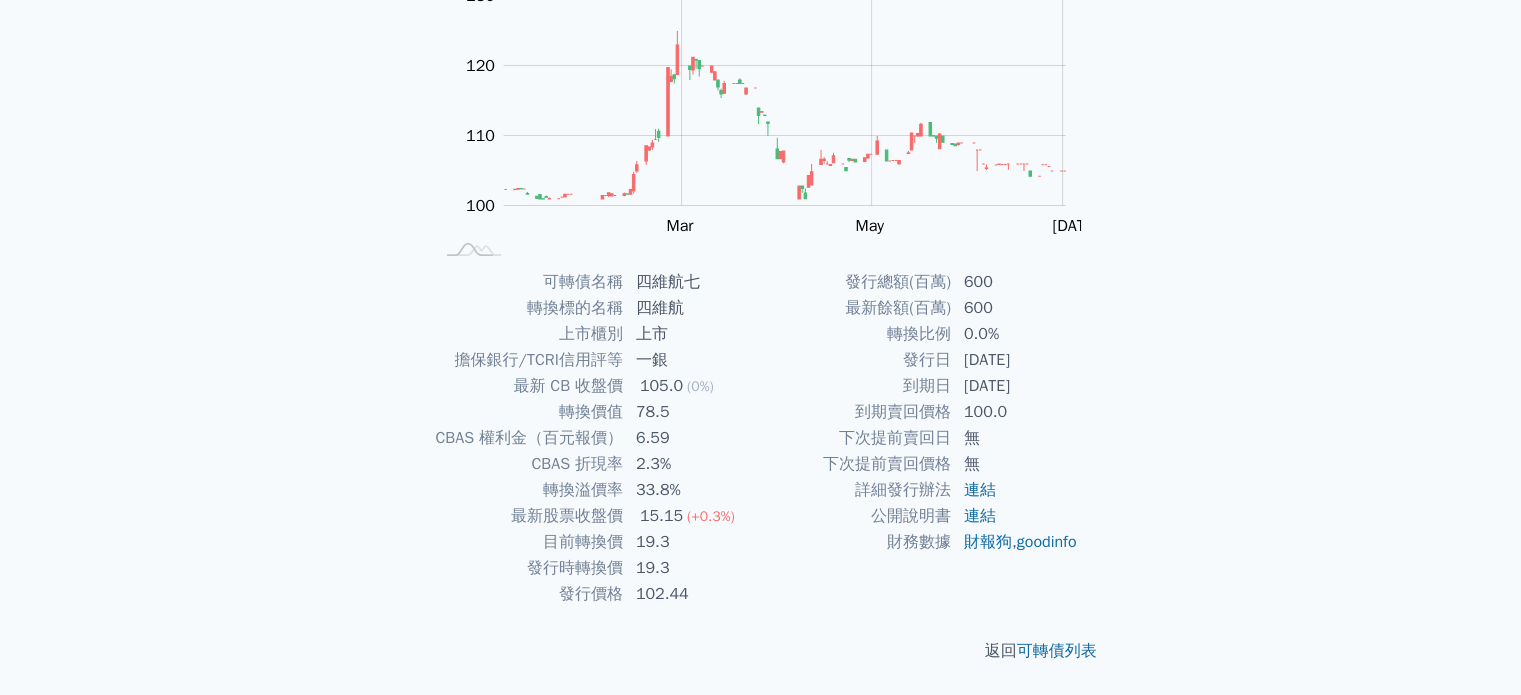 click on "19.3" at bounding box center [692, 568] 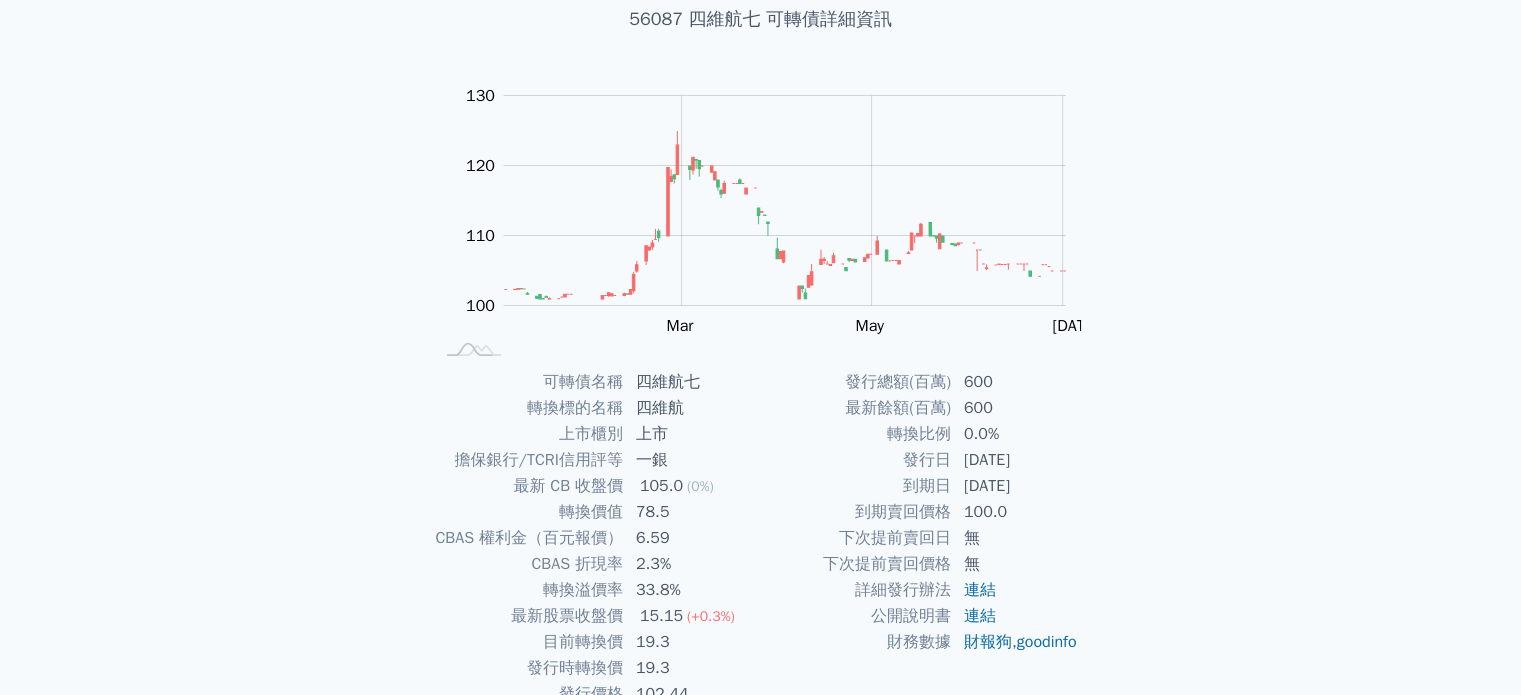 scroll, scrollTop: 0, scrollLeft: 0, axis: both 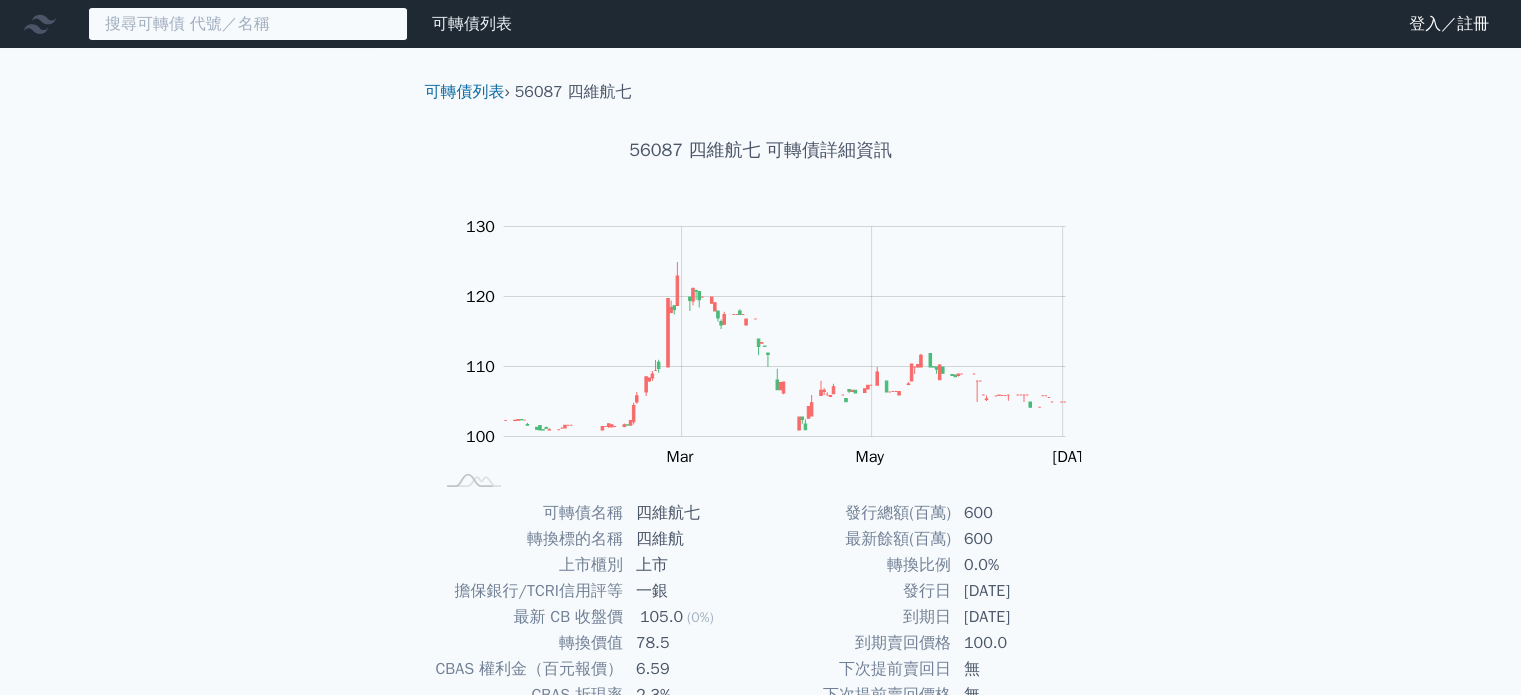 click at bounding box center (248, 24) 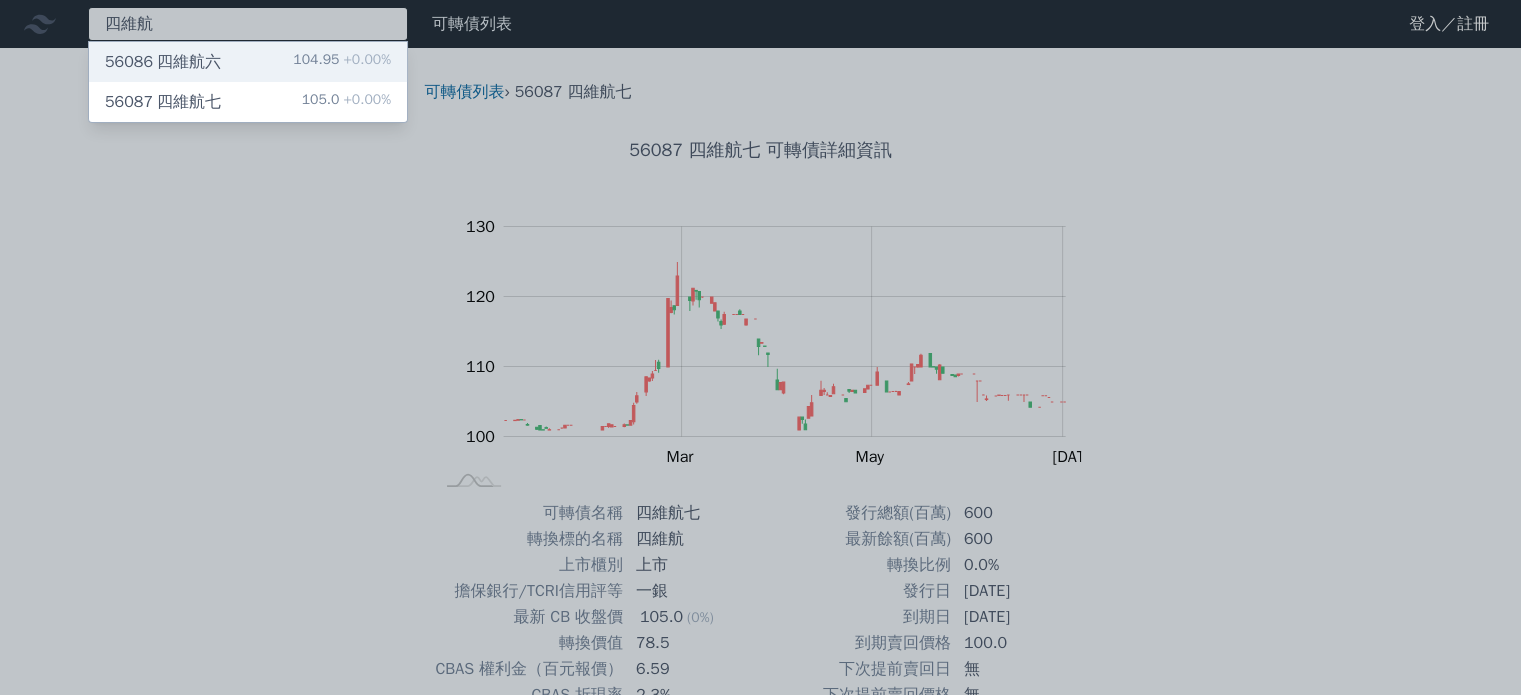 type on "四維航" 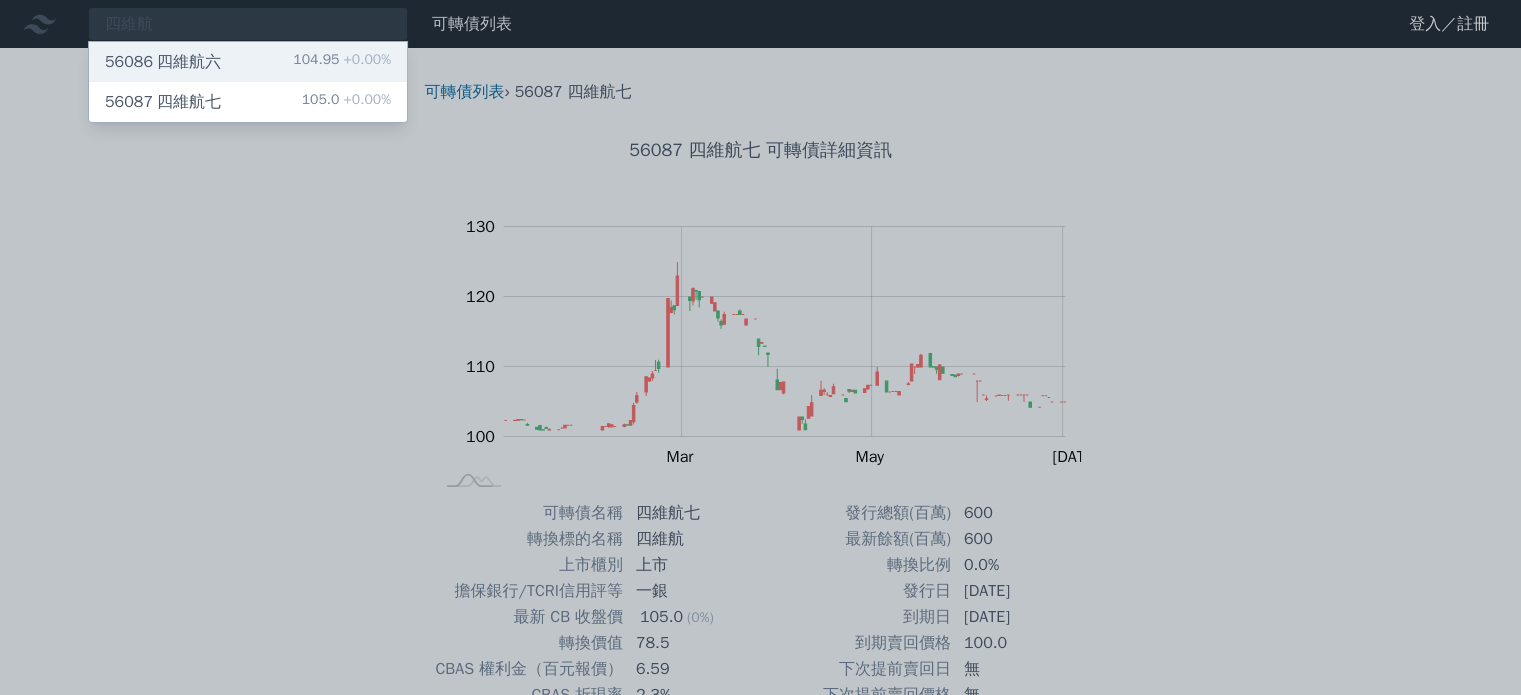 click on "56086 四維航六
104.95 +0.00%" at bounding box center (248, 62) 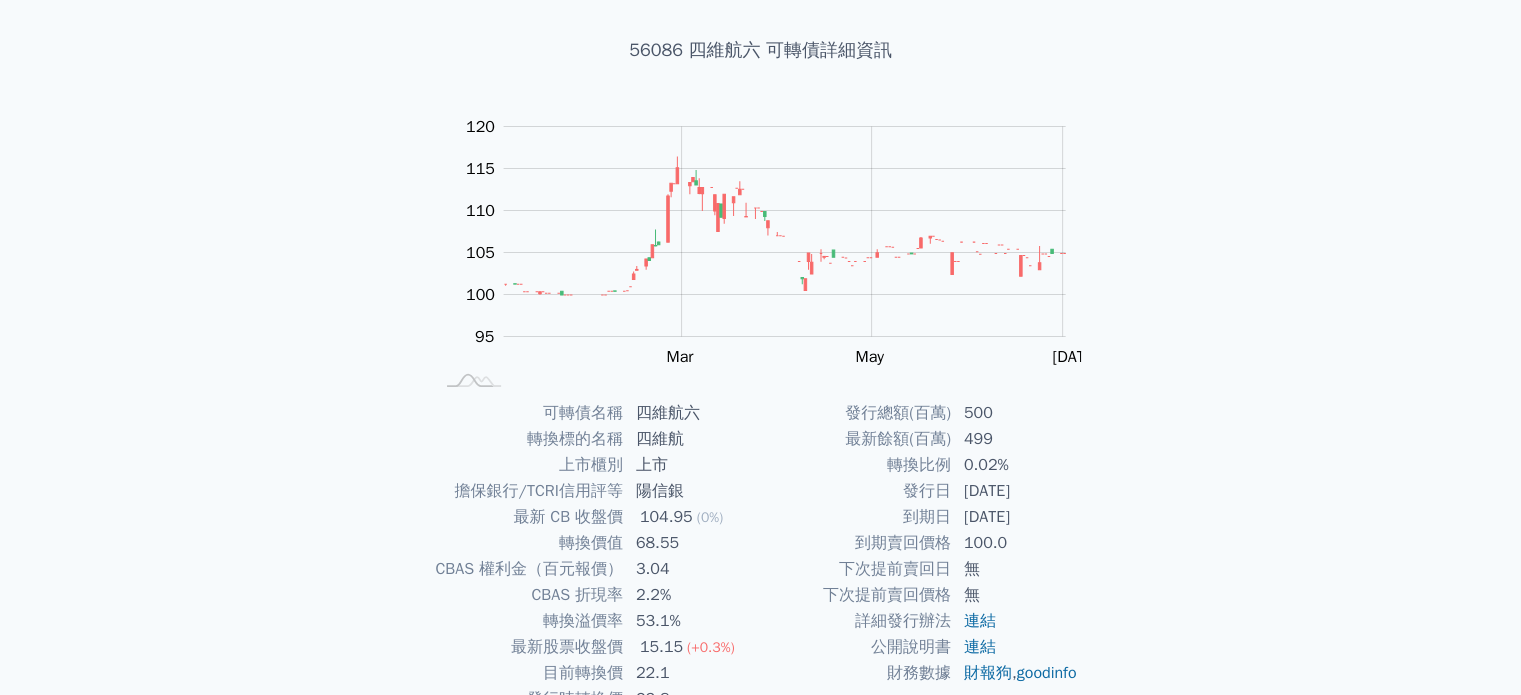 scroll, scrollTop: 200, scrollLeft: 0, axis: vertical 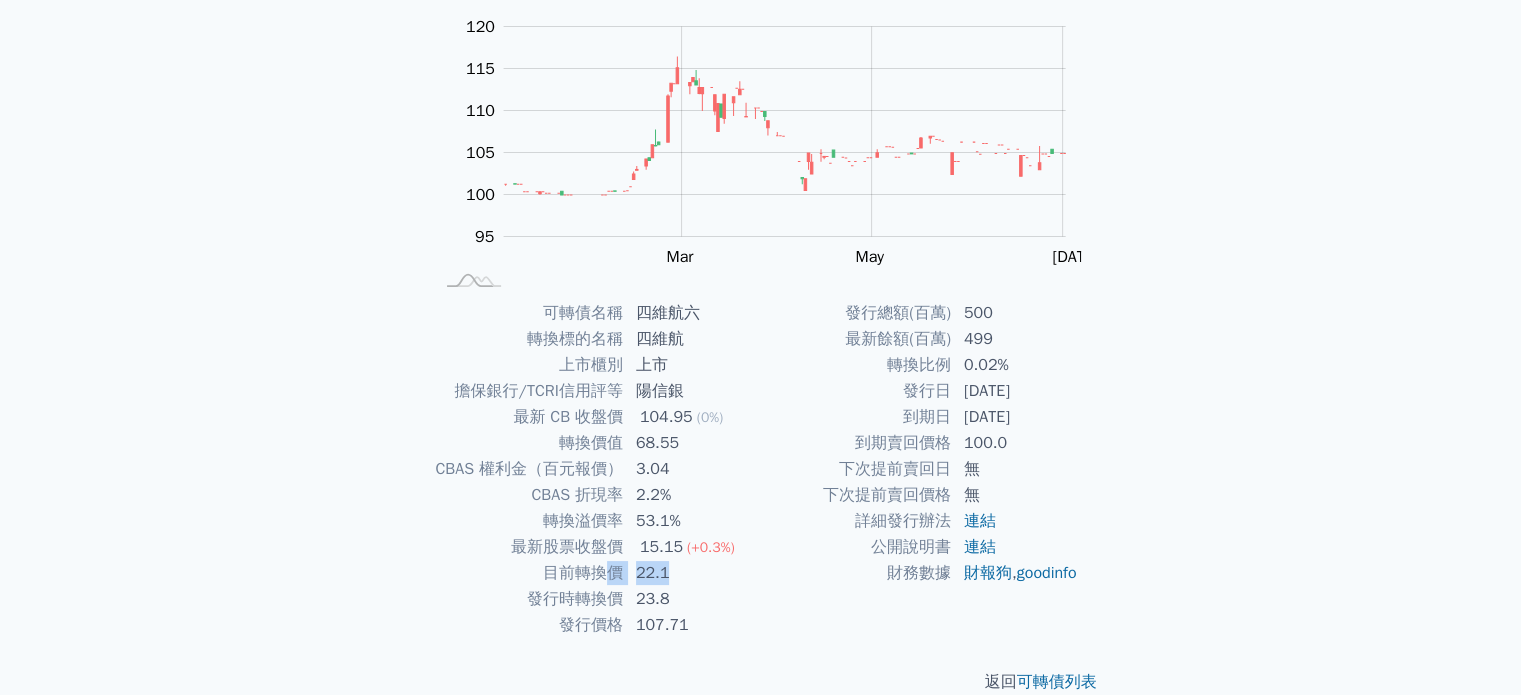 drag, startPoint x: 607, startPoint y: 570, endPoint x: 686, endPoint y: 582, distance: 79.9062 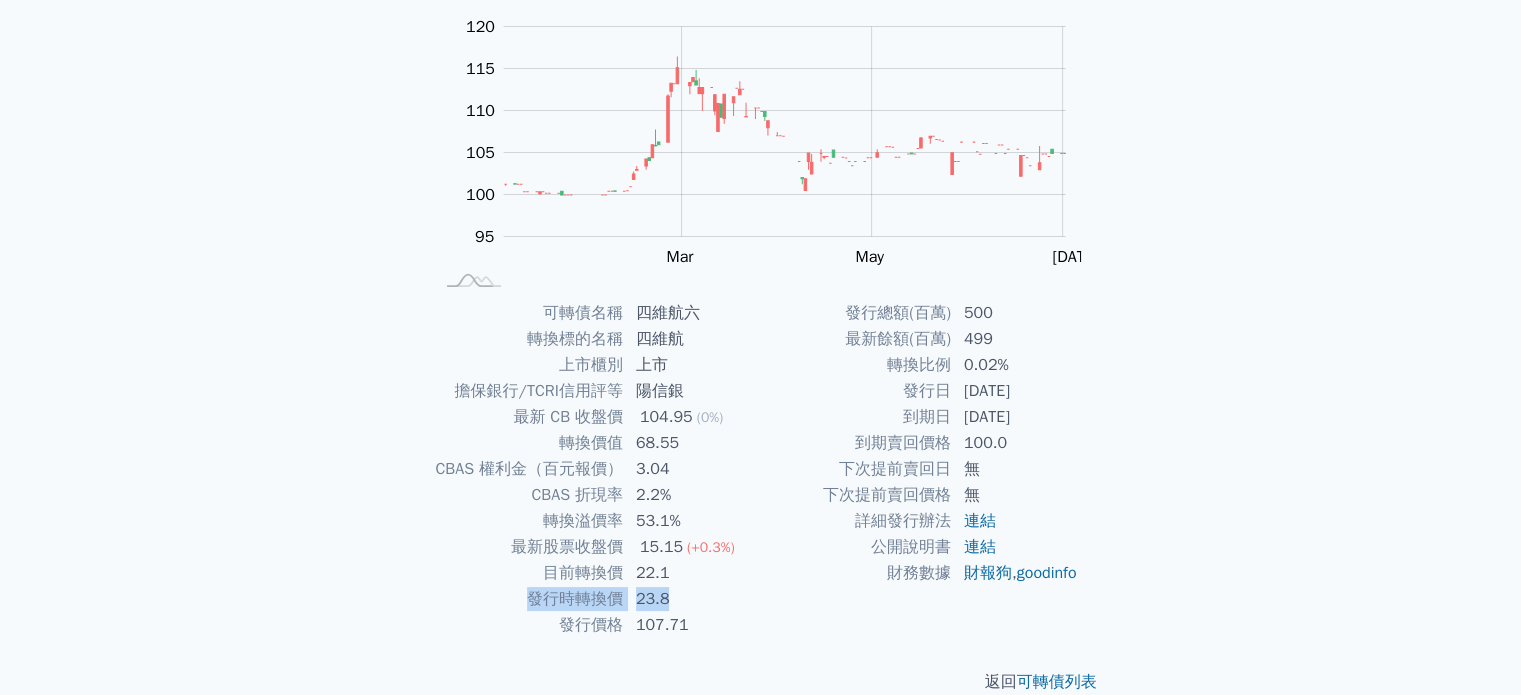 drag, startPoint x: 743, startPoint y: 587, endPoint x: 614, endPoint y: 513, distance: 148.71785 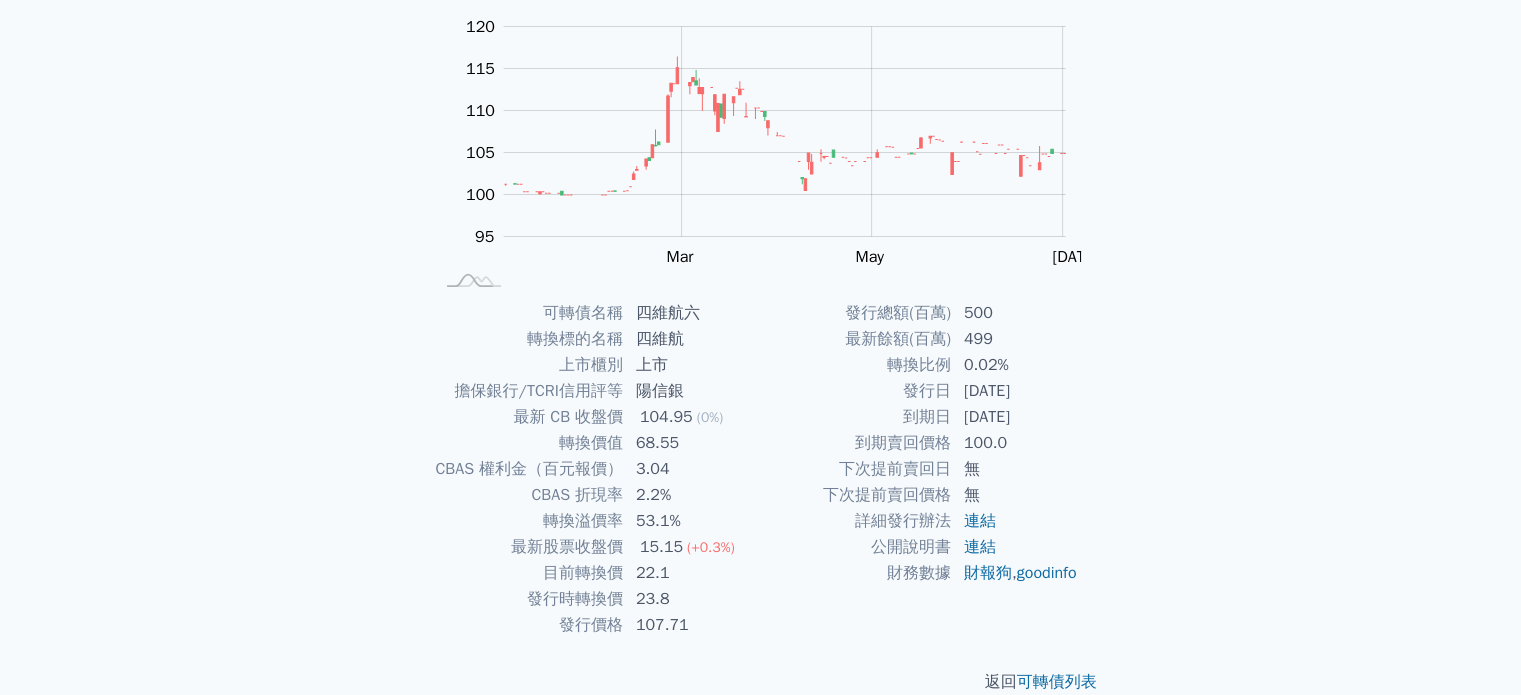click on "可轉債列表
財務數據
可轉債列表
財務數據
登入／註冊
登入／註冊
可轉債列表  ›
56086 四維航六
56086 四維航六 可轉債詳細資訊
Zoom Out 100 85 90 95 100 105 110 115 120 125 L [PERSON_NAME][DATE] Mar May [DATE] Sep 100%" at bounding box center (760, 263) 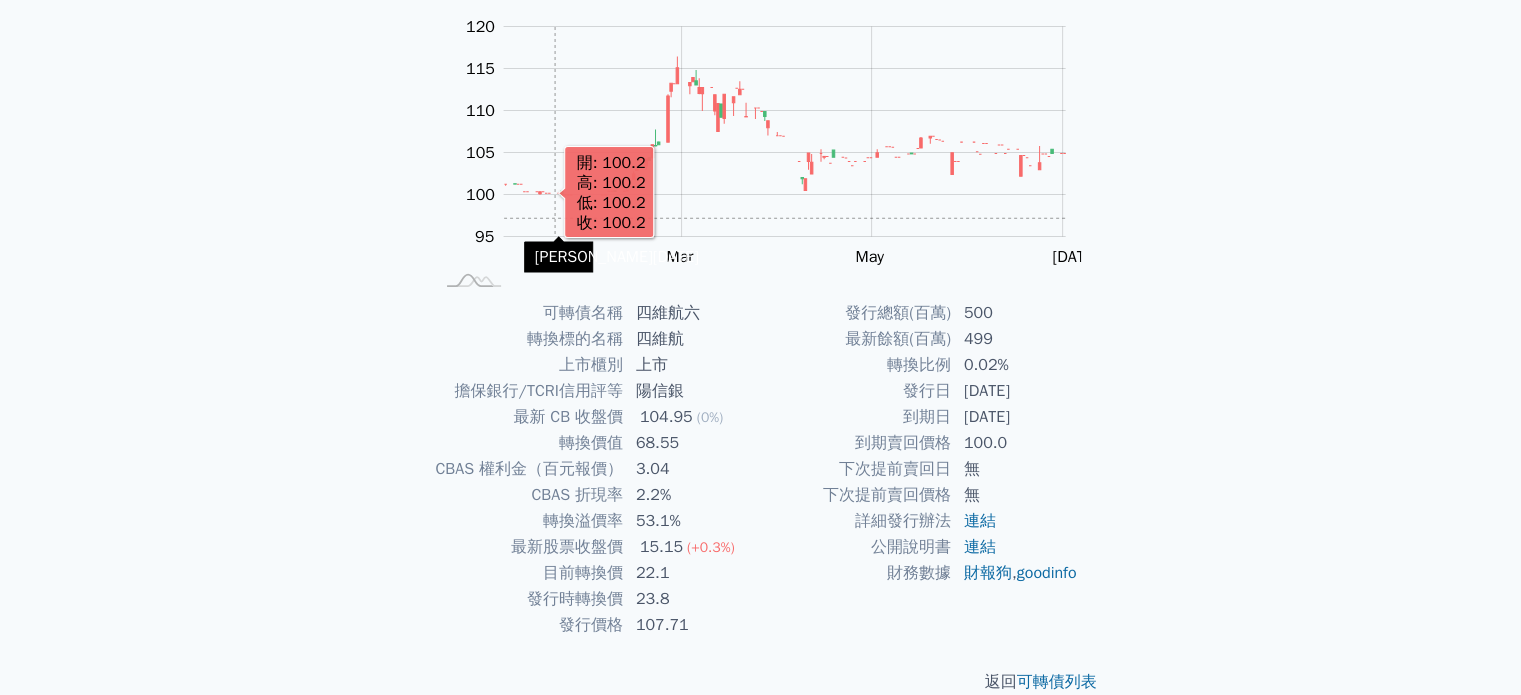 scroll, scrollTop: 0, scrollLeft: 0, axis: both 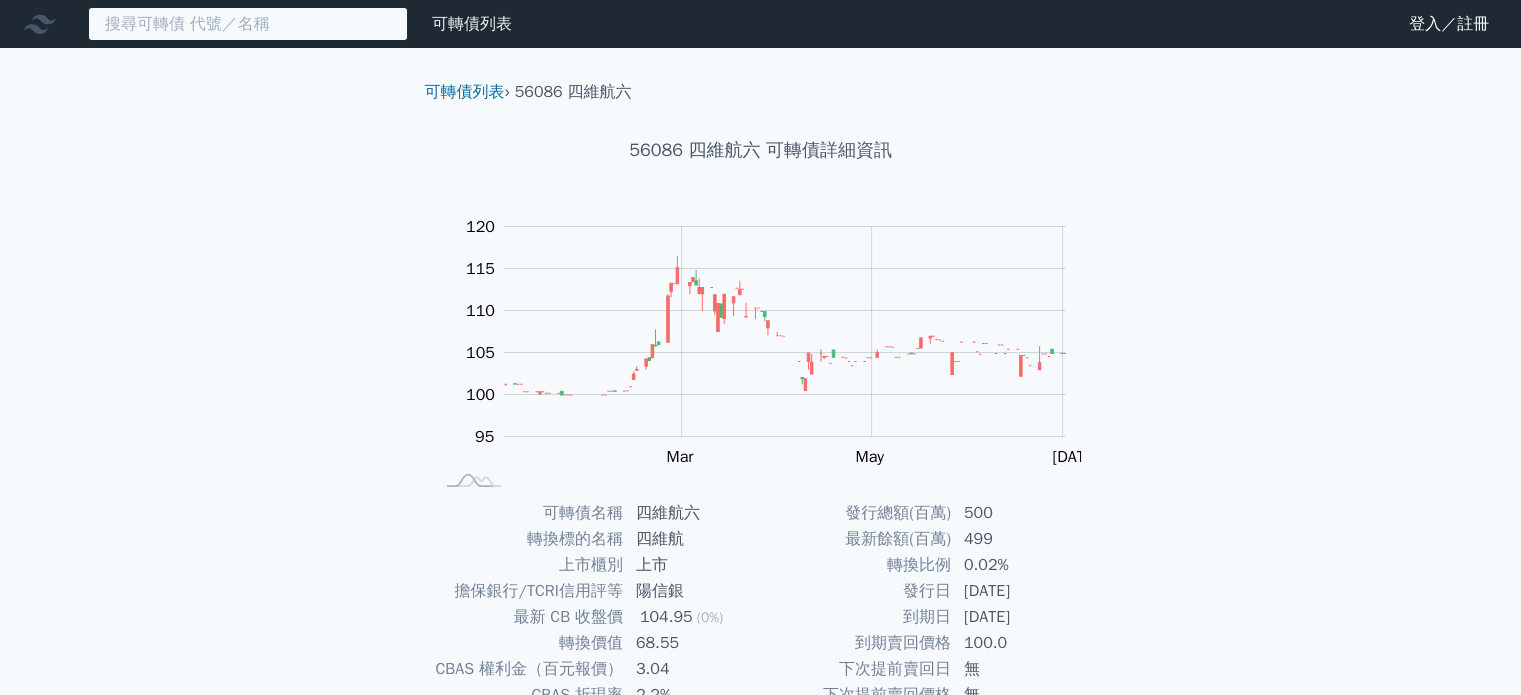 click at bounding box center (248, 24) 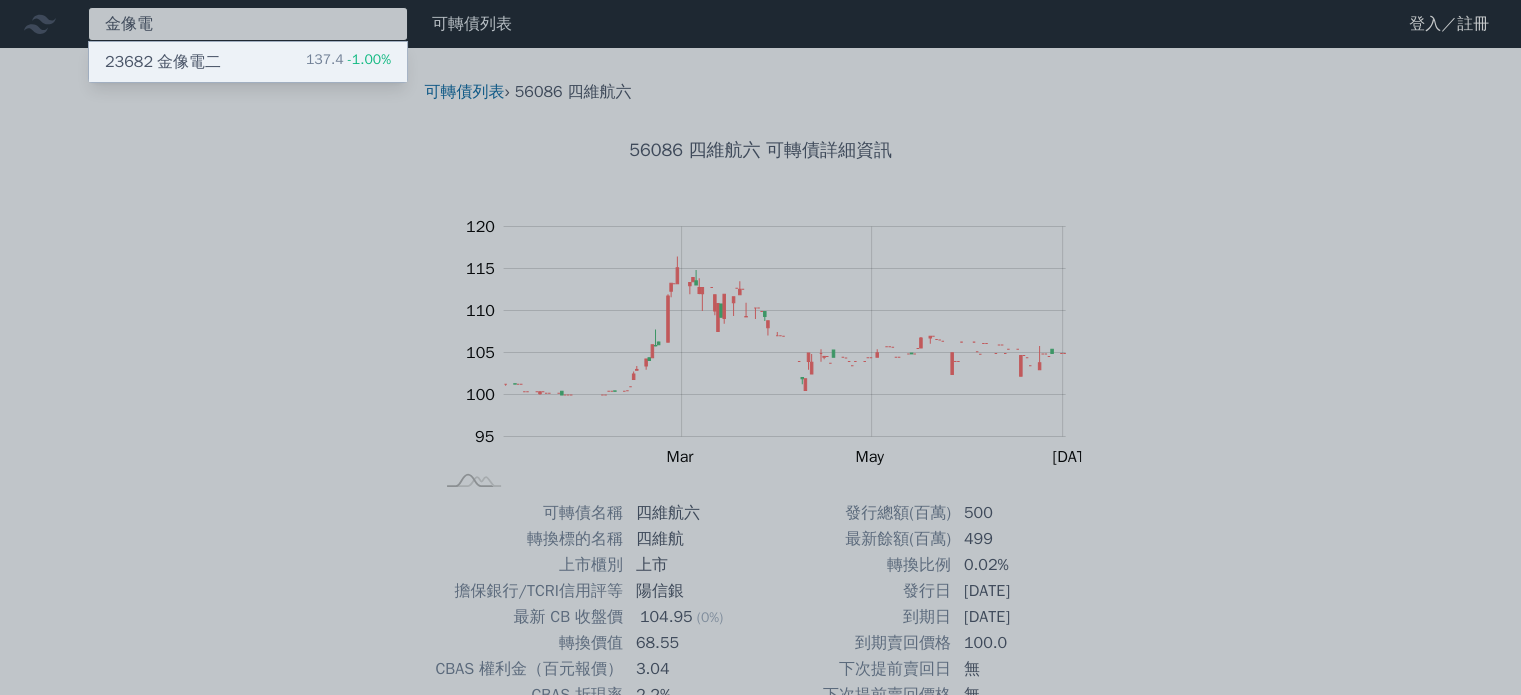 type on "金像電" 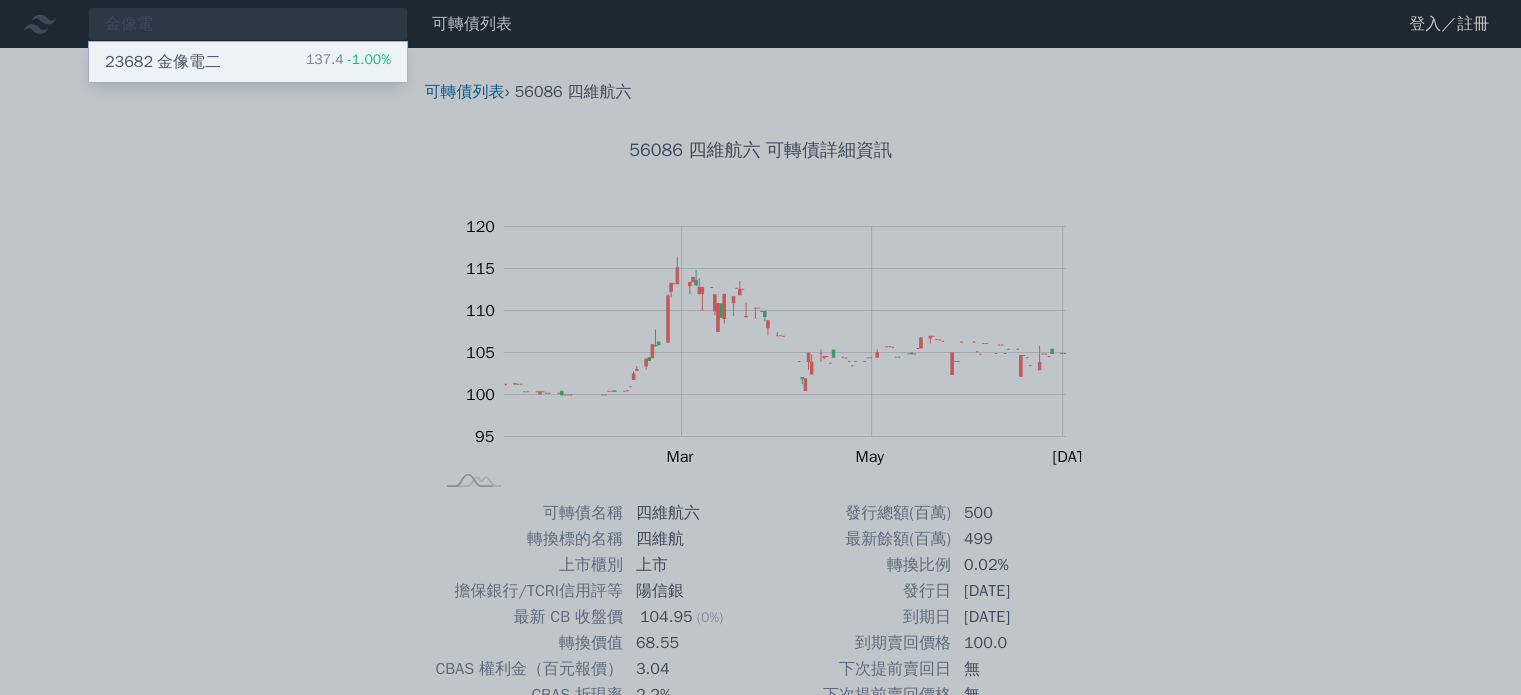 click on "23682 金像電二
137.4 -1.00%" at bounding box center [248, 62] 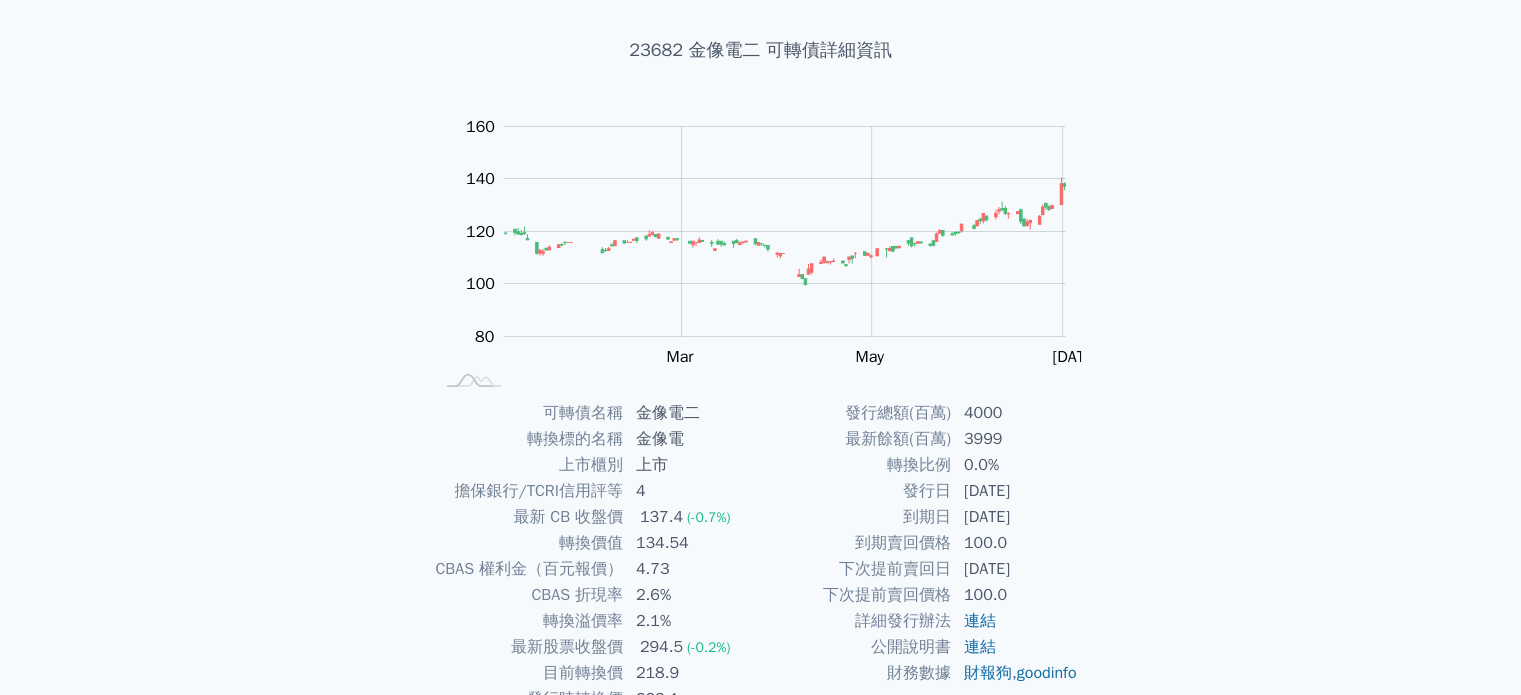 scroll, scrollTop: 200, scrollLeft: 0, axis: vertical 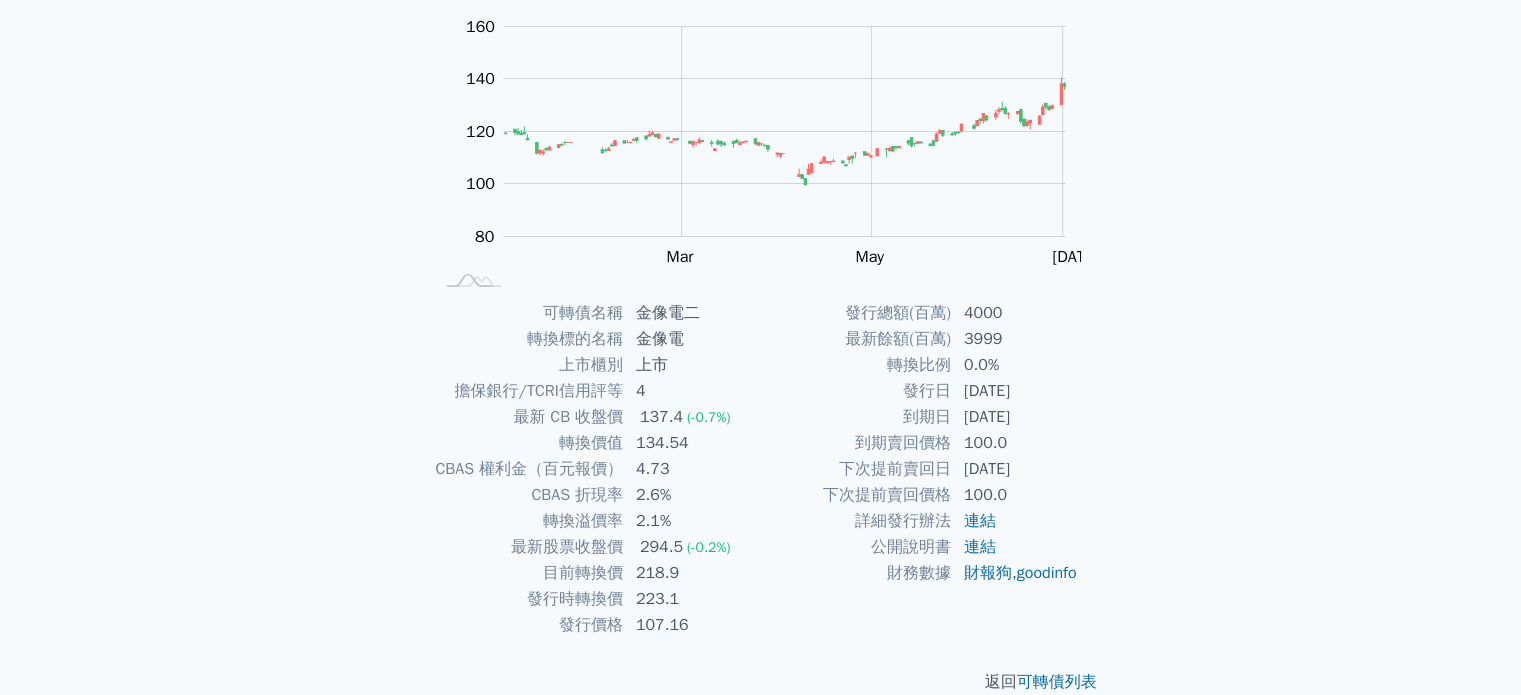 drag, startPoint x: 946, startPoint y: 485, endPoint x: 1061, endPoint y: 478, distance: 115.212845 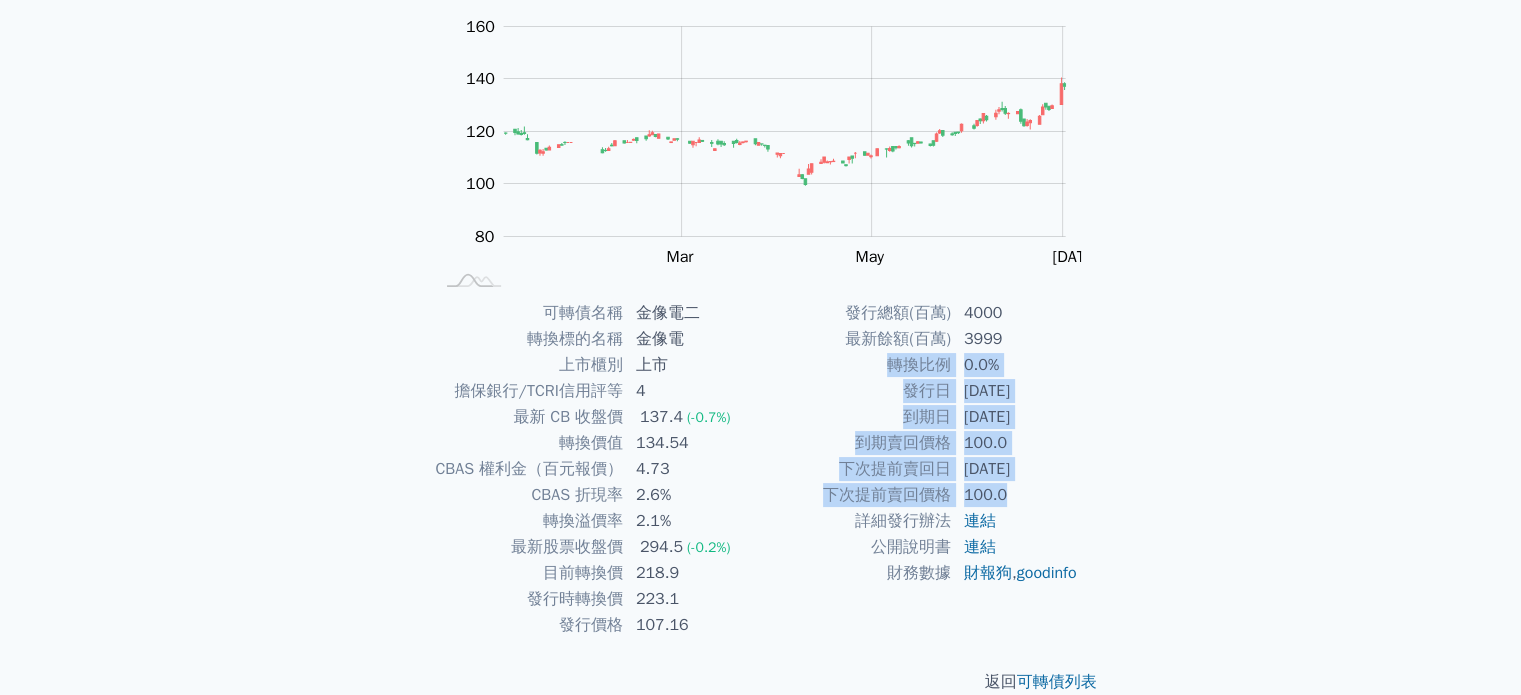 drag, startPoint x: 969, startPoint y: 479, endPoint x: 788, endPoint y: 372, distance: 210.26175 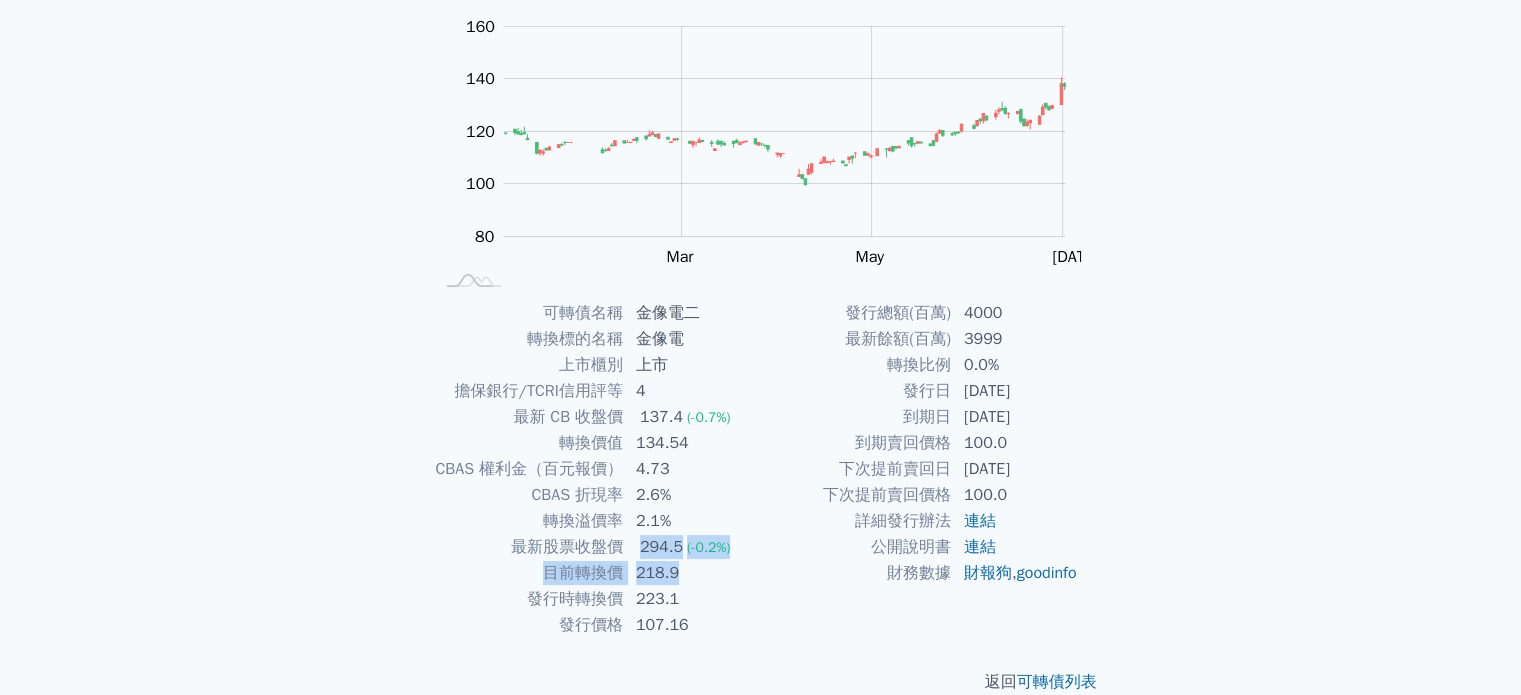 drag, startPoint x: 617, startPoint y: 552, endPoint x: 700, endPoint y: 570, distance: 84.92938 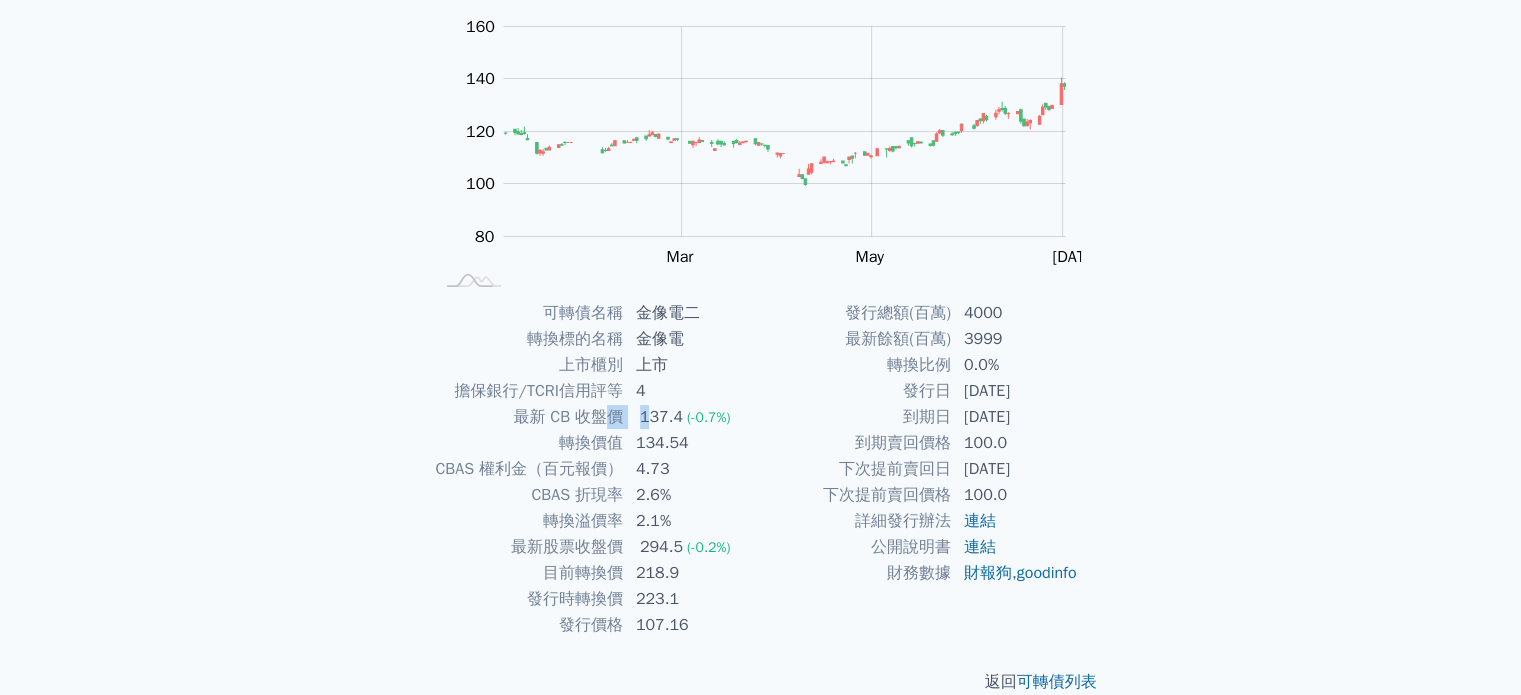 drag, startPoint x: 603, startPoint y: 417, endPoint x: 668, endPoint y: 422, distance: 65.192024 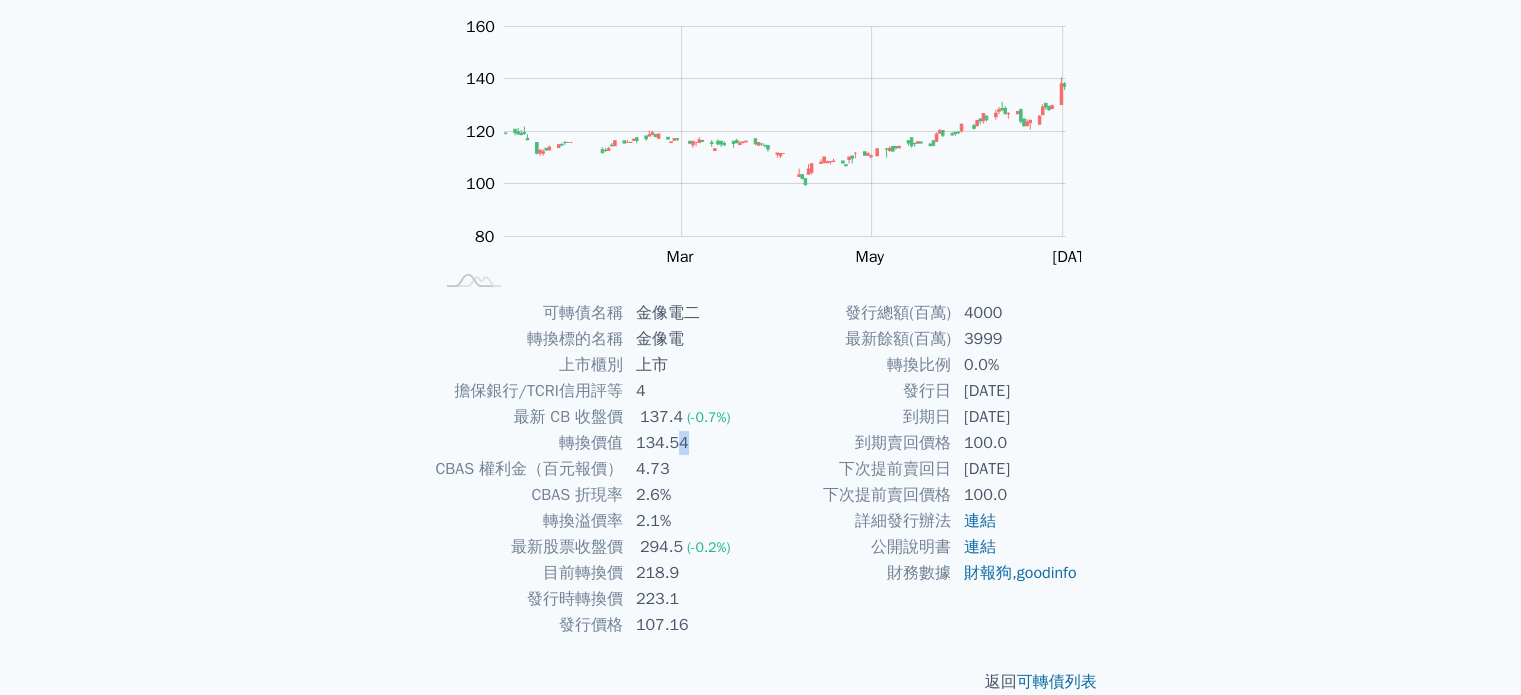 drag, startPoint x: 683, startPoint y: 443, endPoint x: 641, endPoint y: 503, distance: 73.239334 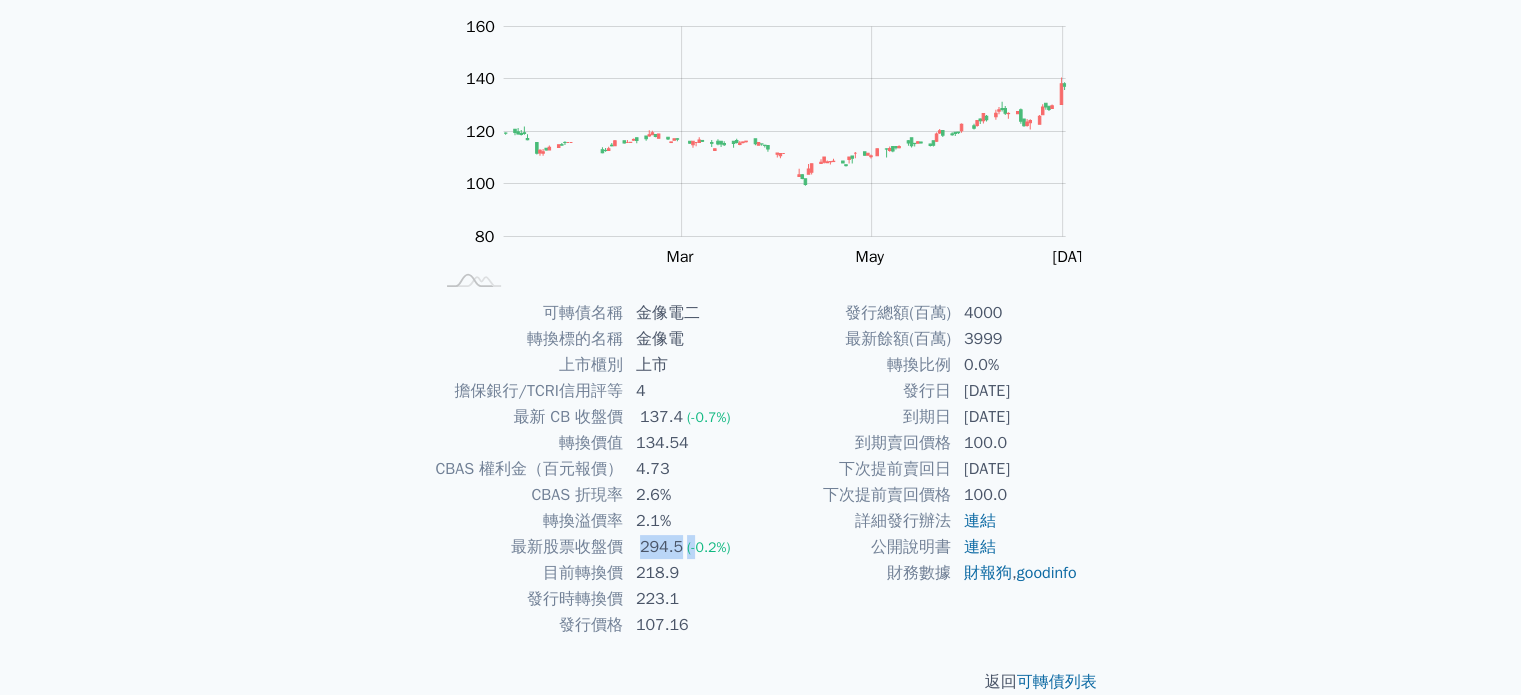 drag, startPoint x: 637, startPoint y: 551, endPoint x: 696, endPoint y: 553, distance: 59.03389 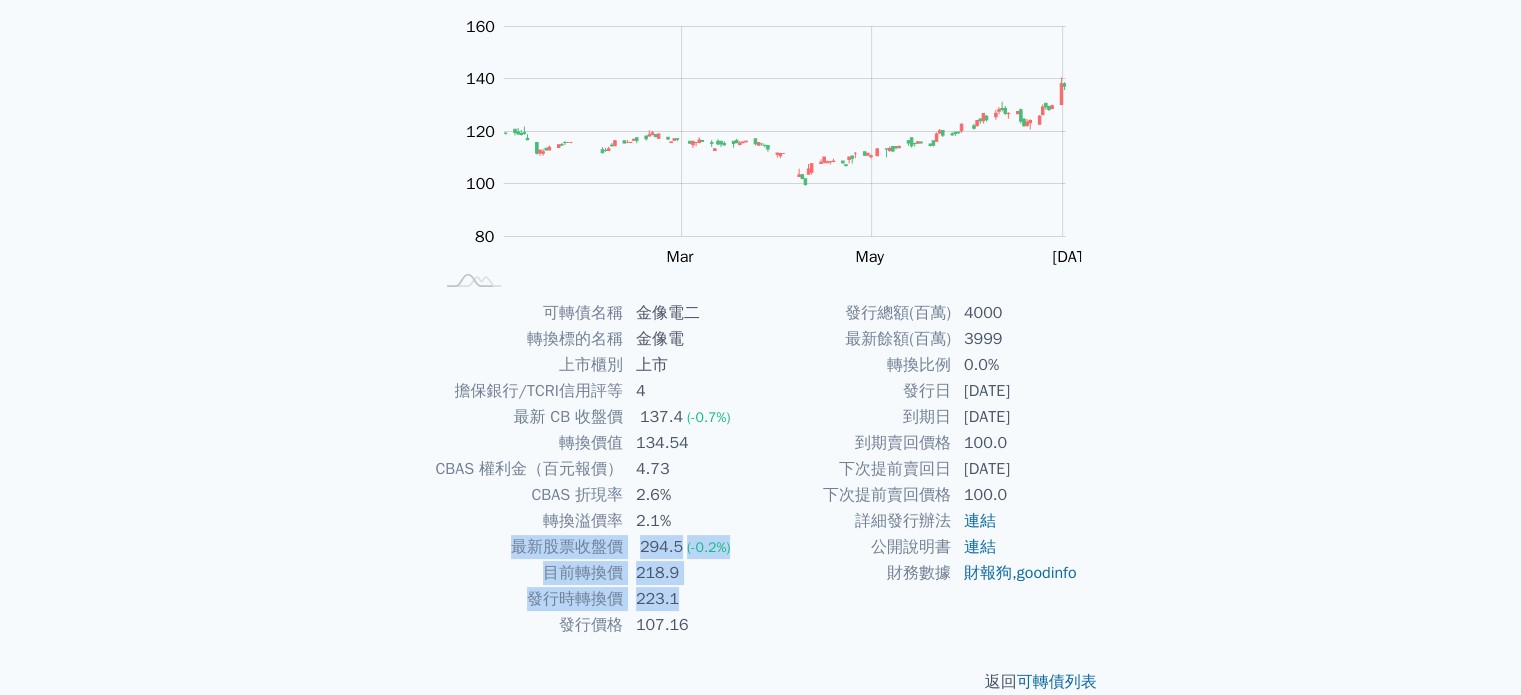 drag, startPoint x: 702, startPoint y: 593, endPoint x: 469, endPoint y: 554, distance: 236.24141 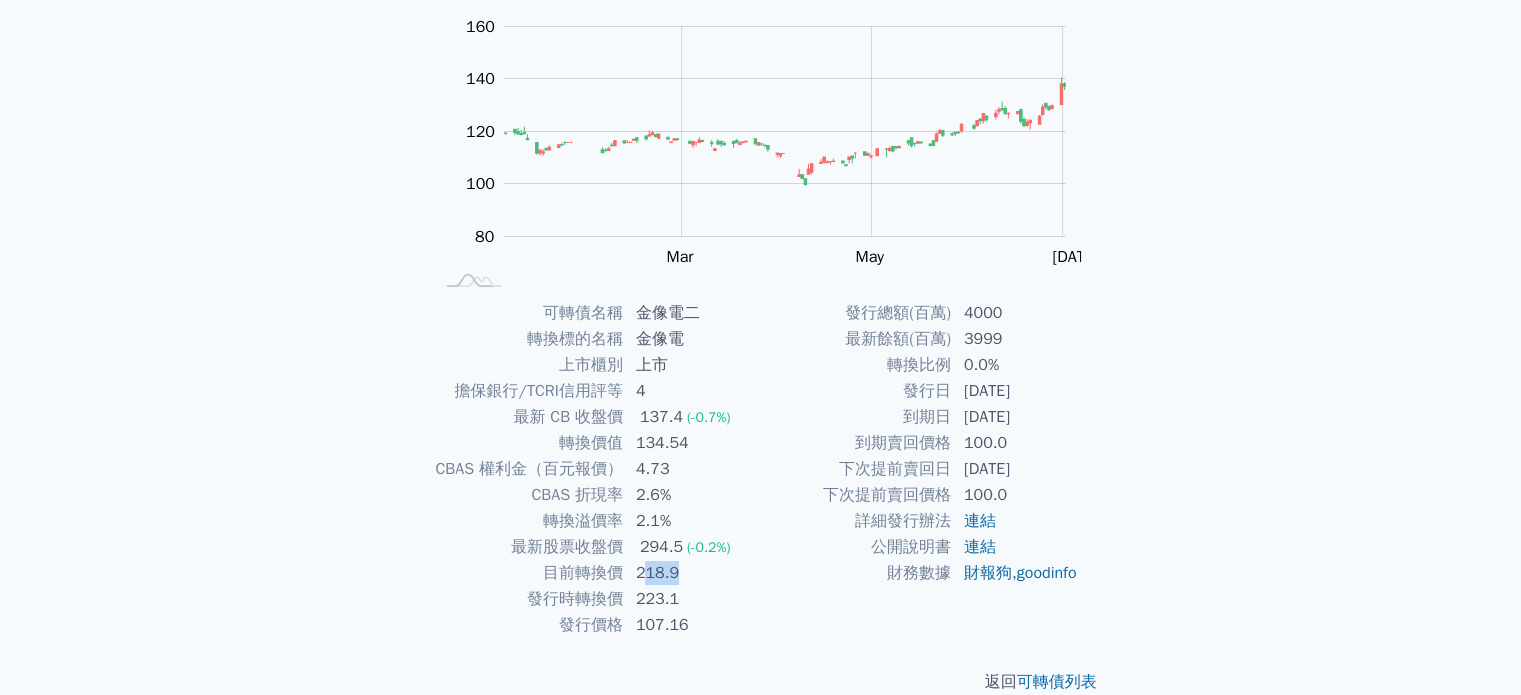 click on "218.9" at bounding box center (692, 573) 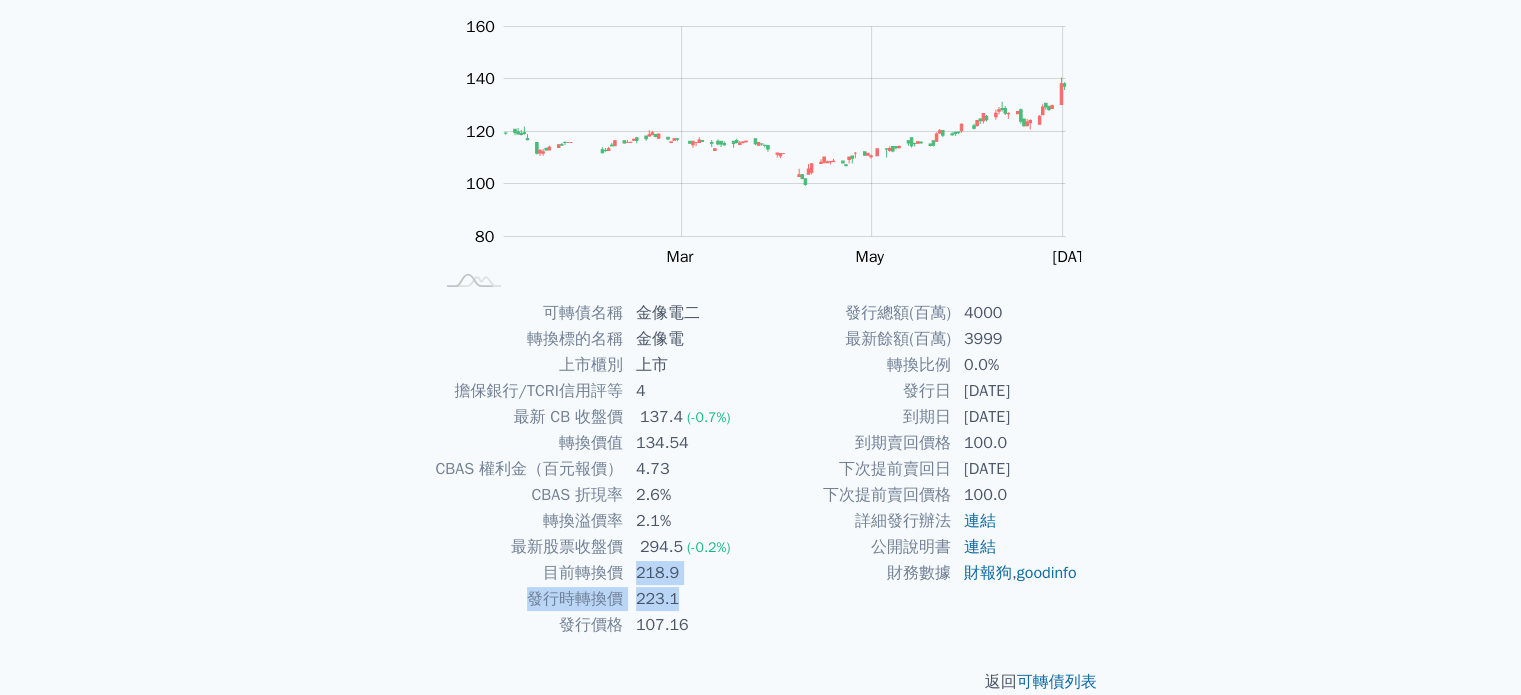 drag, startPoint x: 697, startPoint y: 605, endPoint x: 623, endPoint y: 578, distance: 78.77182 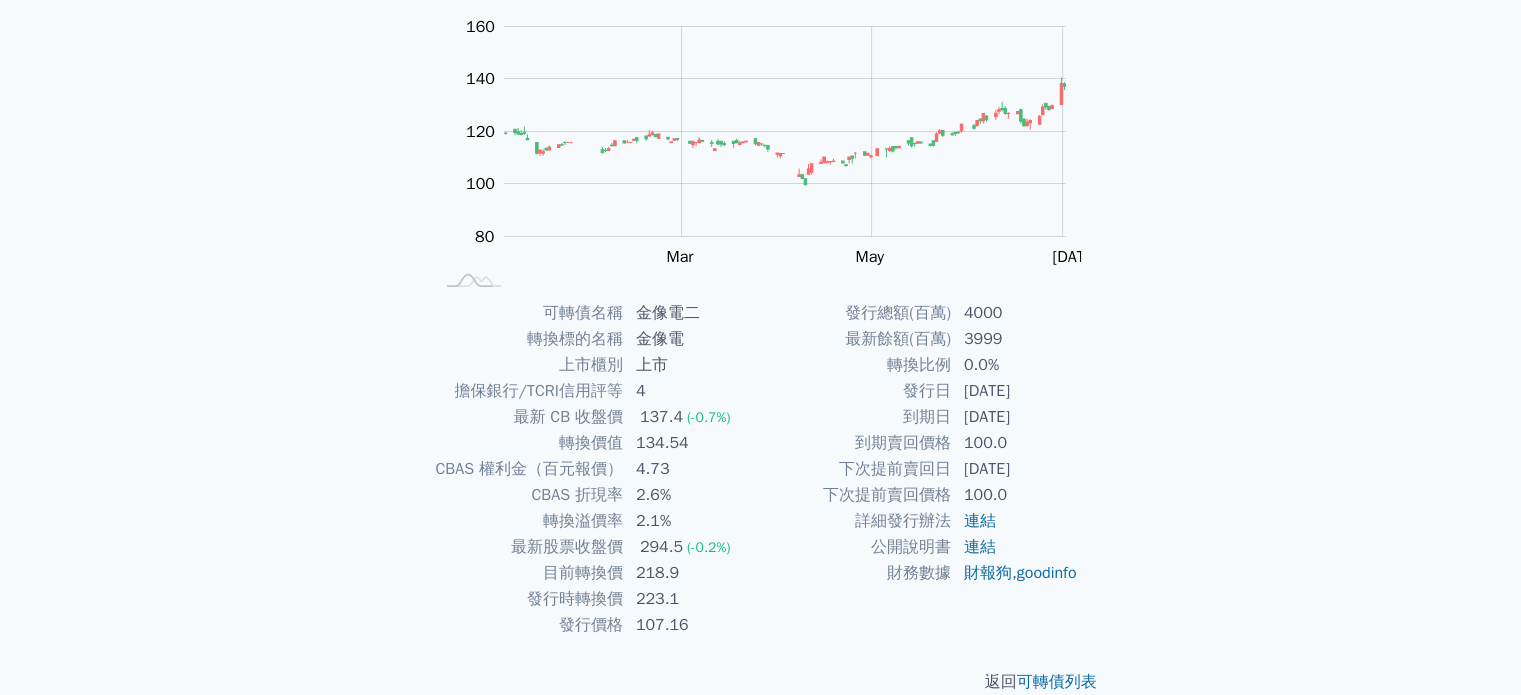 click on "財務數據" at bounding box center [856, 573] 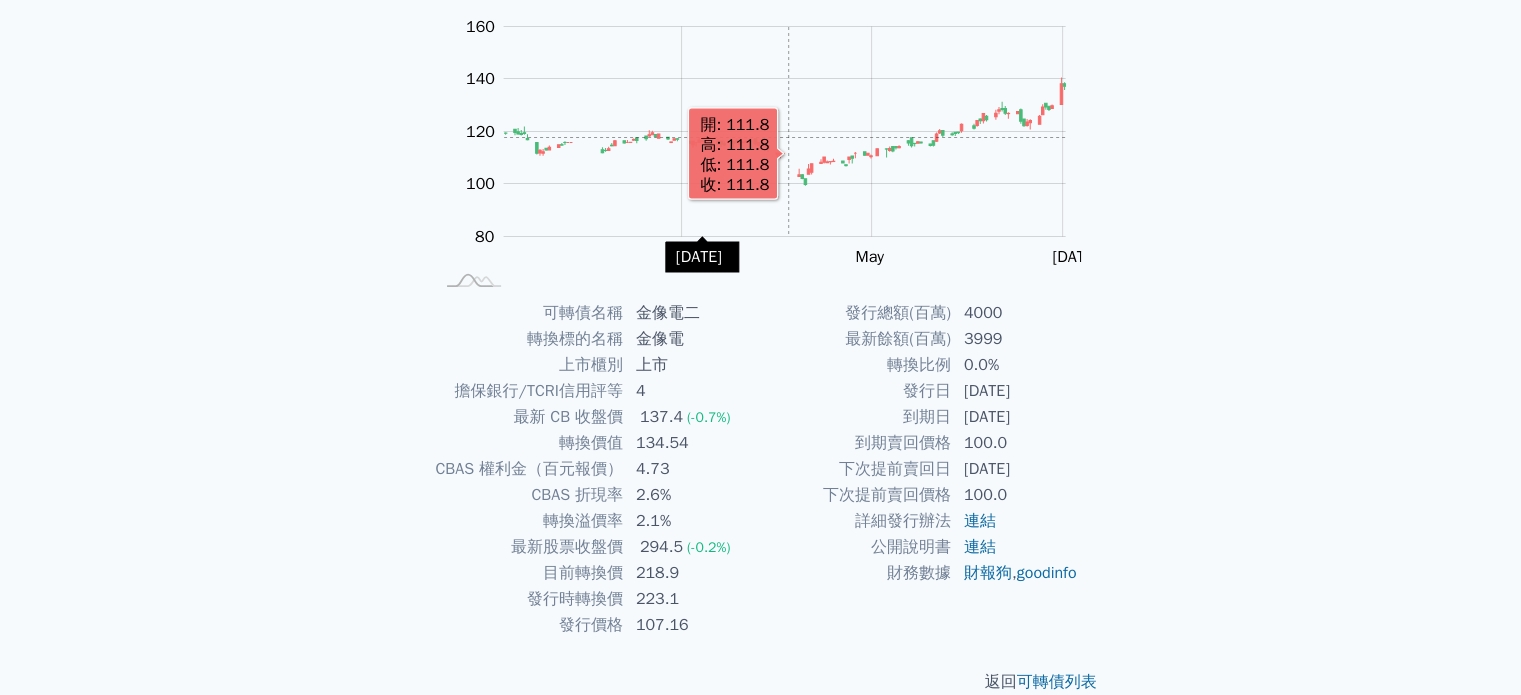 scroll, scrollTop: 0, scrollLeft: 0, axis: both 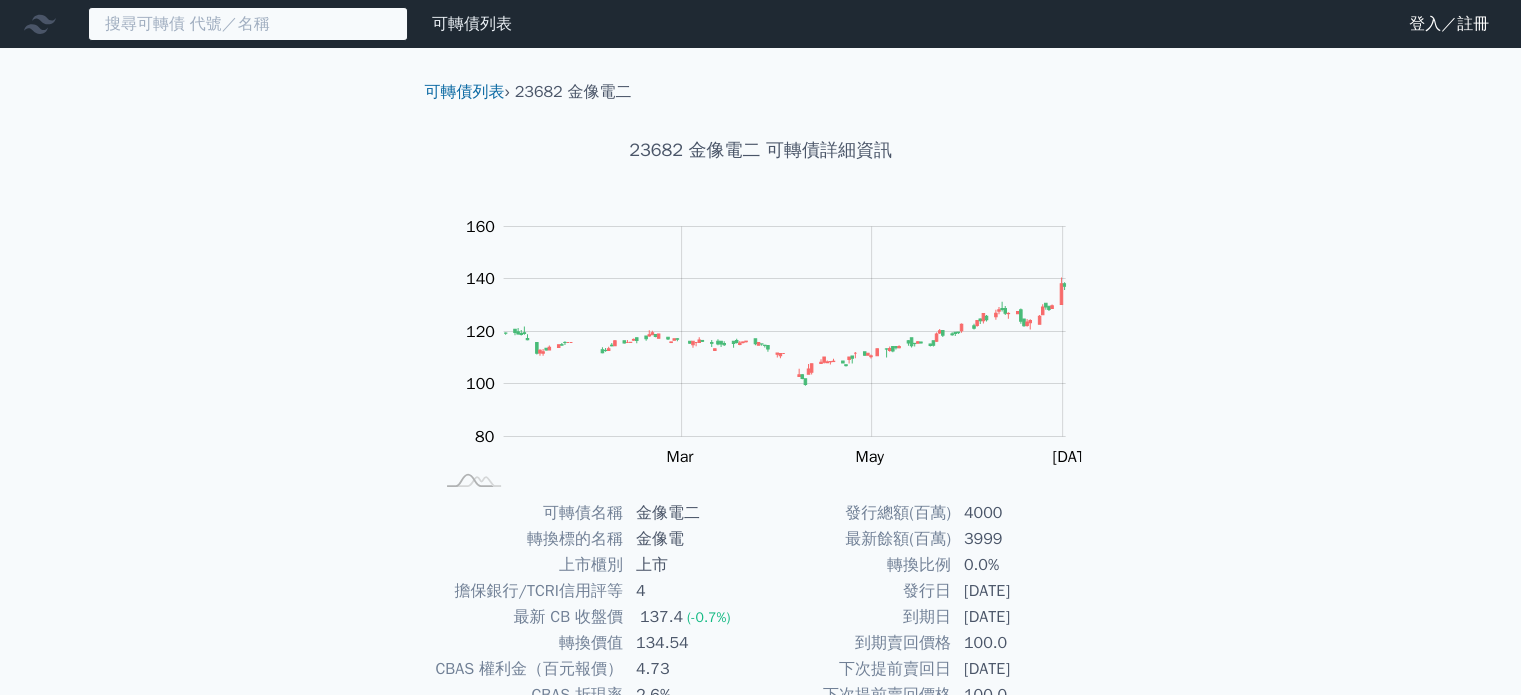 click at bounding box center [248, 24] 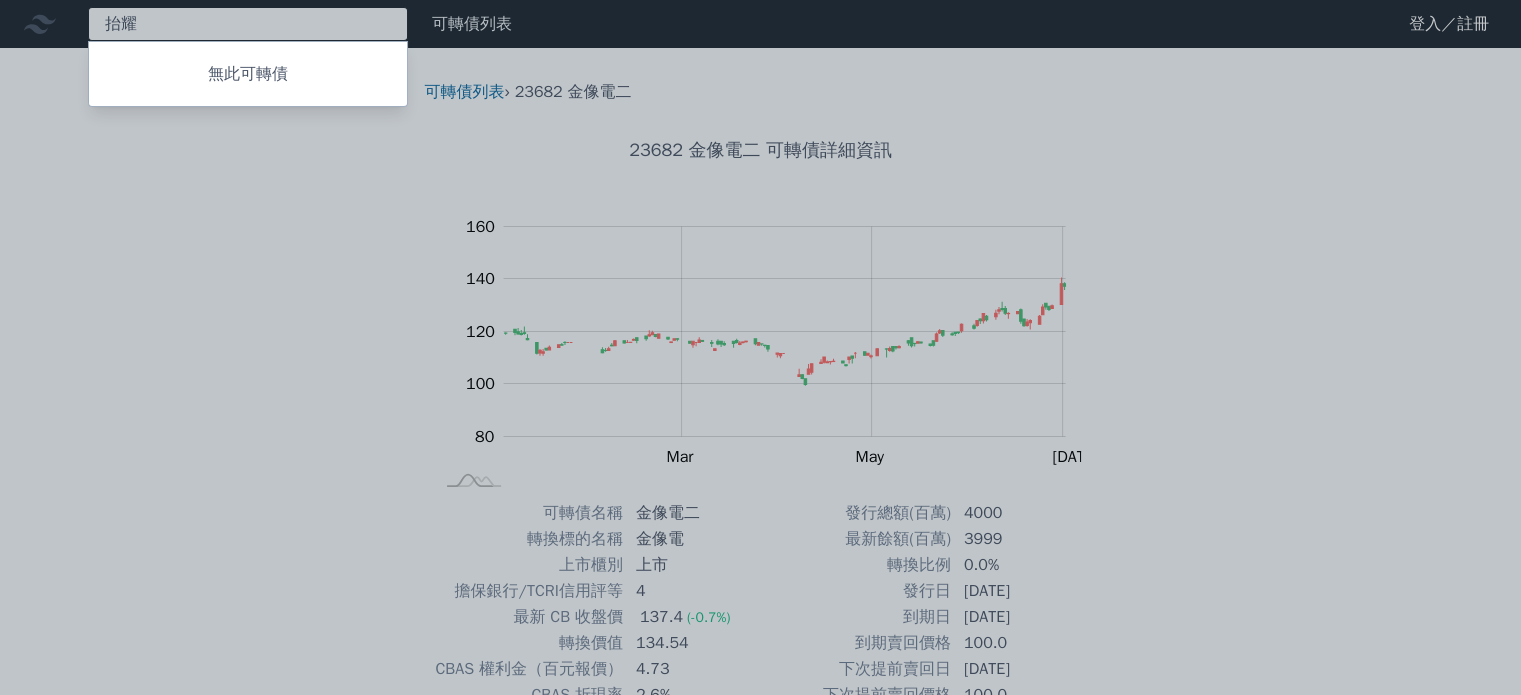 type on "台" 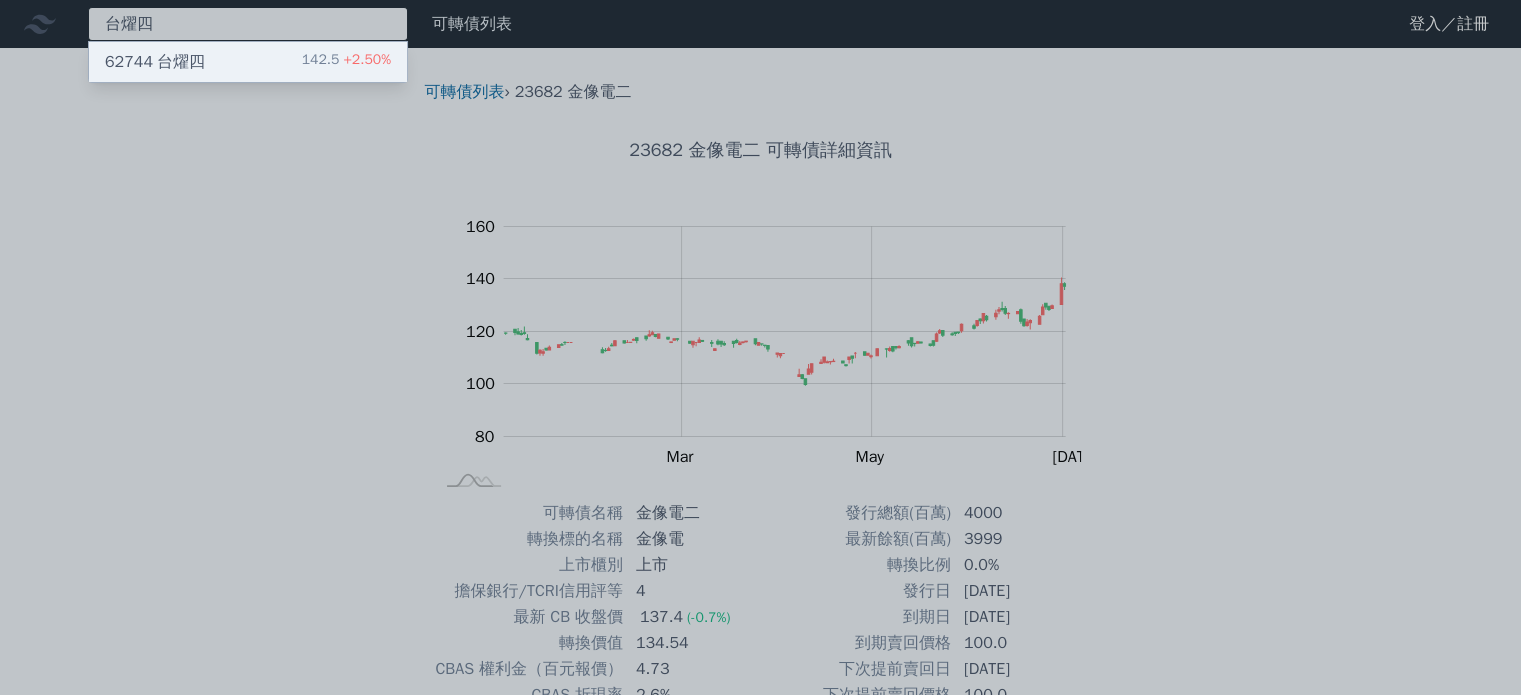 type on "台燿四" 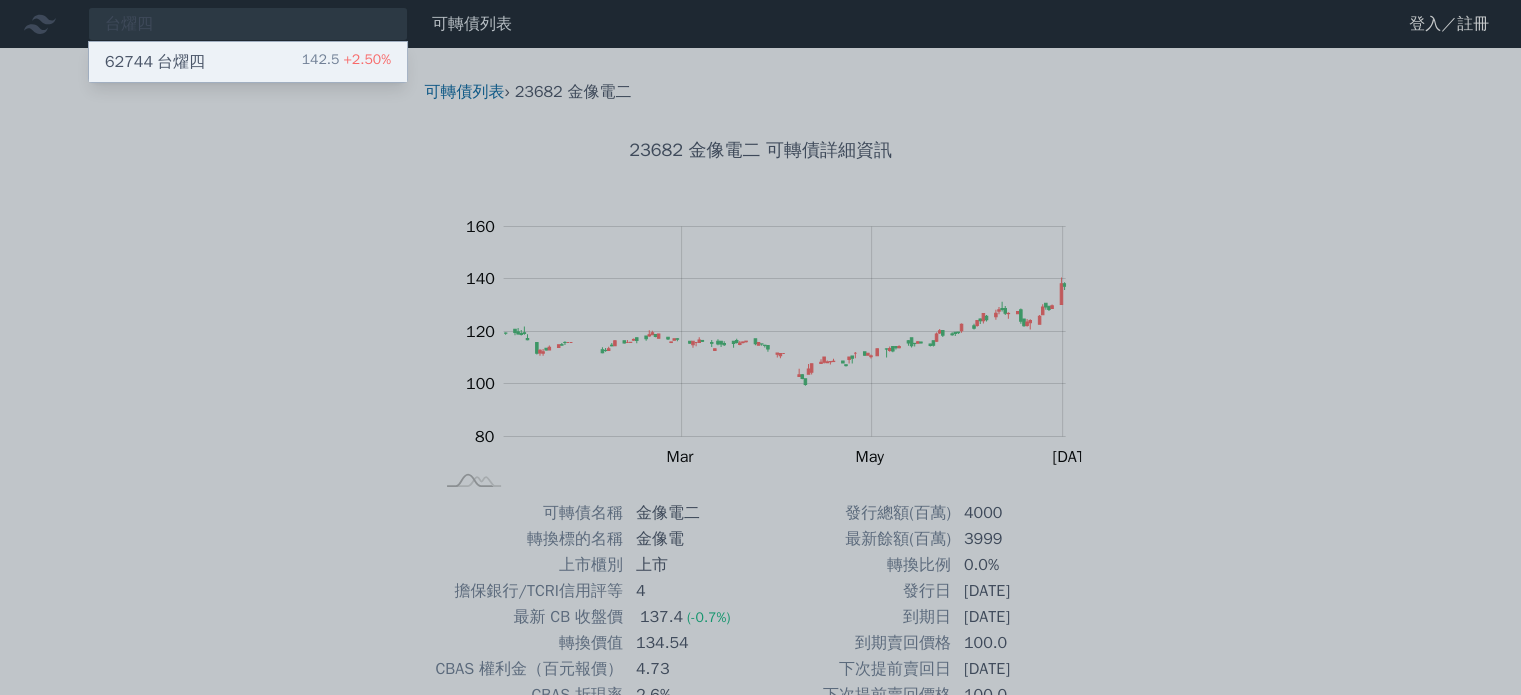 click on "62744 台燿四
142.5 +2.50%" at bounding box center [248, 62] 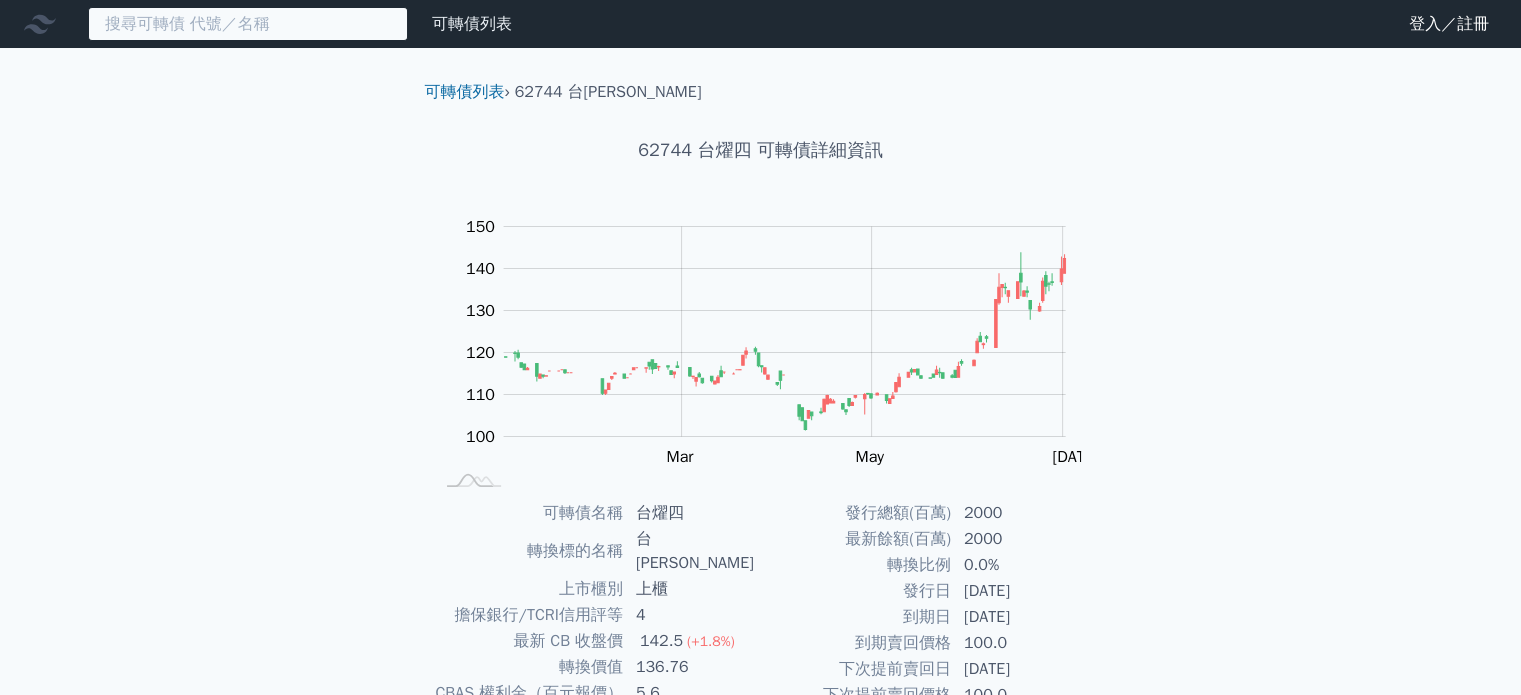 click at bounding box center (248, 24) 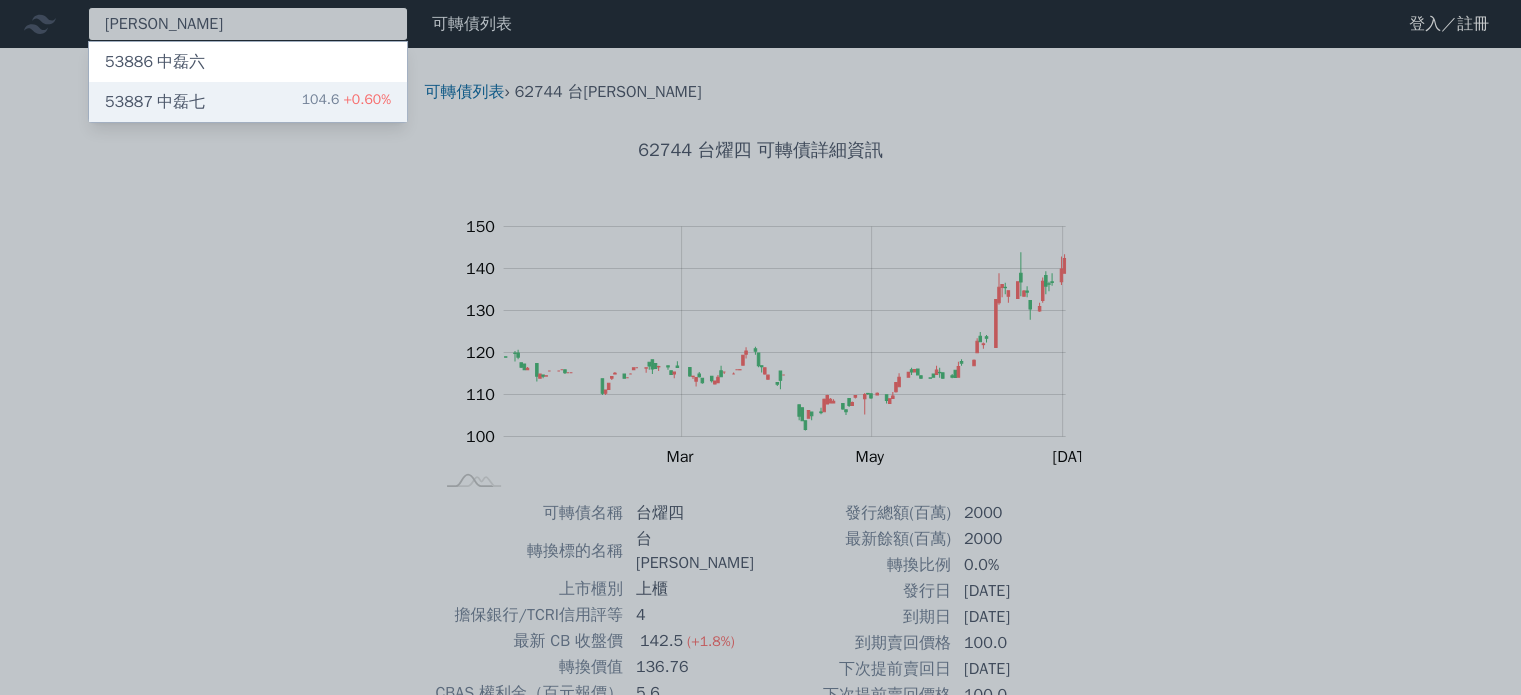 type on "[PERSON_NAME]" 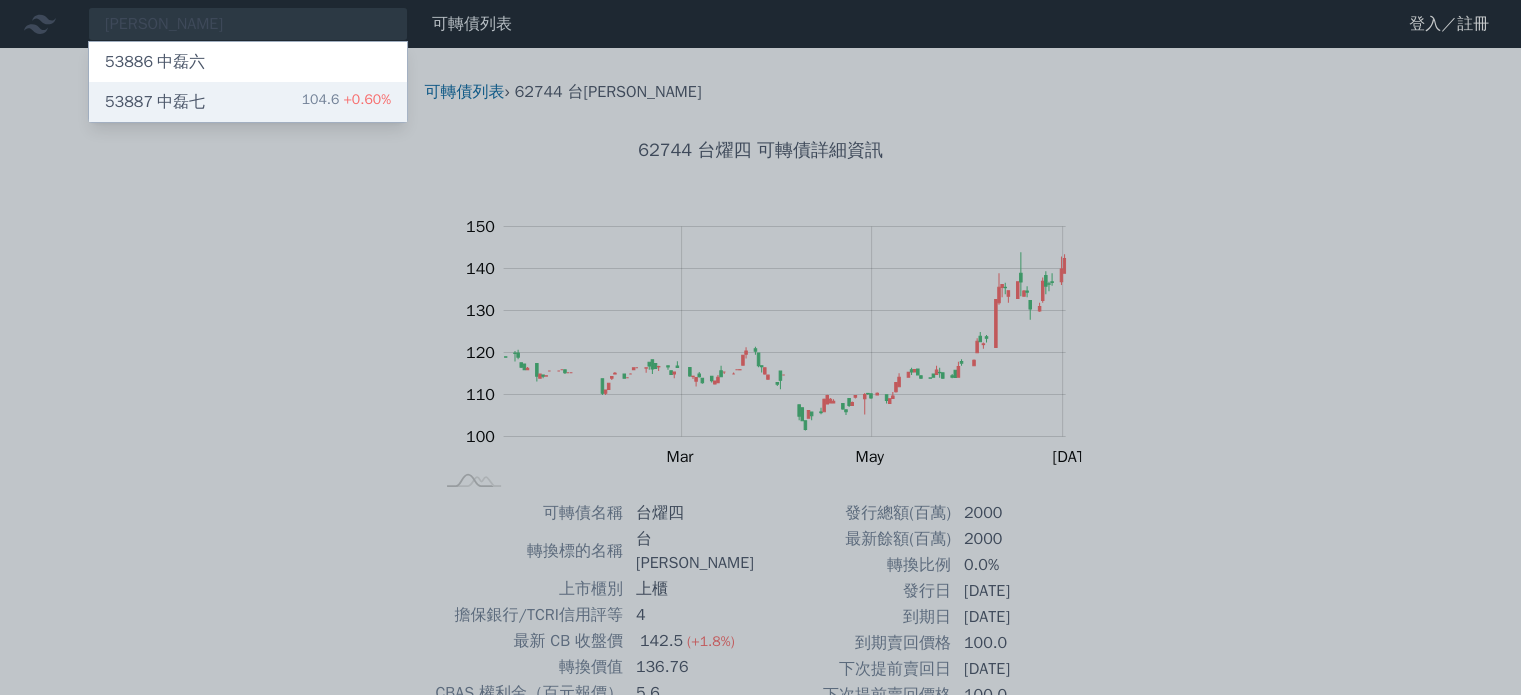 click on "53887 [PERSON_NAME]" at bounding box center (155, 102) 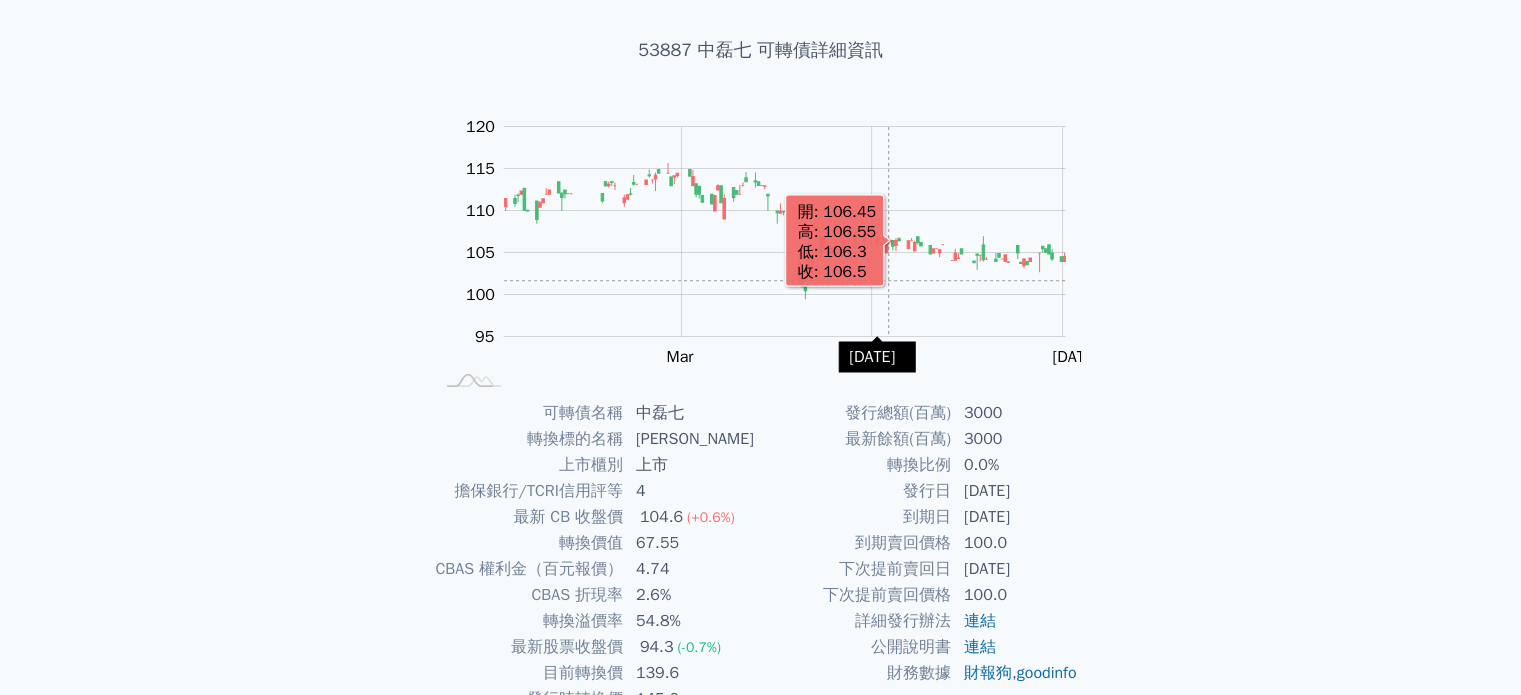 scroll, scrollTop: 0, scrollLeft: 0, axis: both 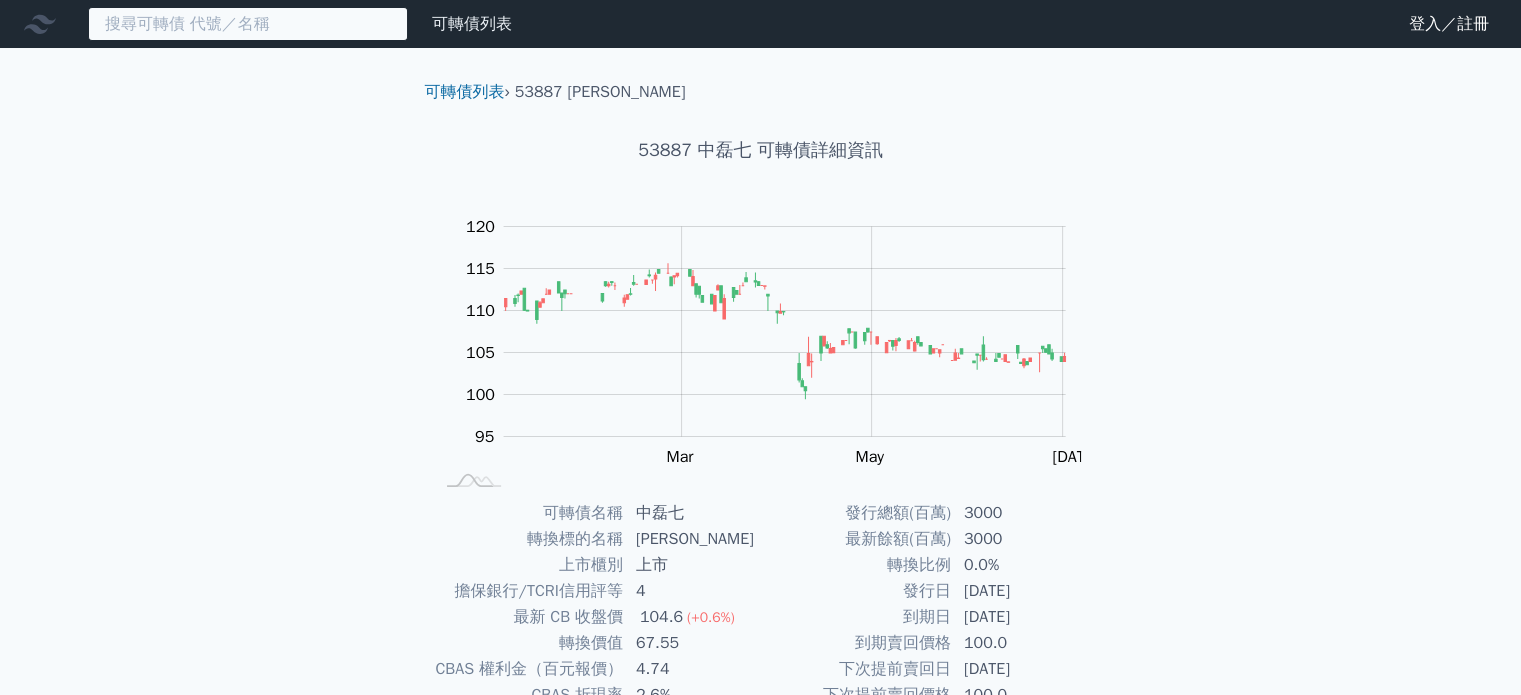 click at bounding box center (248, 24) 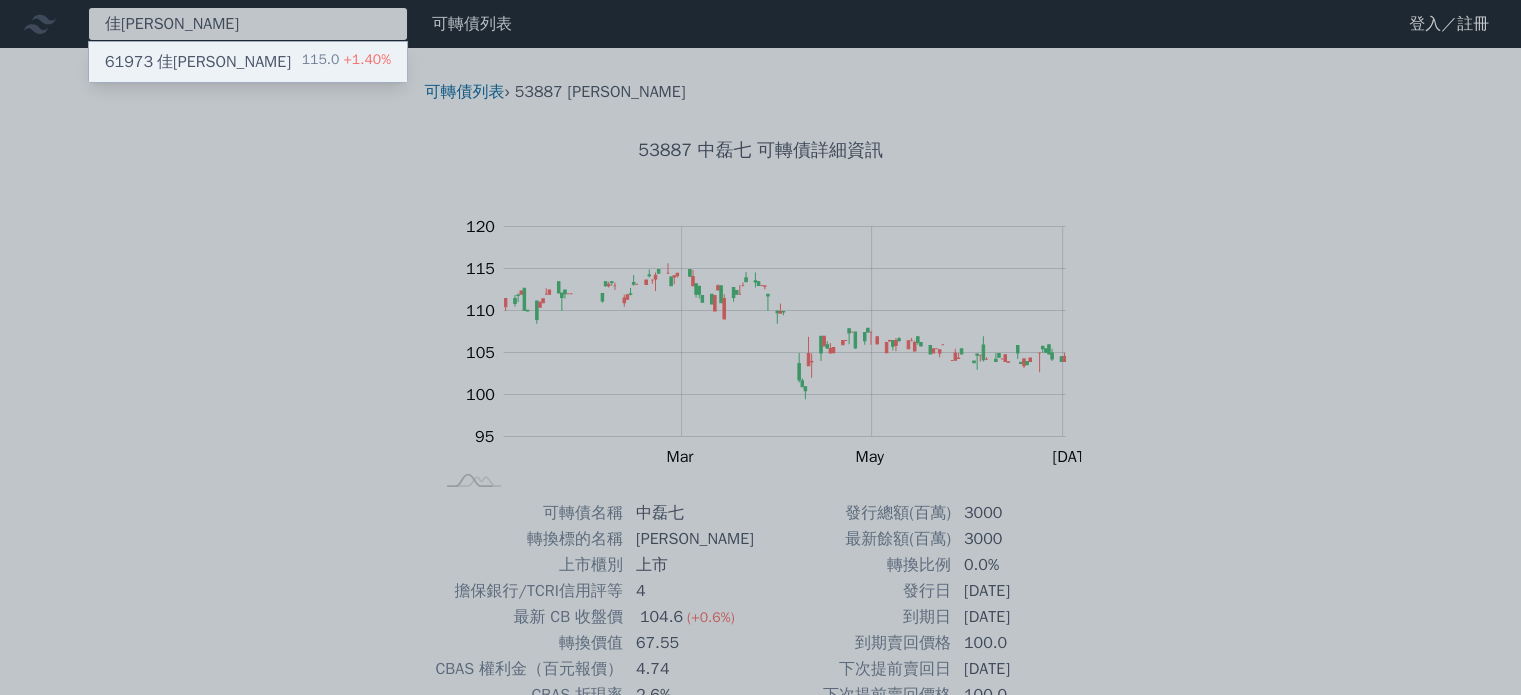 type on "佳[PERSON_NAME]" 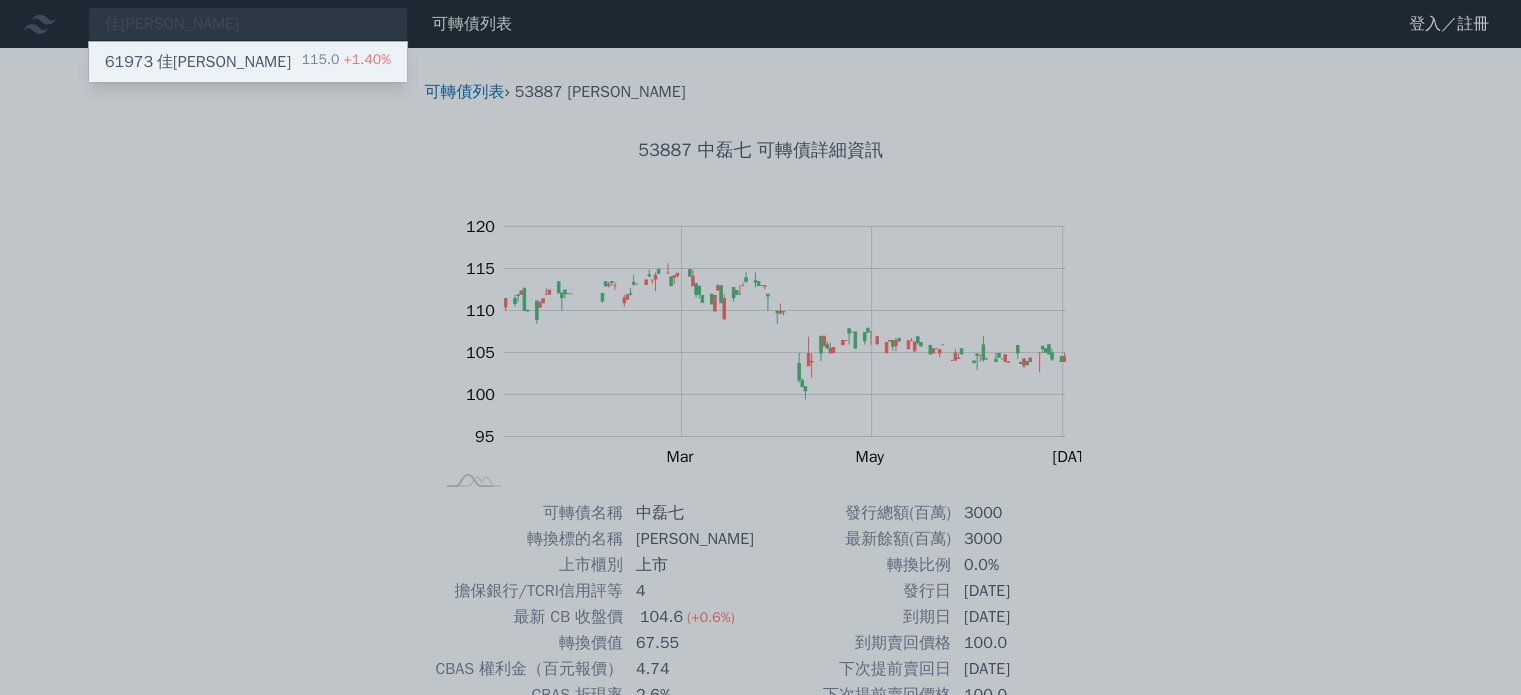 click on "61973 [PERSON_NAME]
115.0 +1.40%" at bounding box center [248, 62] 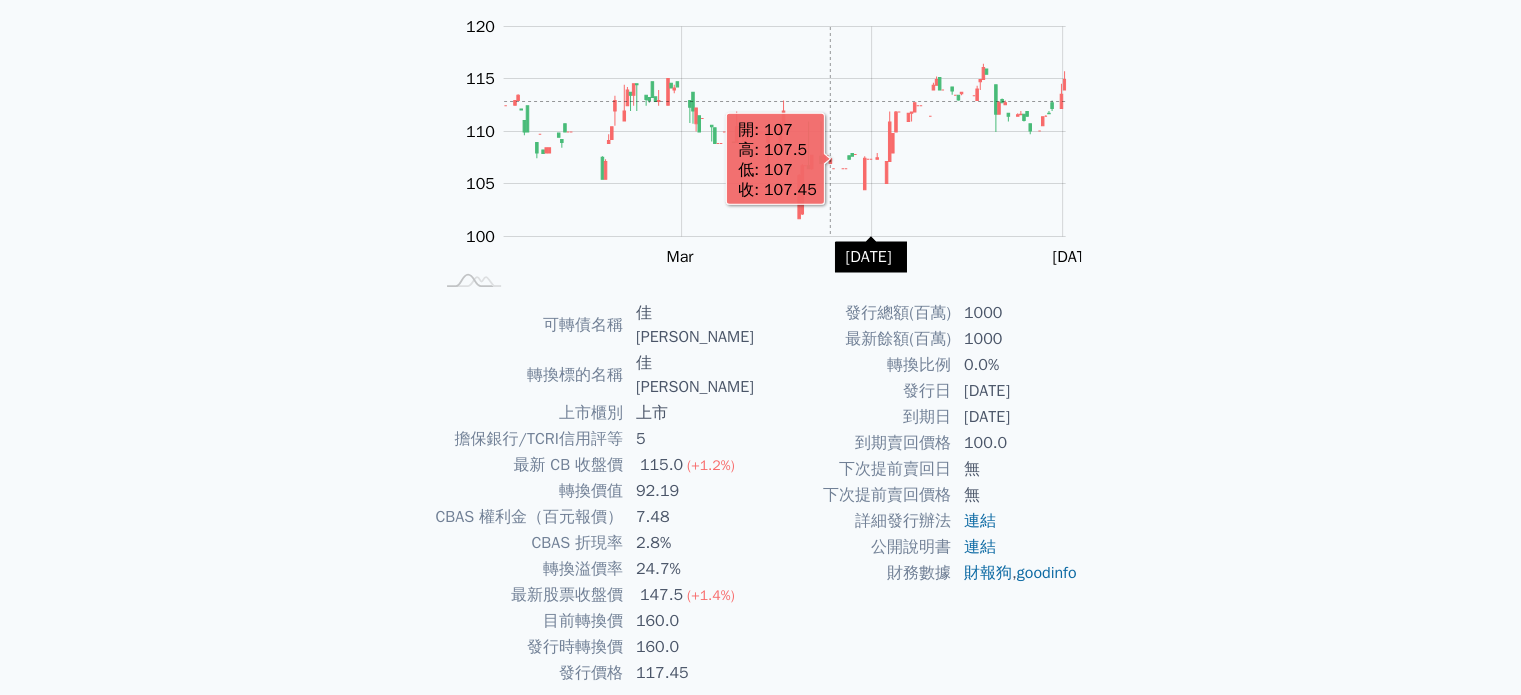 scroll, scrollTop: 0, scrollLeft: 0, axis: both 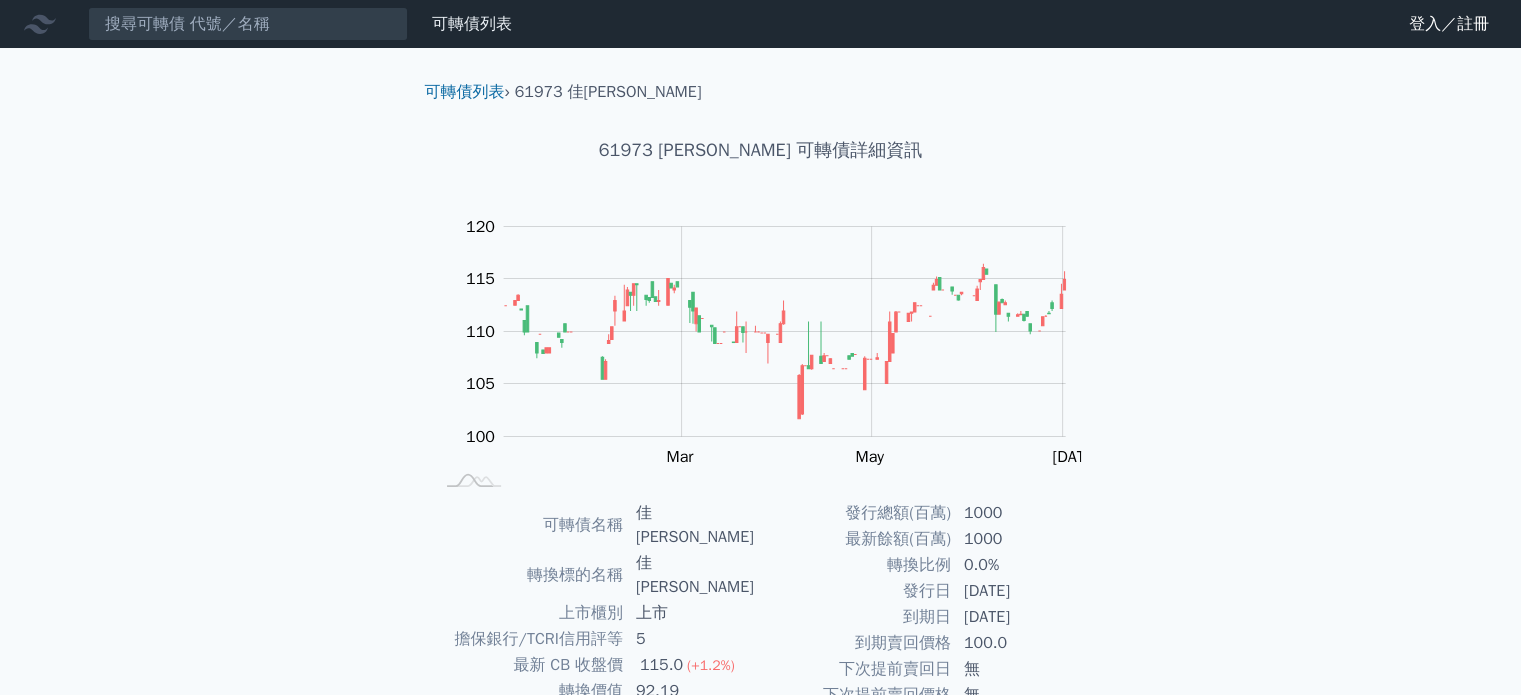 click on "可轉債列表
財務數據
可轉債列表
財務數據
登入／註冊
登入／註冊" at bounding box center [760, 24] 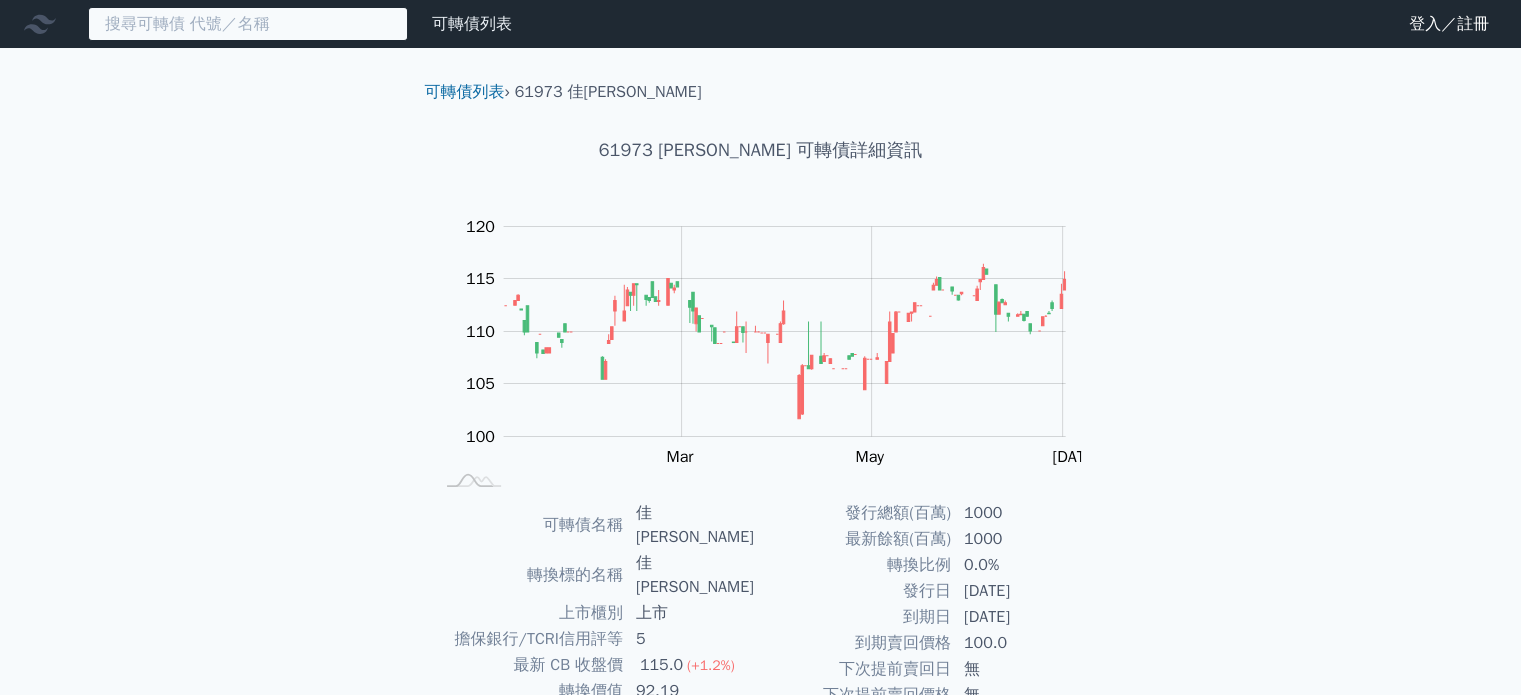 click at bounding box center [248, 24] 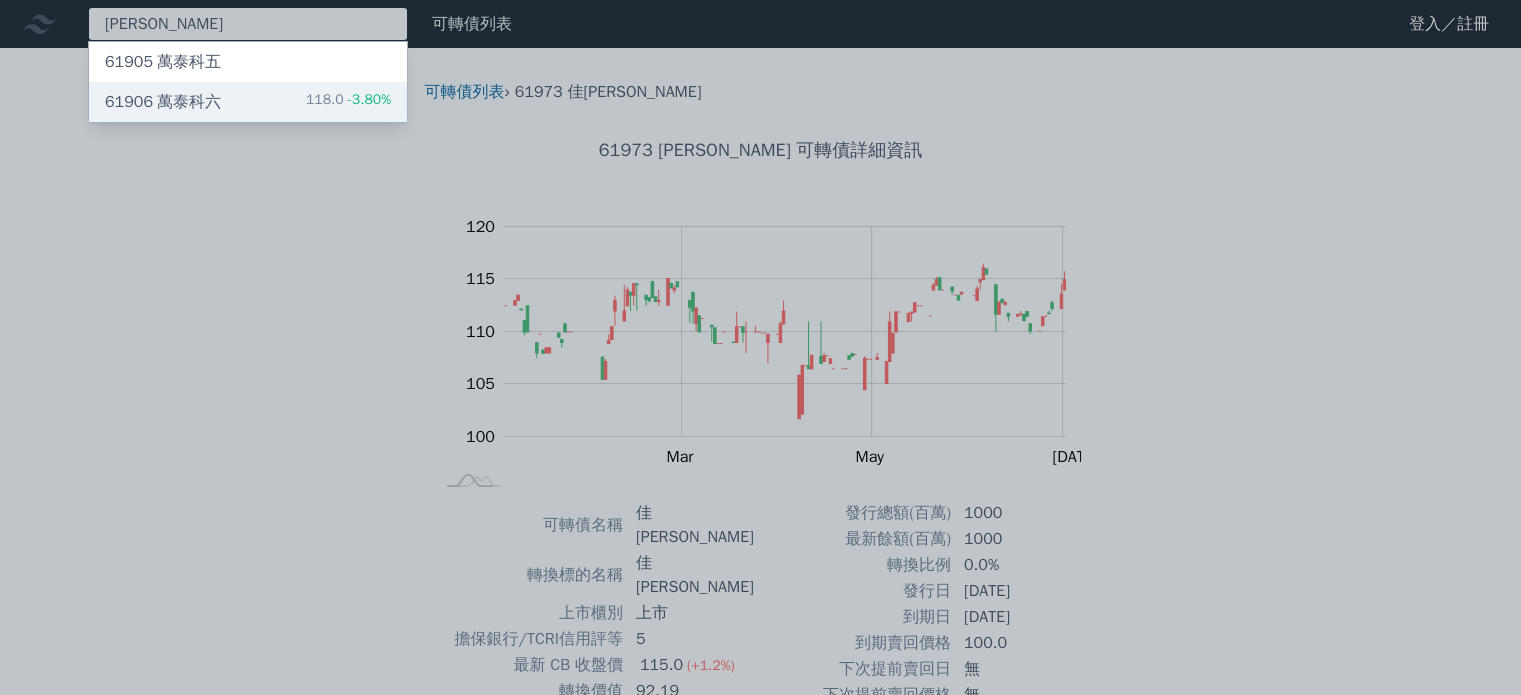 type on "[PERSON_NAME]" 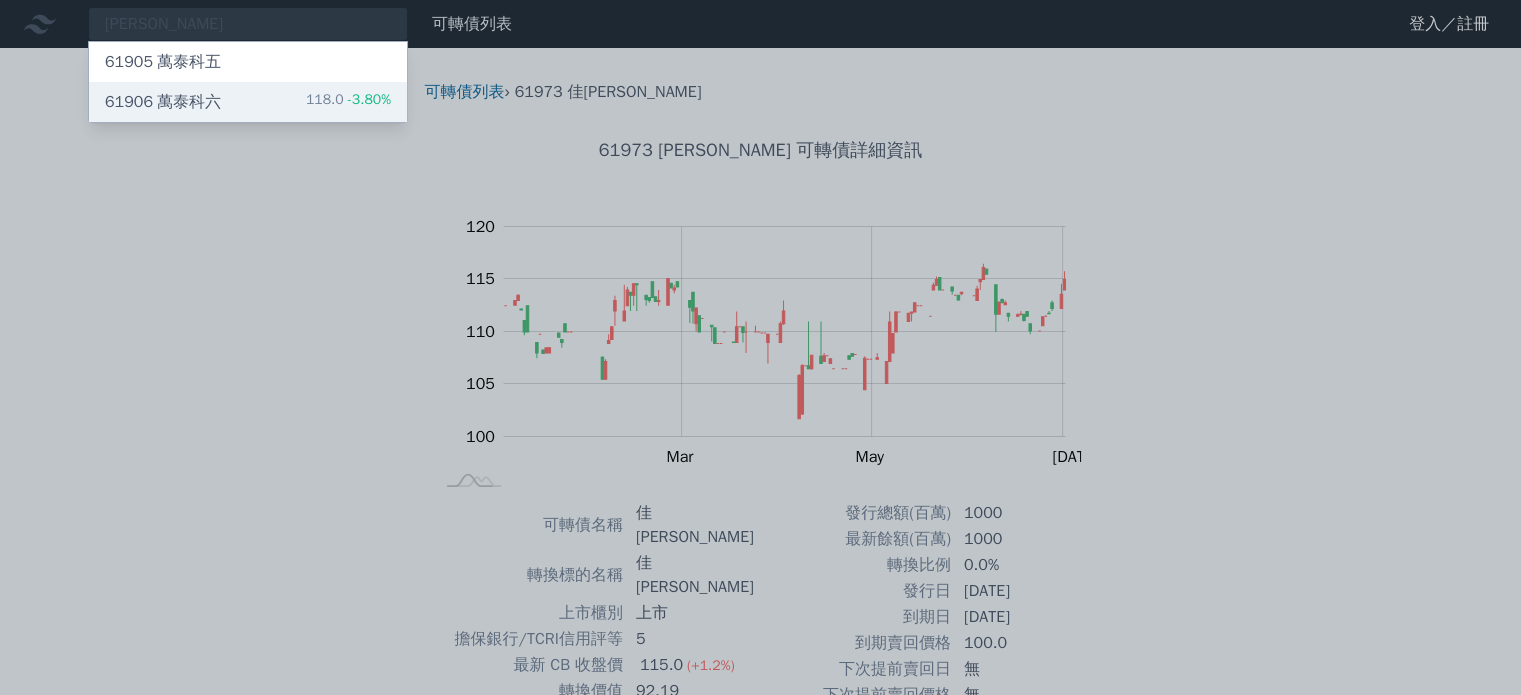 click on "[PERSON_NAME]
61905 萬泰科五
61906 萬泰科六
118.0 -3.80%
可轉債列表
財務數據
可轉債列表
財務數據
登入／註冊
登入／註冊
可轉債列表  ›
61973 佳必[PERSON_NAME]" at bounding box center (760, 487) 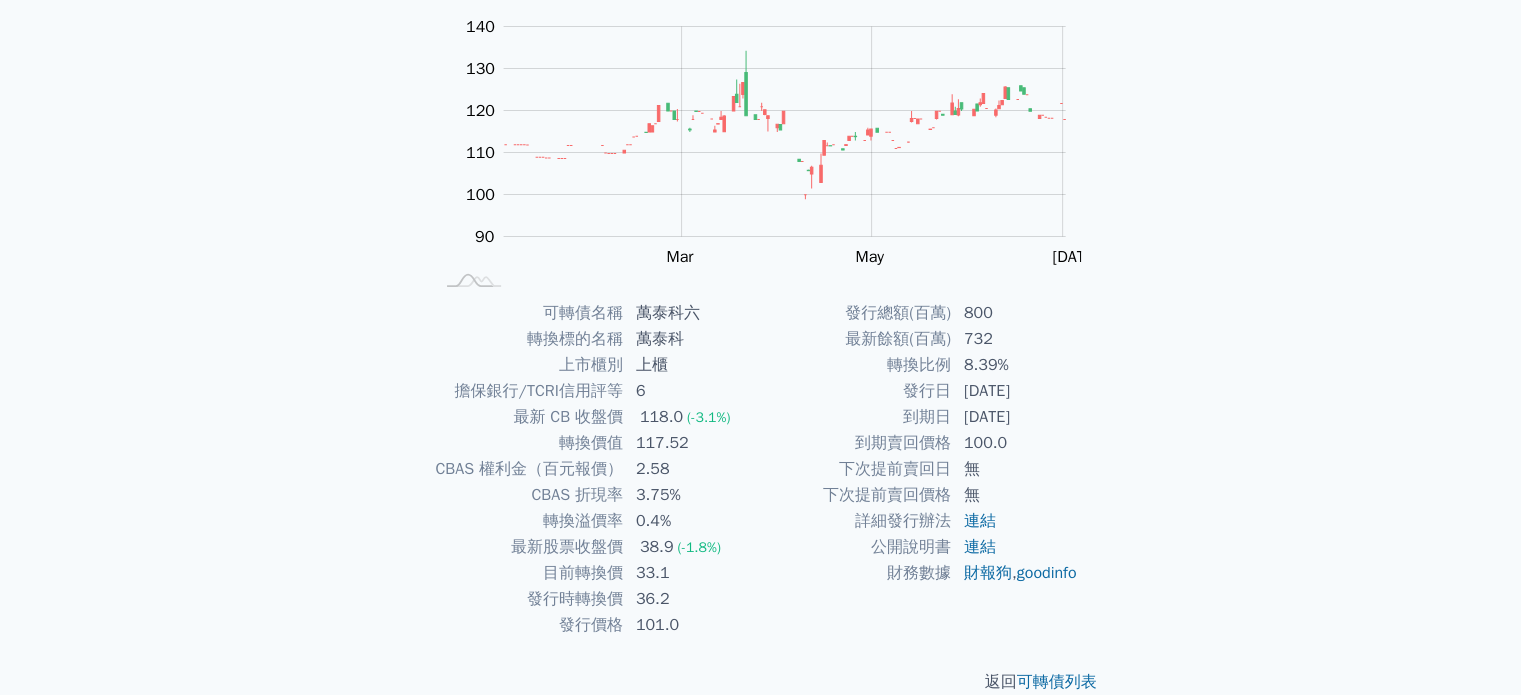 scroll, scrollTop: 0, scrollLeft: 0, axis: both 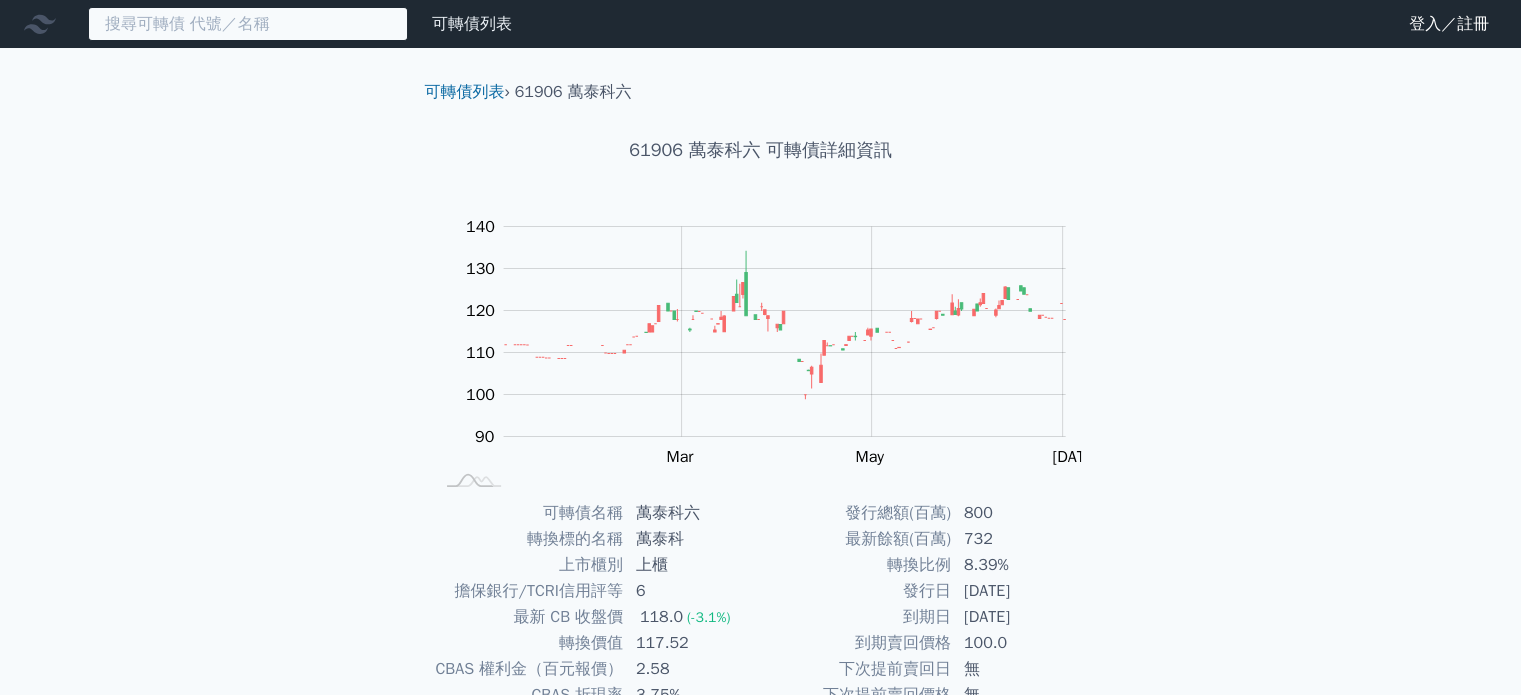 click at bounding box center [248, 24] 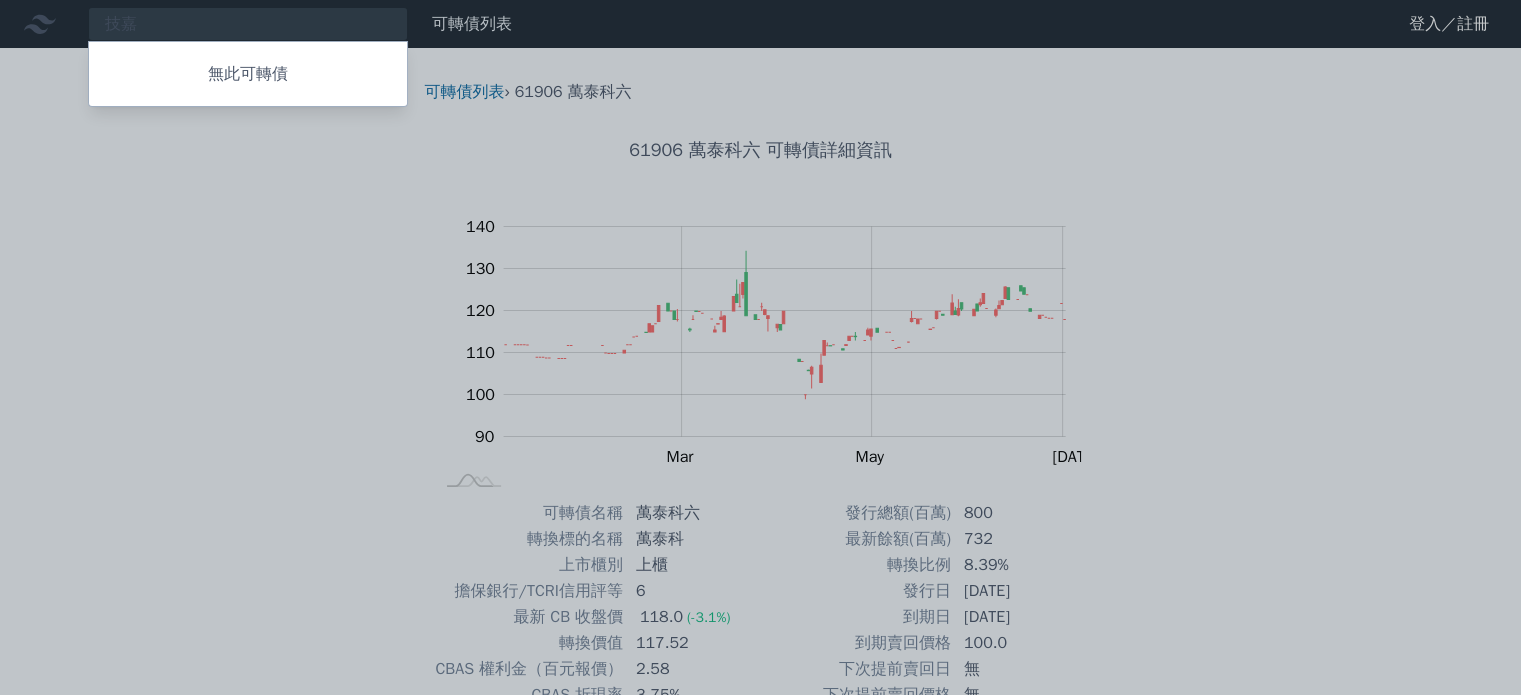 click at bounding box center [760, 347] 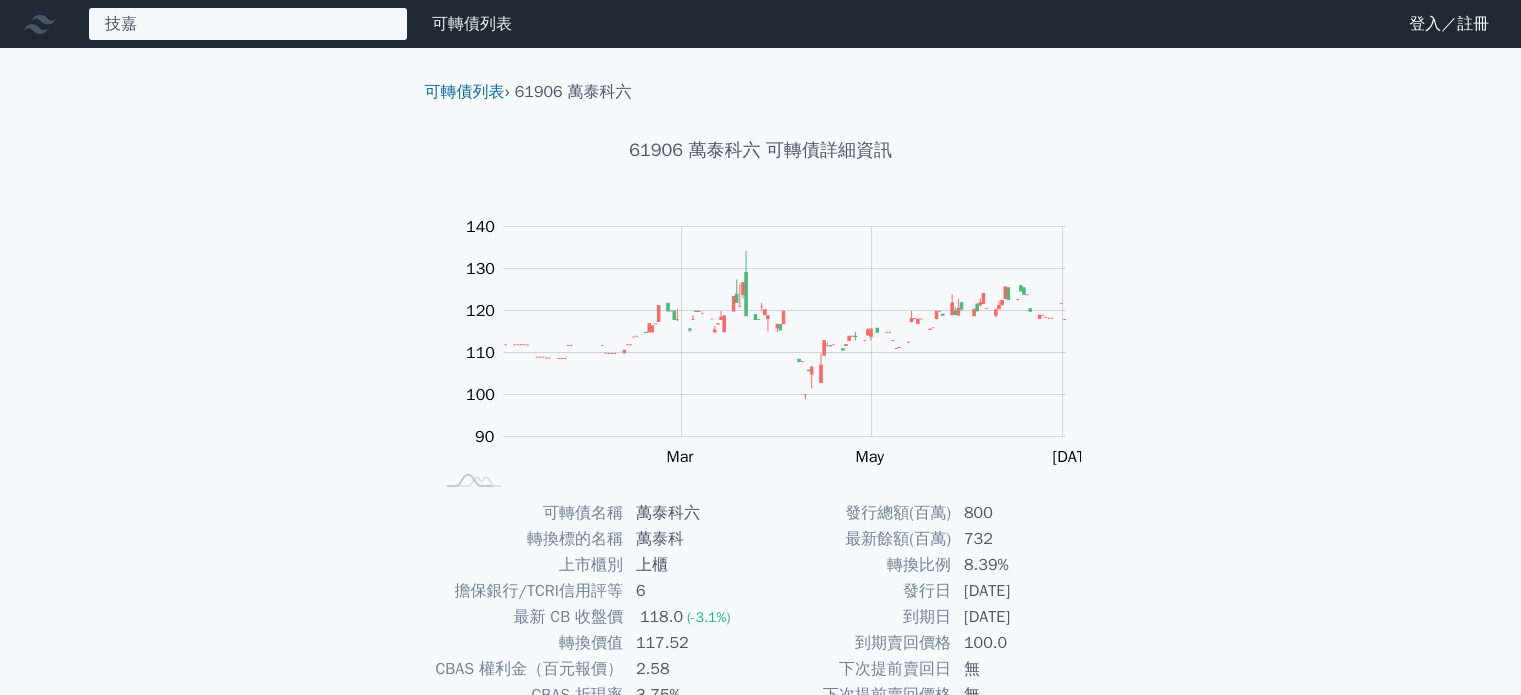 click on "技嘉
無此可轉債" at bounding box center [248, 24] 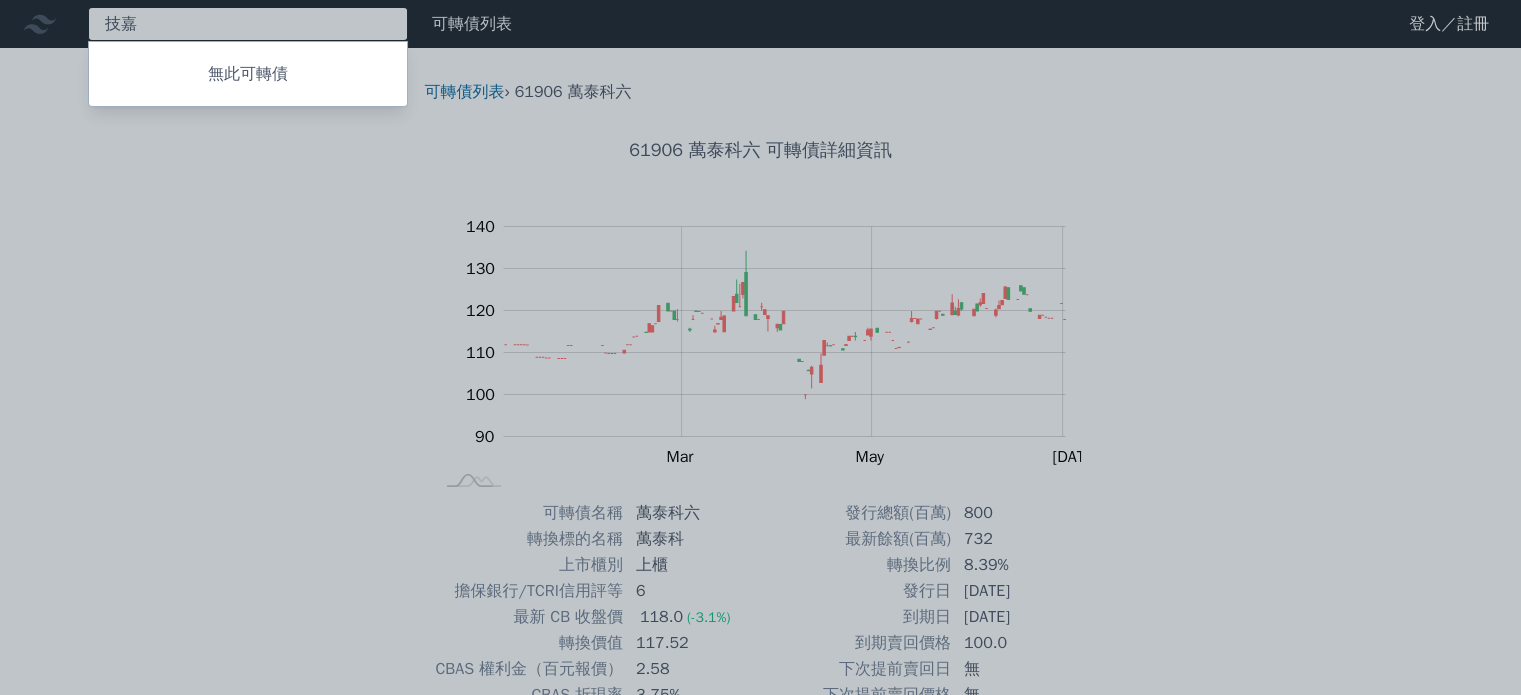 paste on "佳[PERSON_NAME]" 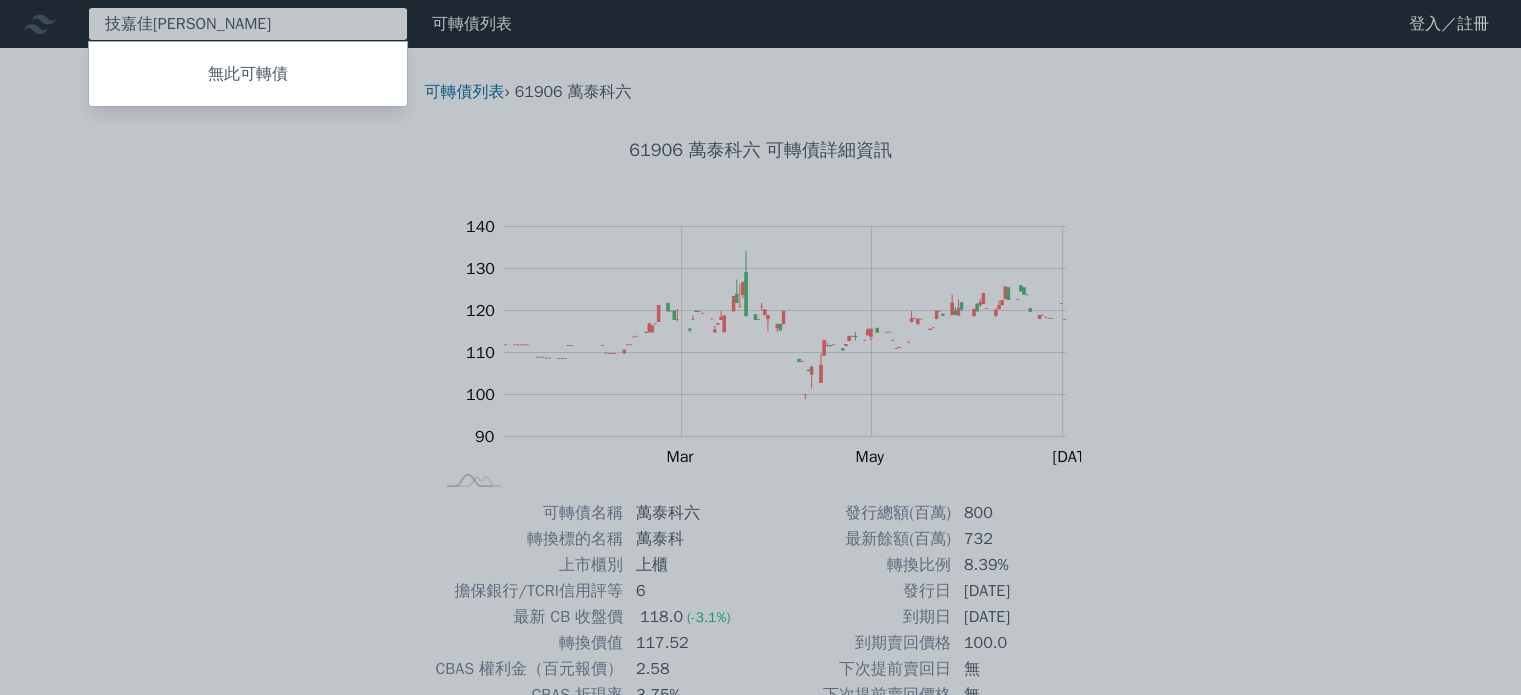 paste 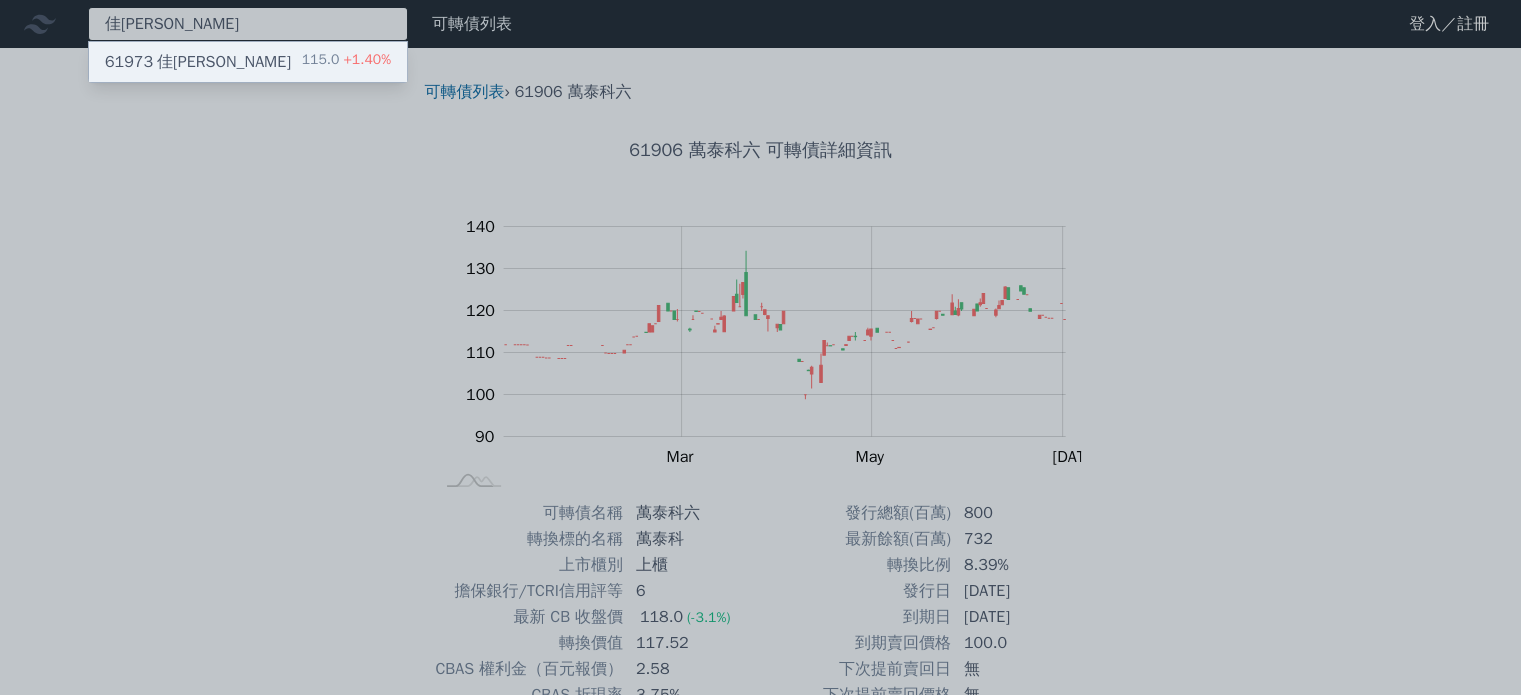type on "佳[PERSON_NAME]" 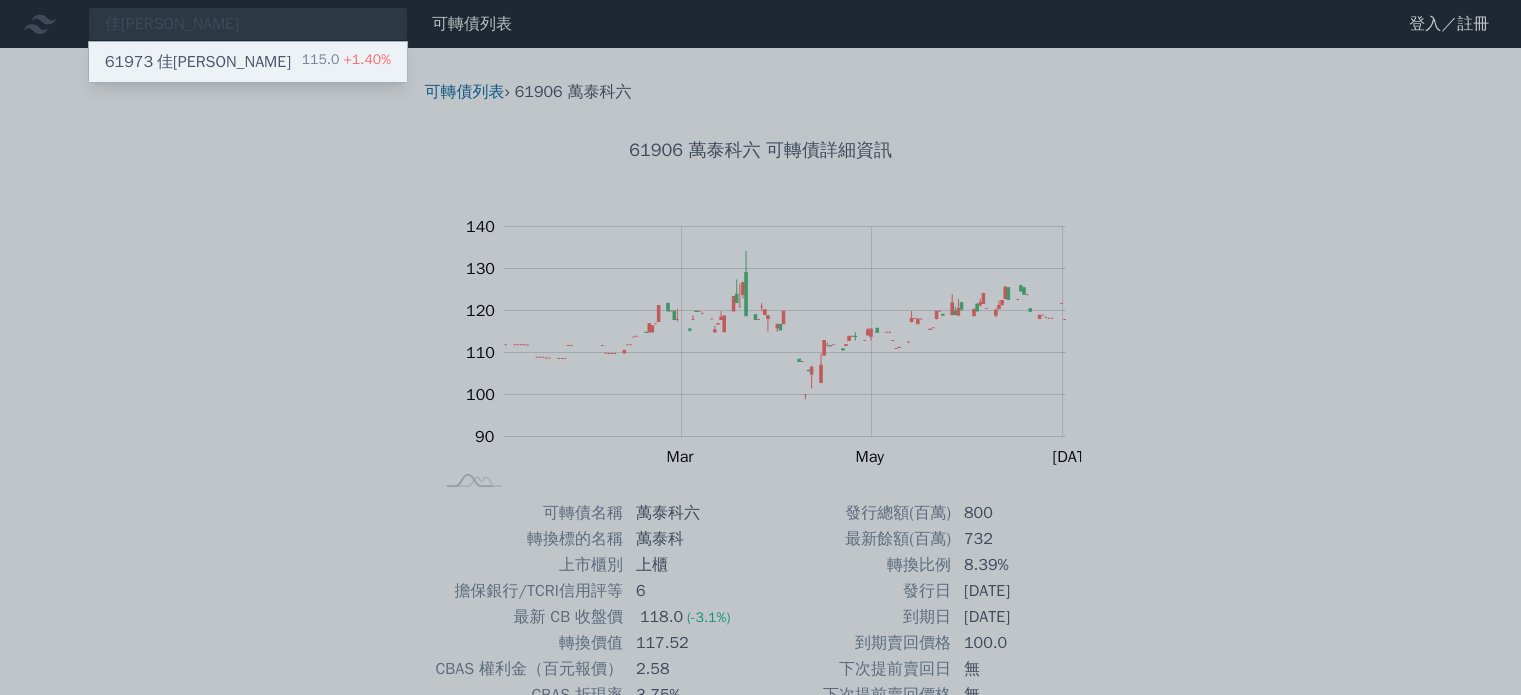 click on "61973 [PERSON_NAME]
115.0 +1.40%" at bounding box center (248, 62) 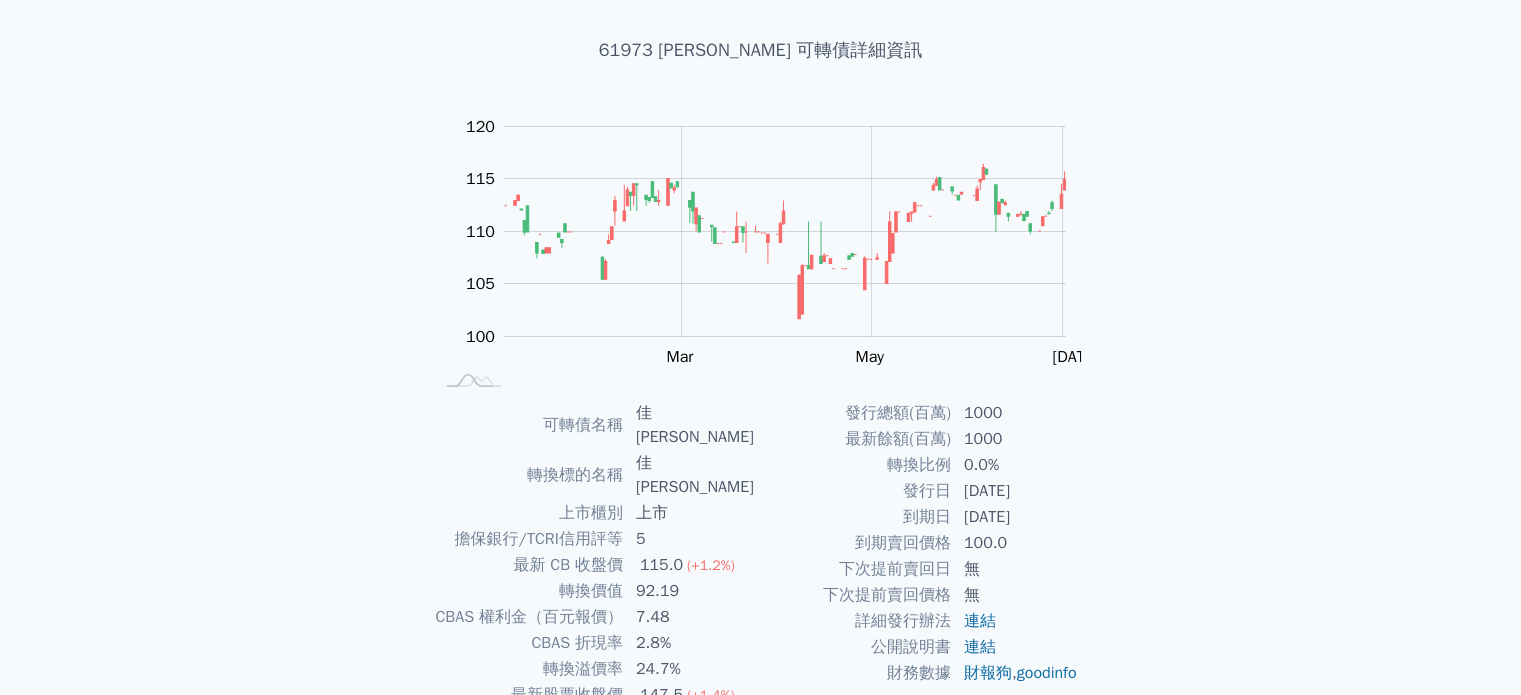 scroll, scrollTop: 231, scrollLeft: 0, axis: vertical 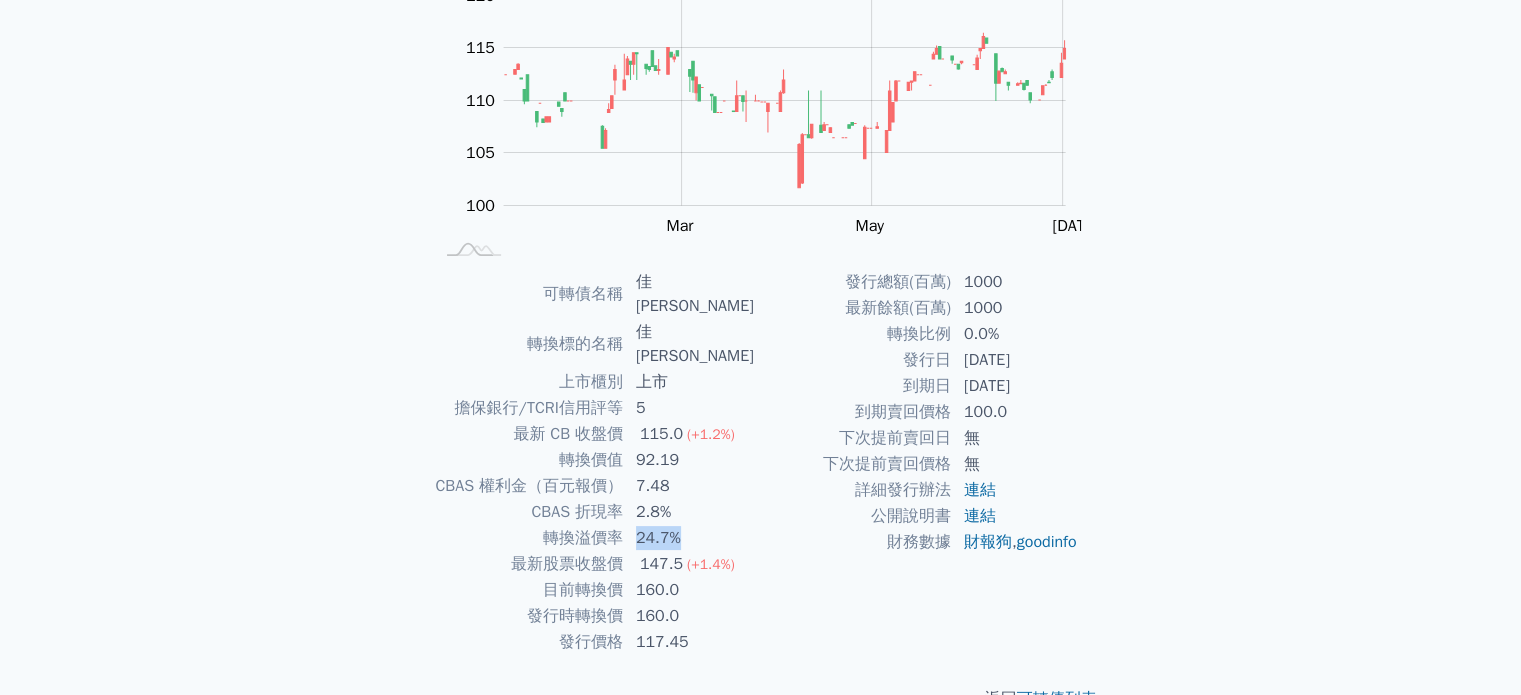drag, startPoint x: 628, startPoint y: 484, endPoint x: 688, endPoint y: 527, distance: 73.817345 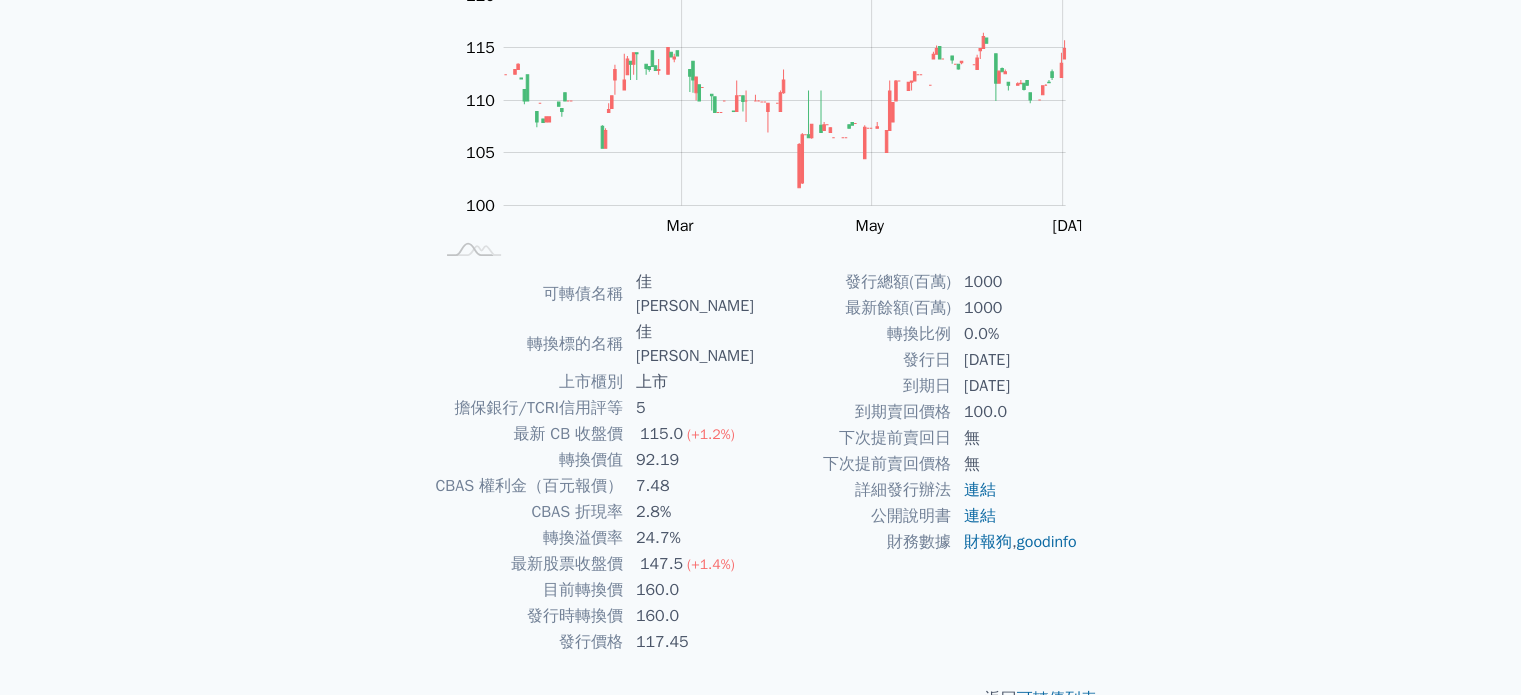 click on "160.0" at bounding box center (692, 590) 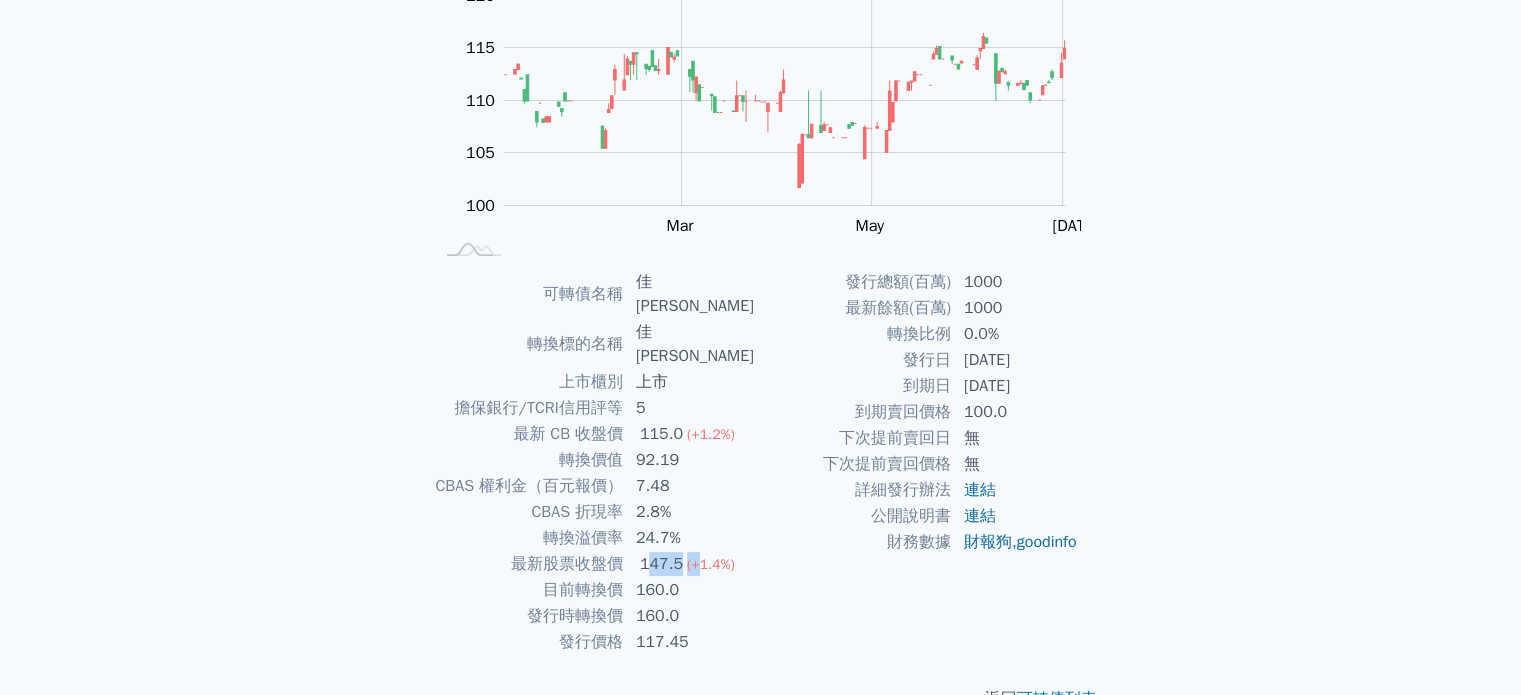 drag, startPoint x: 696, startPoint y: 514, endPoint x: 692, endPoint y: 526, distance: 12.649111 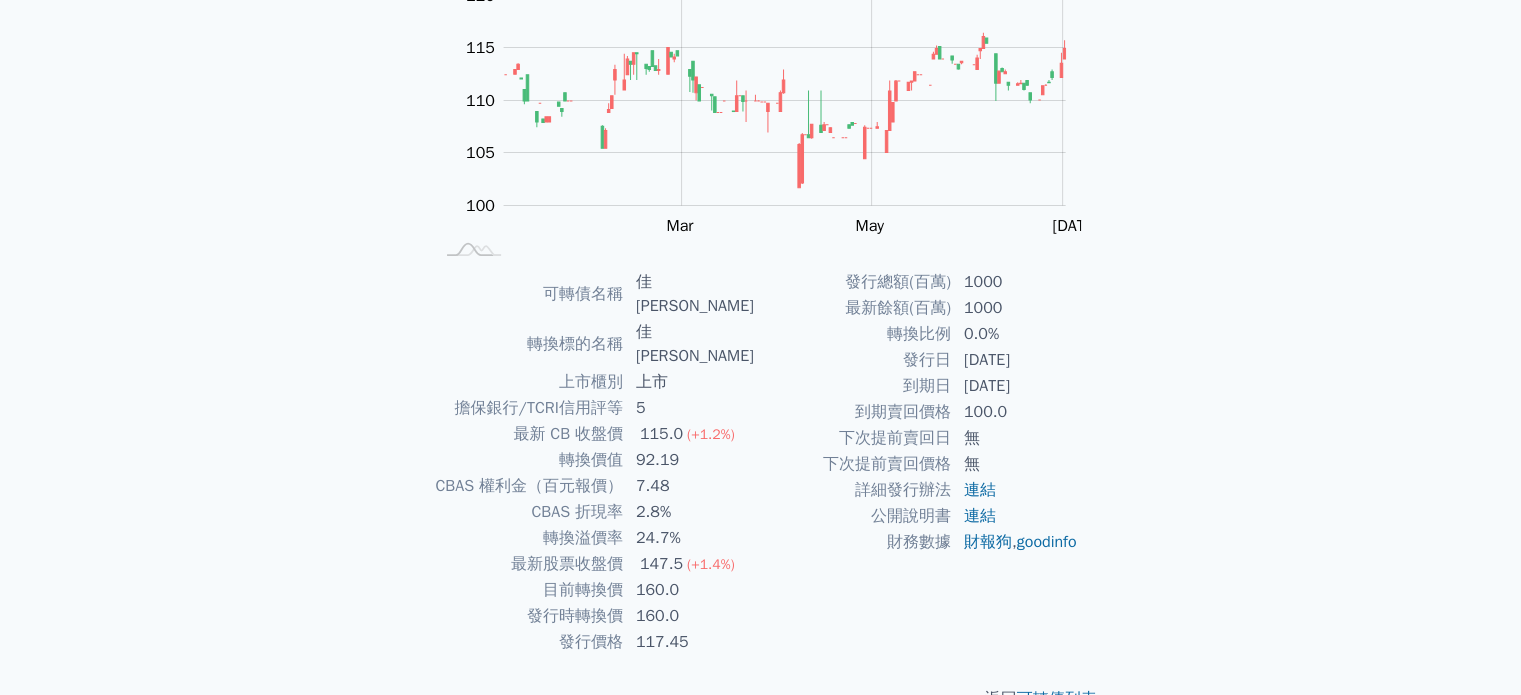 click on "160.0" at bounding box center (692, 590) 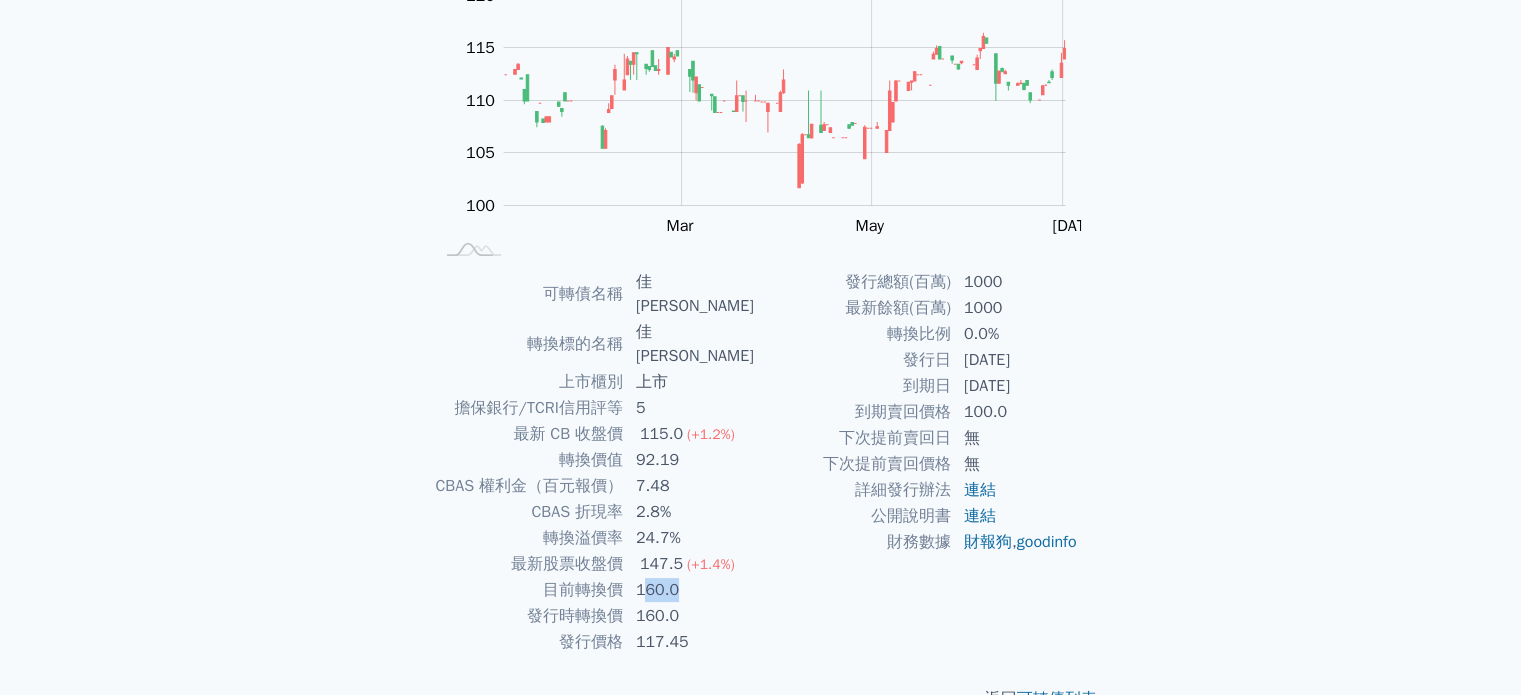 drag, startPoint x: 680, startPoint y: 537, endPoint x: 717, endPoint y: 536, distance: 37.01351 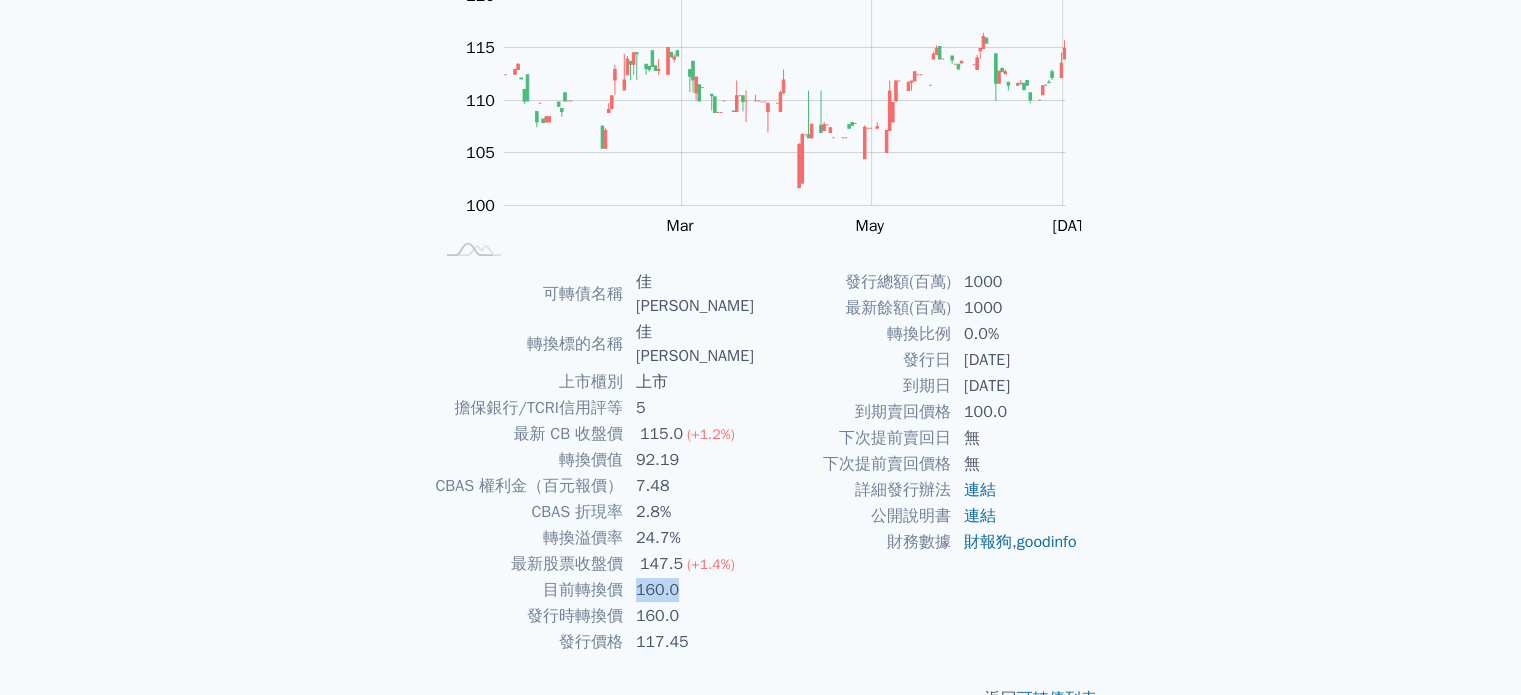 drag, startPoint x: 706, startPoint y: 546, endPoint x: 614, endPoint y: 541, distance: 92.13577 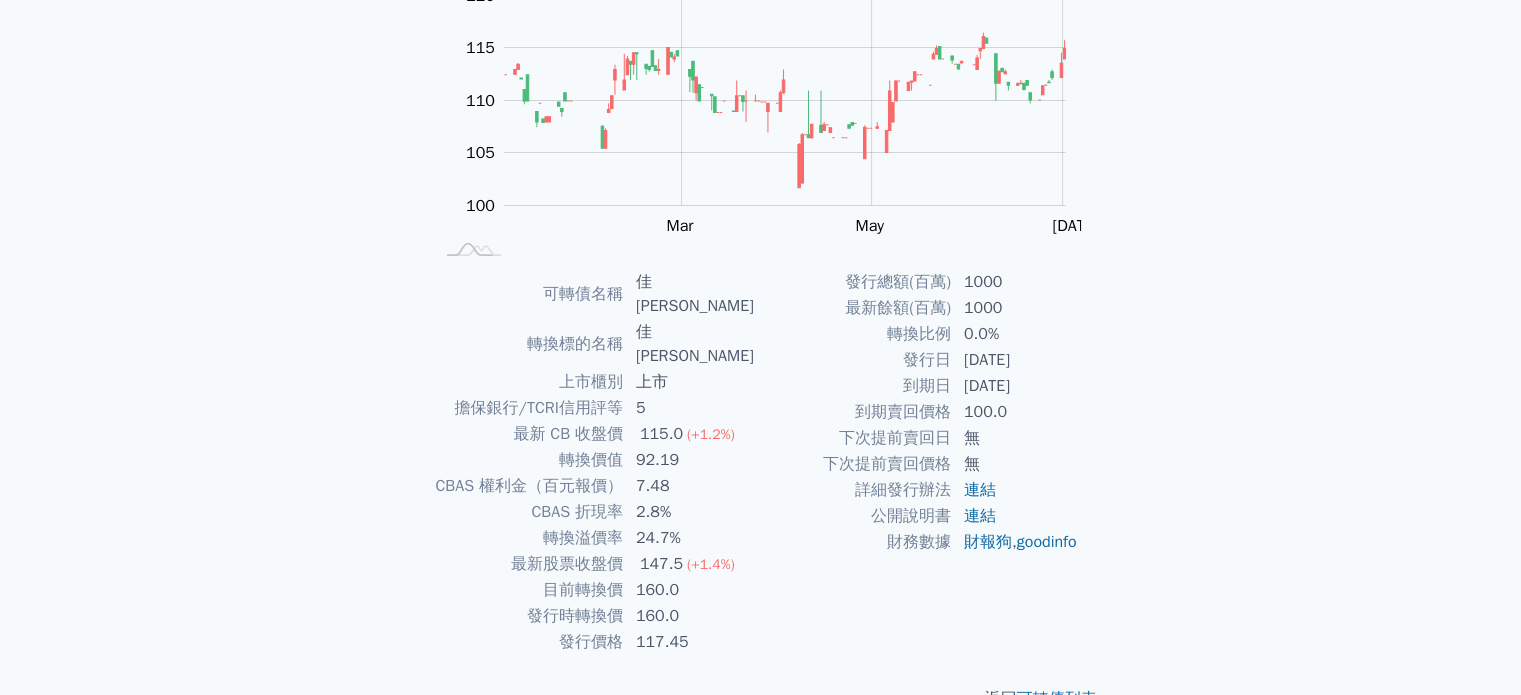 click on "117.45" at bounding box center [692, 642] 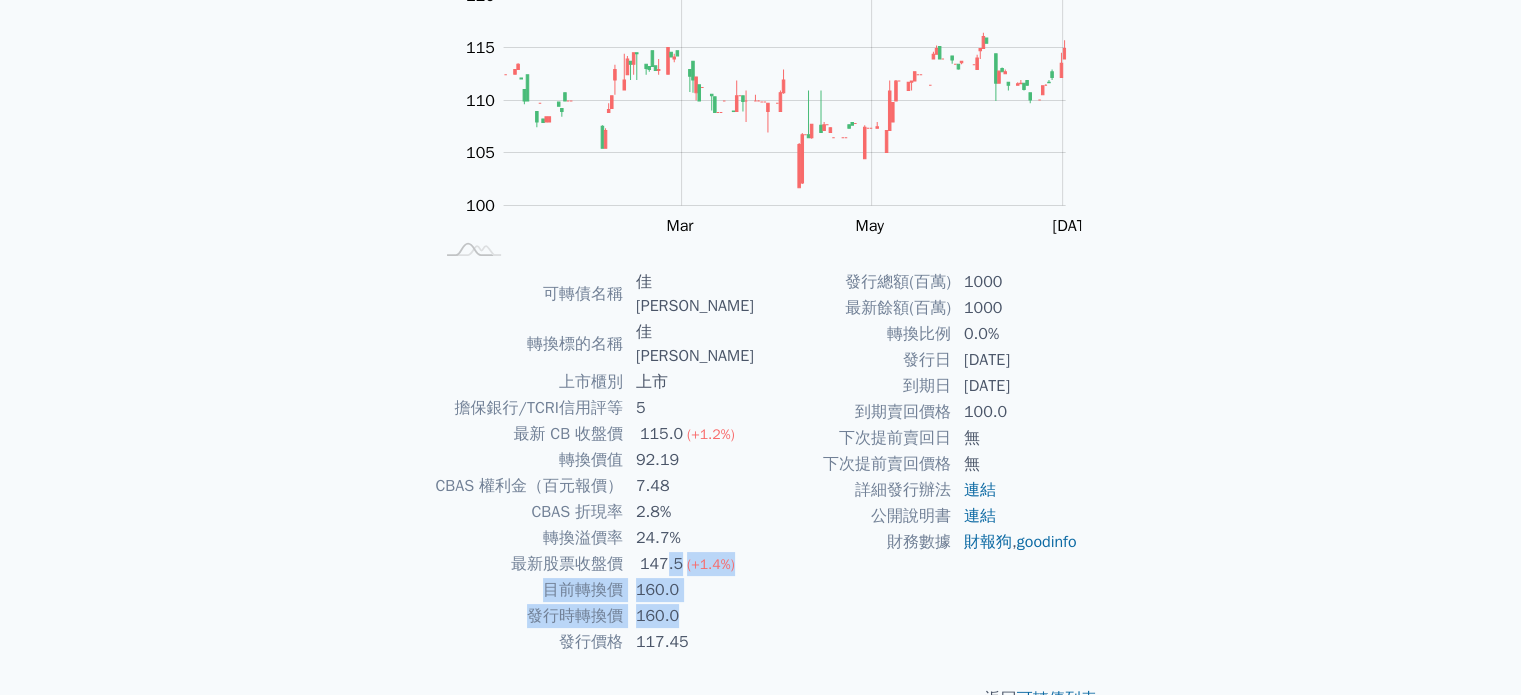drag, startPoint x: 750, startPoint y: 569, endPoint x: 788, endPoint y: 604, distance: 51.662365 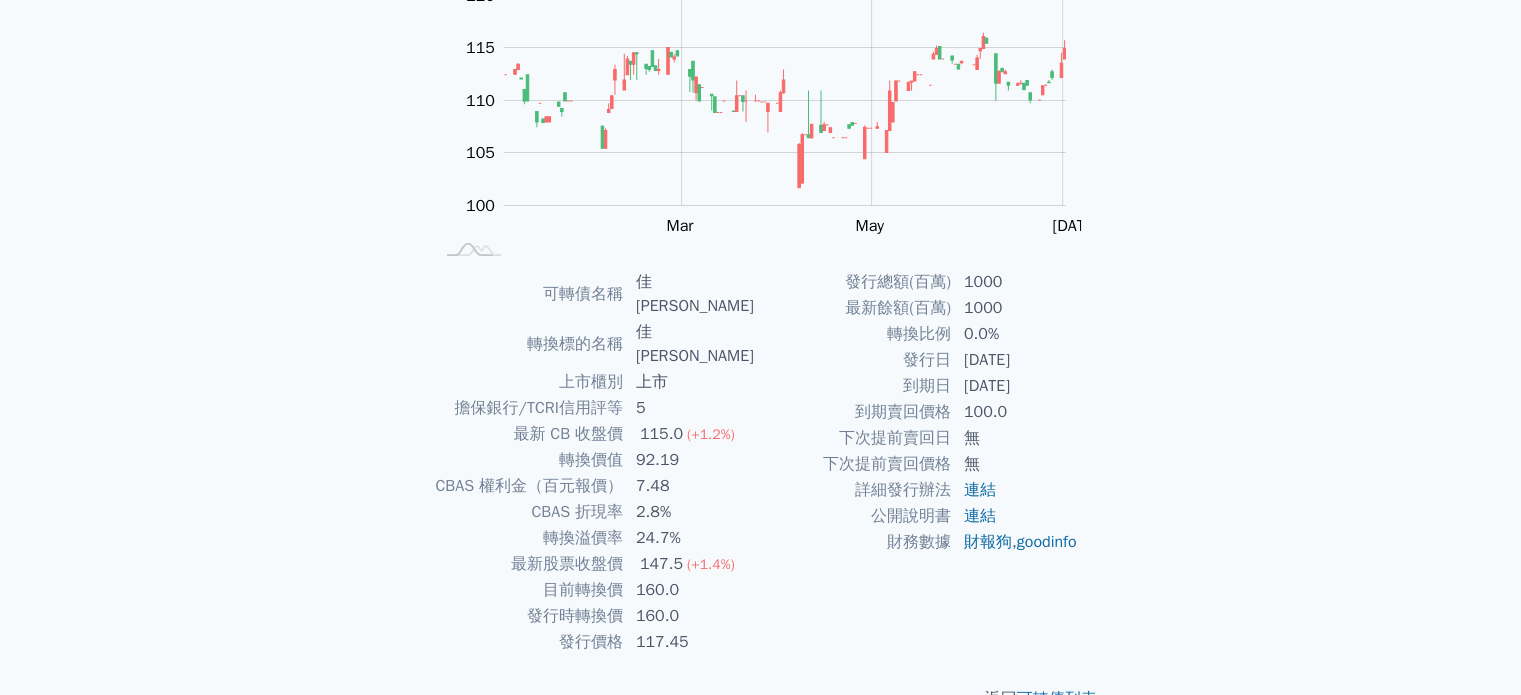 click on "財務數據" at bounding box center (856, 542) 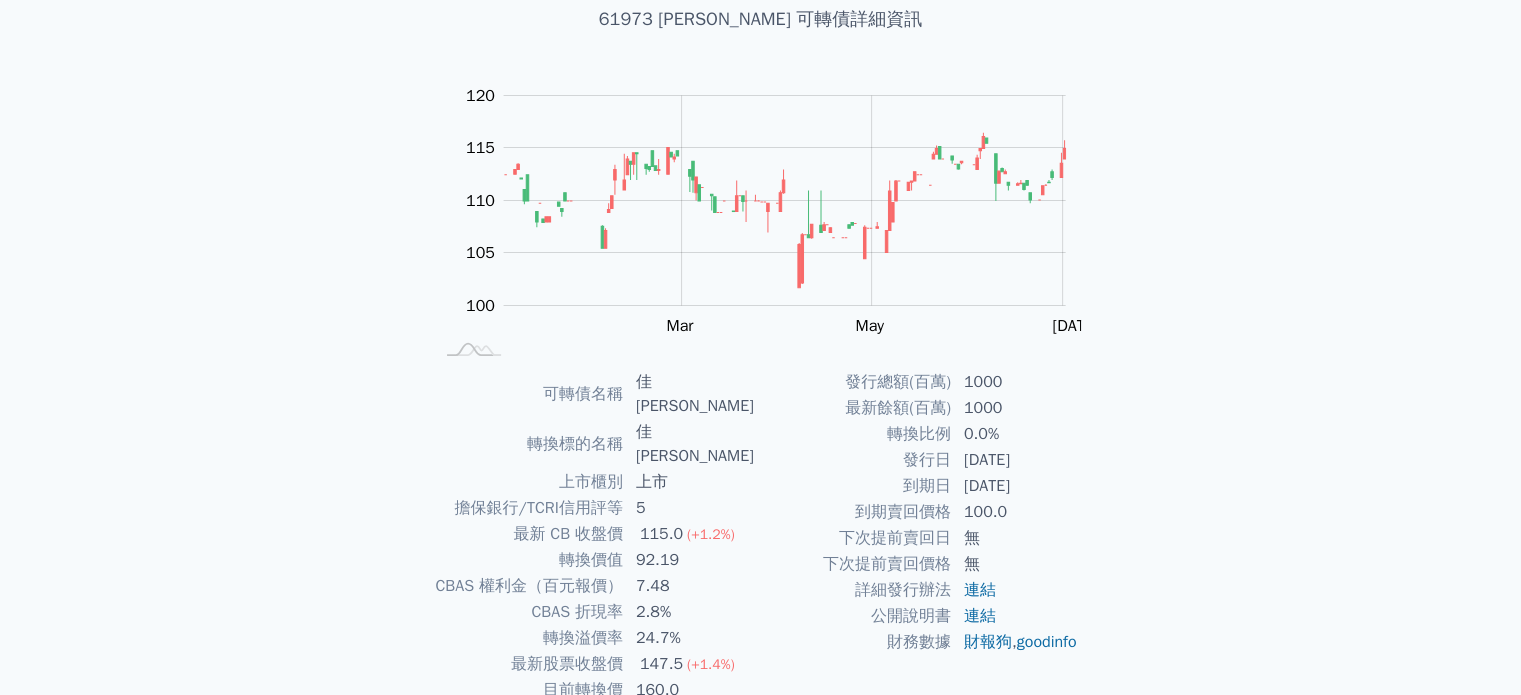 scroll, scrollTop: 0, scrollLeft: 0, axis: both 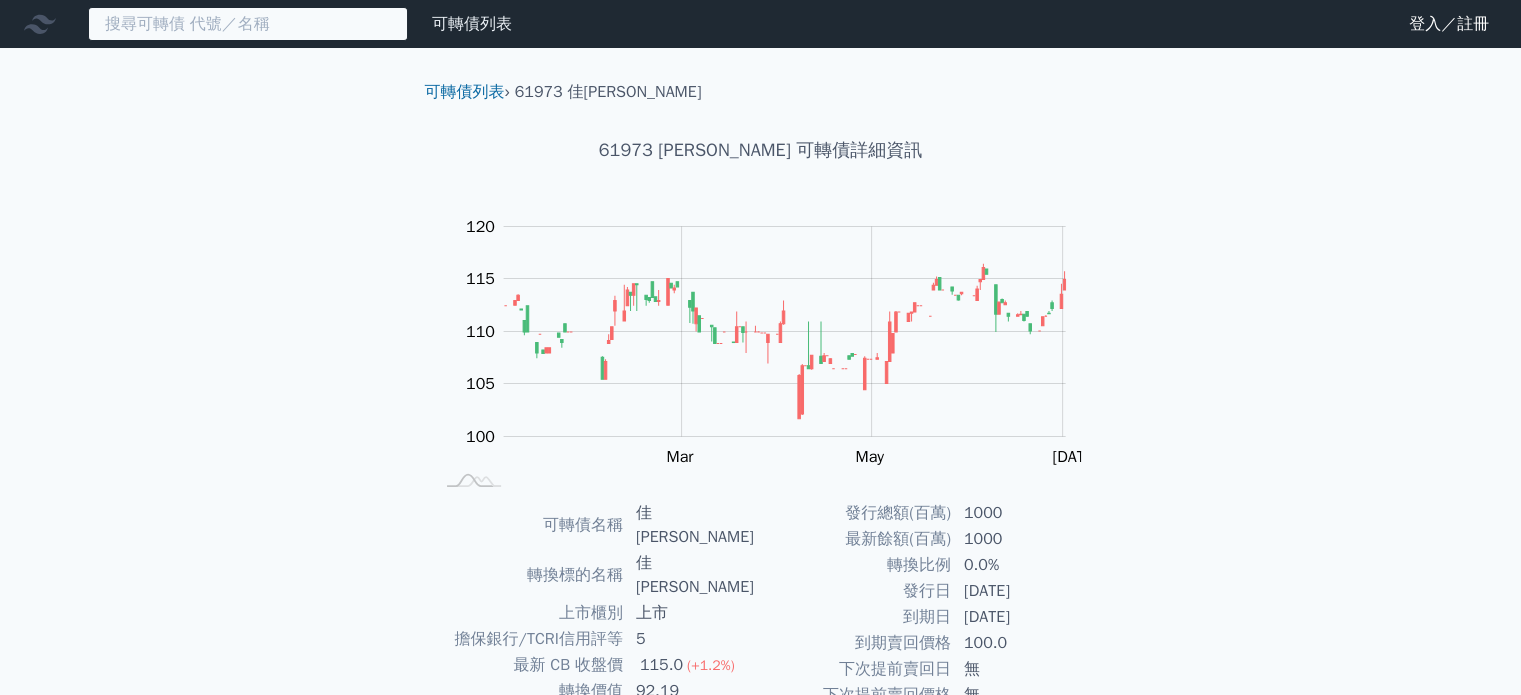 click at bounding box center [248, 24] 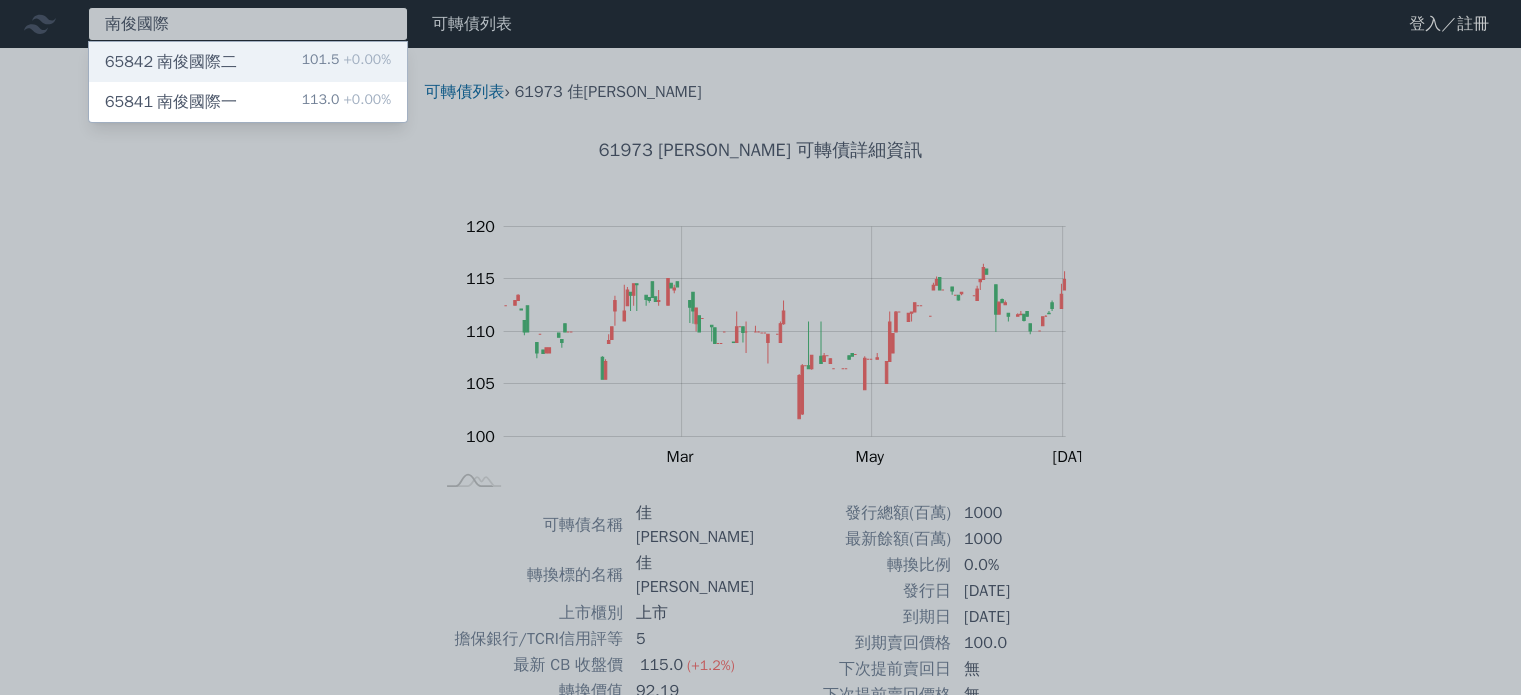type on "南俊國際" 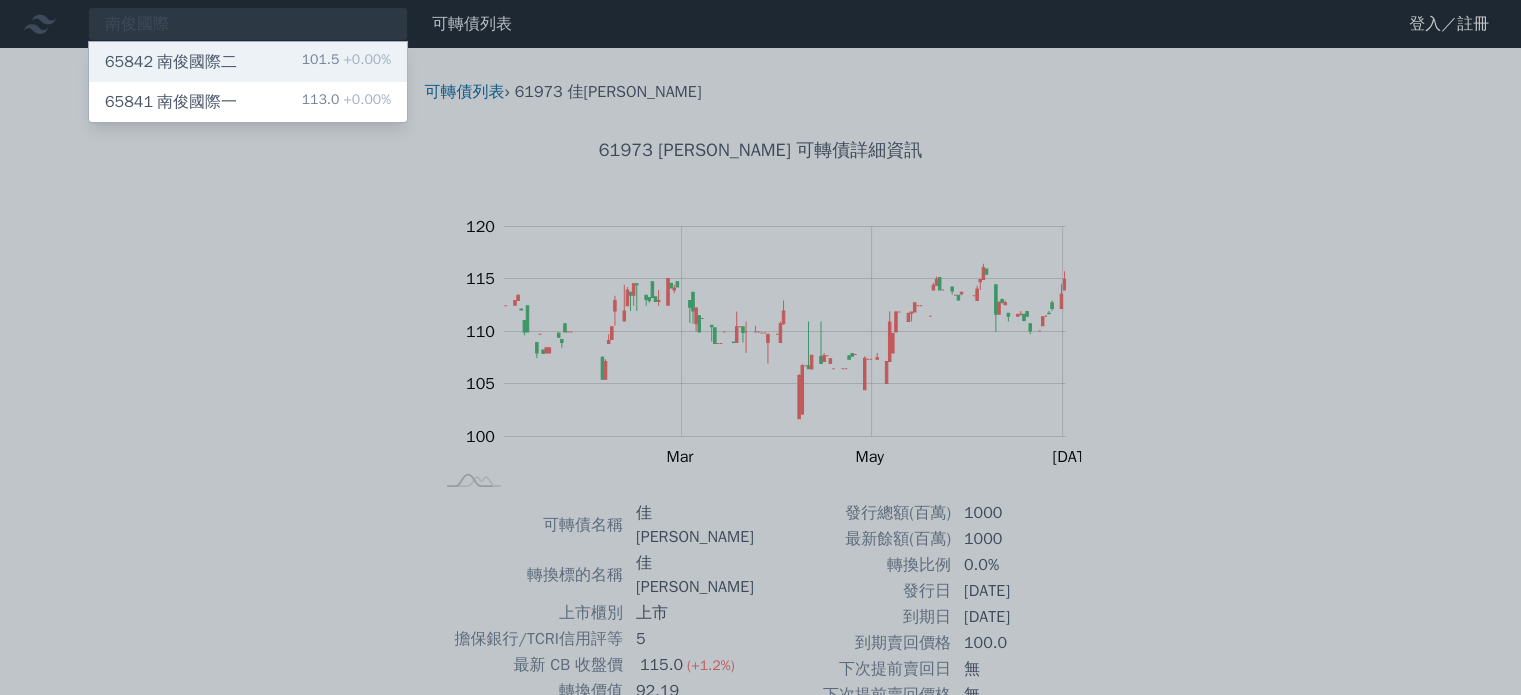 click on "65842 南俊國際二
101.5 +0.00%" at bounding box center (248, 62) 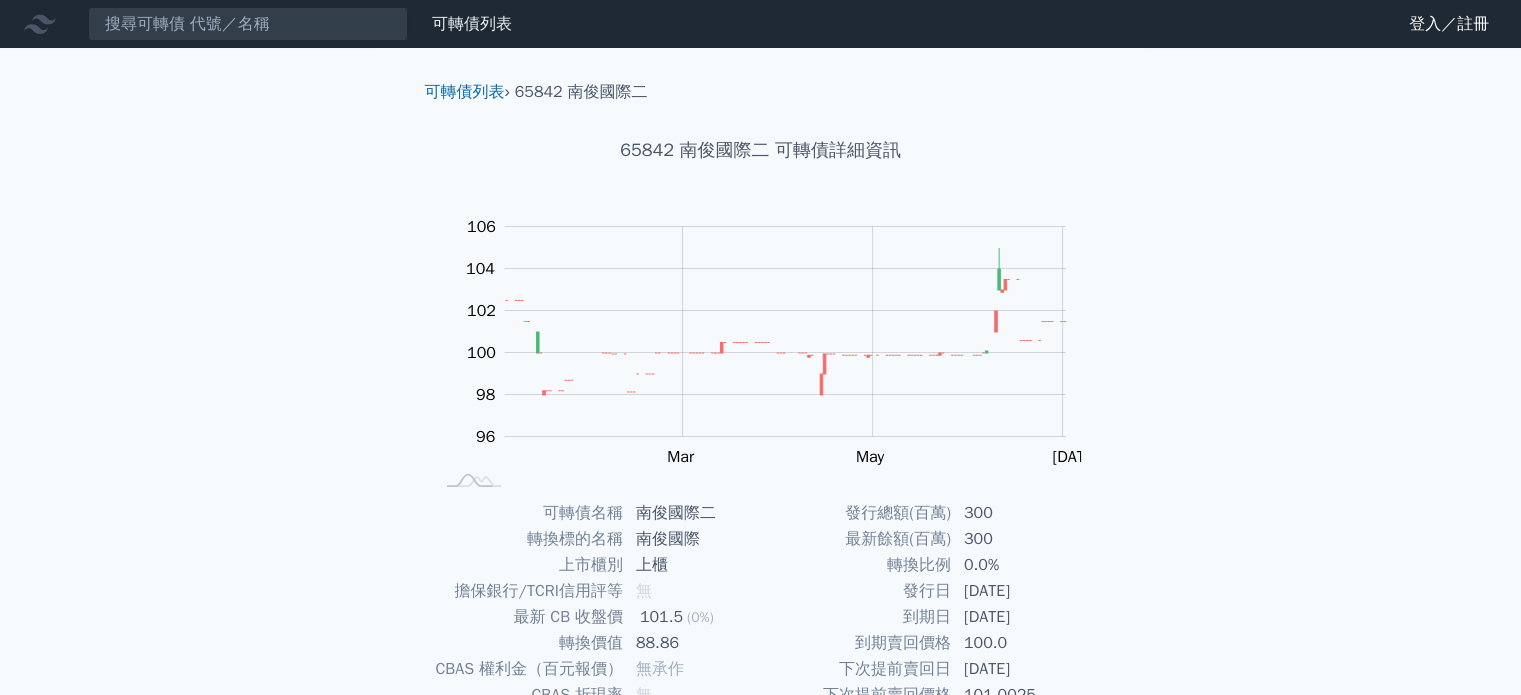 scroll, scrollTop: 200, scrollLeft: 0, axis: vertical 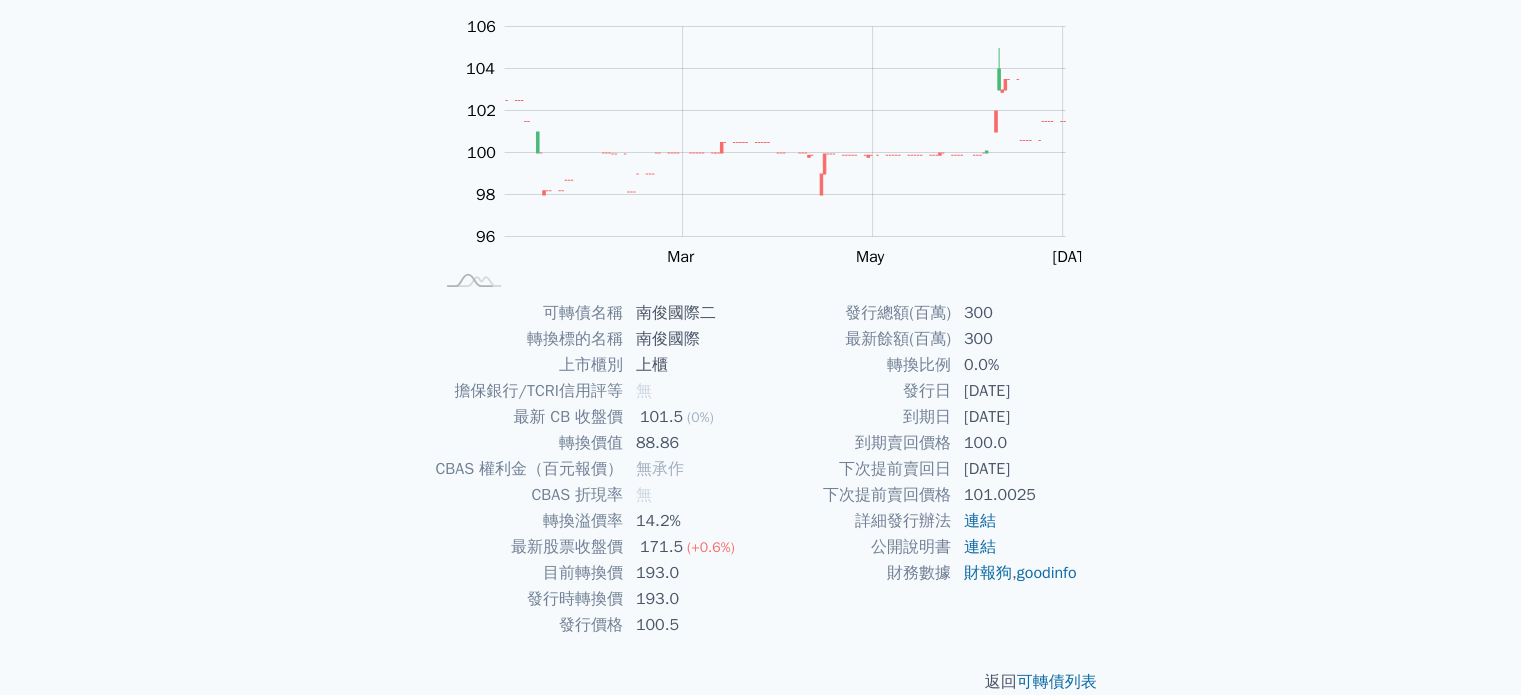 drag, startPoint x: 646, startPoint y: 395, endPoint x: 661, endPoint y: 395, distance: 15 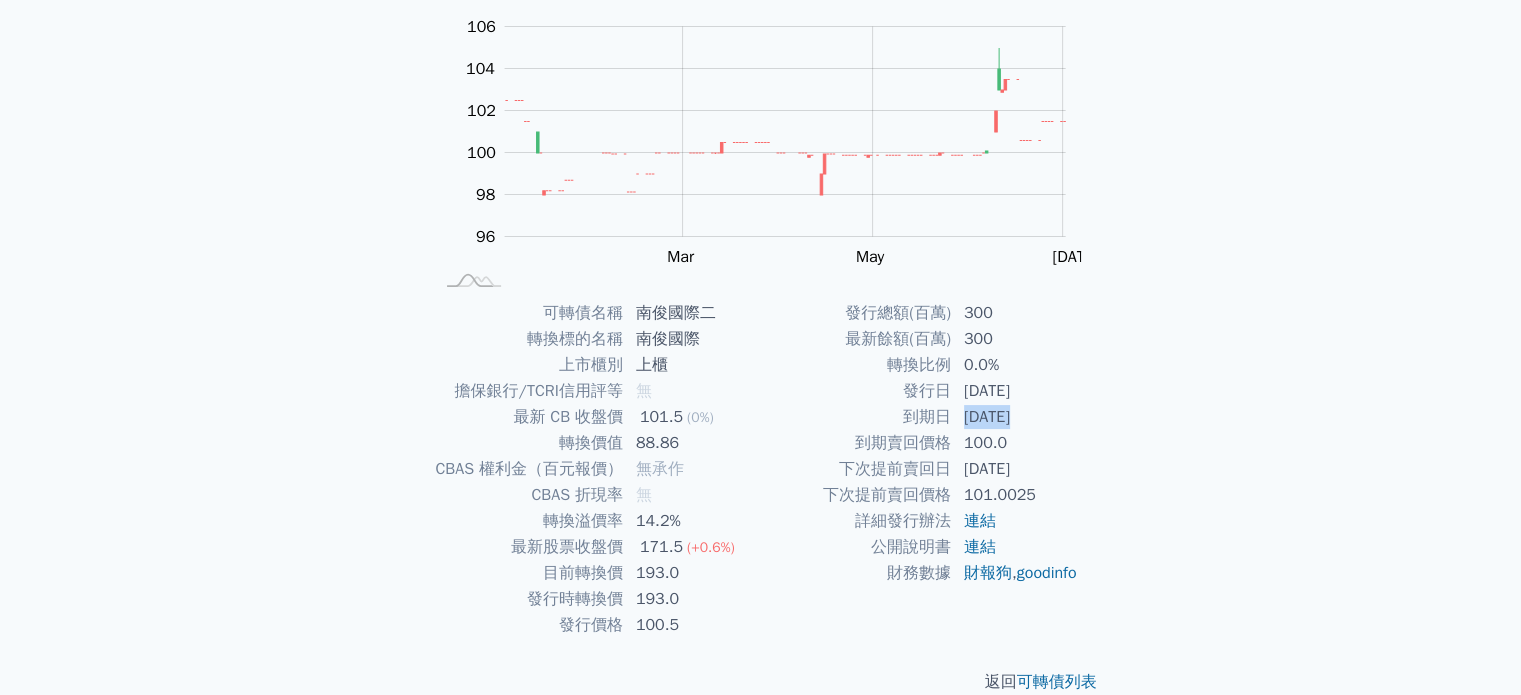 drag, startPoint x: 948, startPoint y: 415, endPoint x: 1046, endPoint y: 423, distance: 98.32599 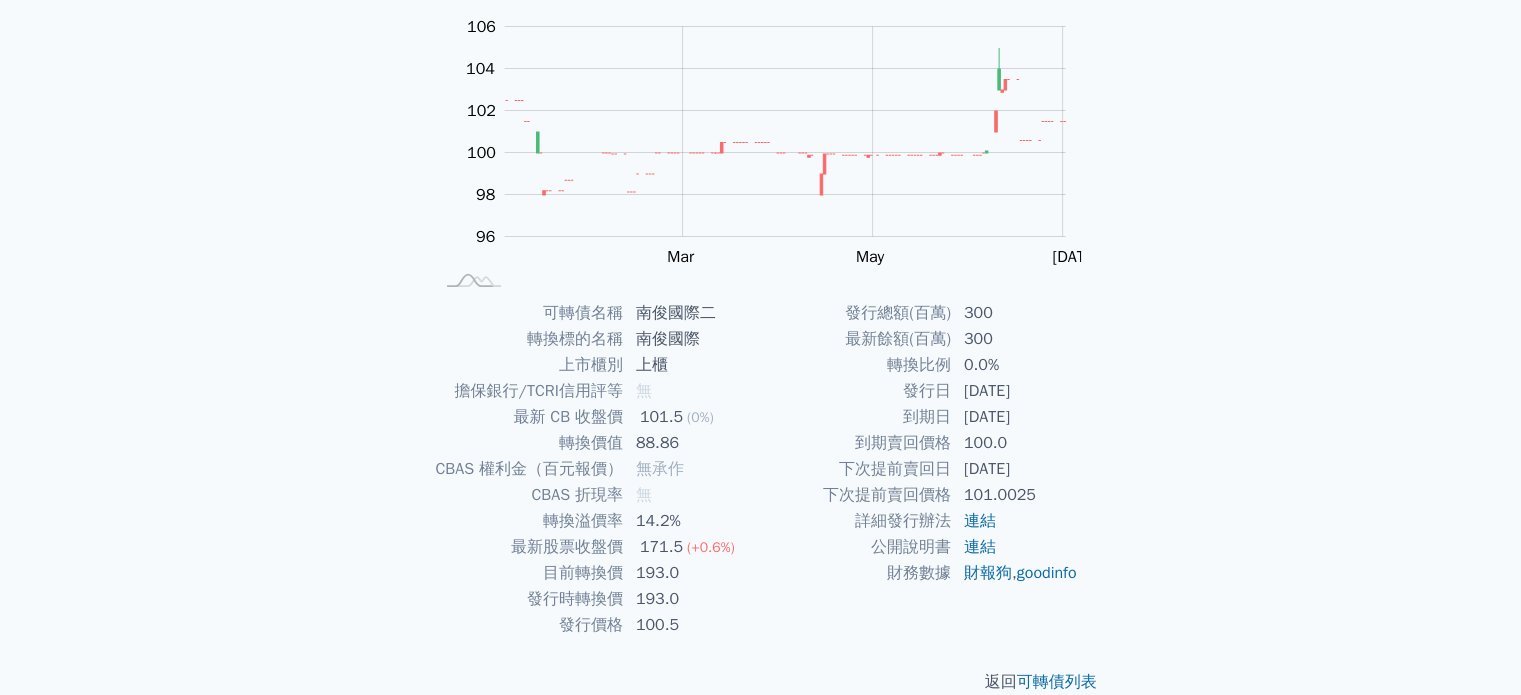 click on "最新餘額(百萬)" at bounding box center [856, 339] 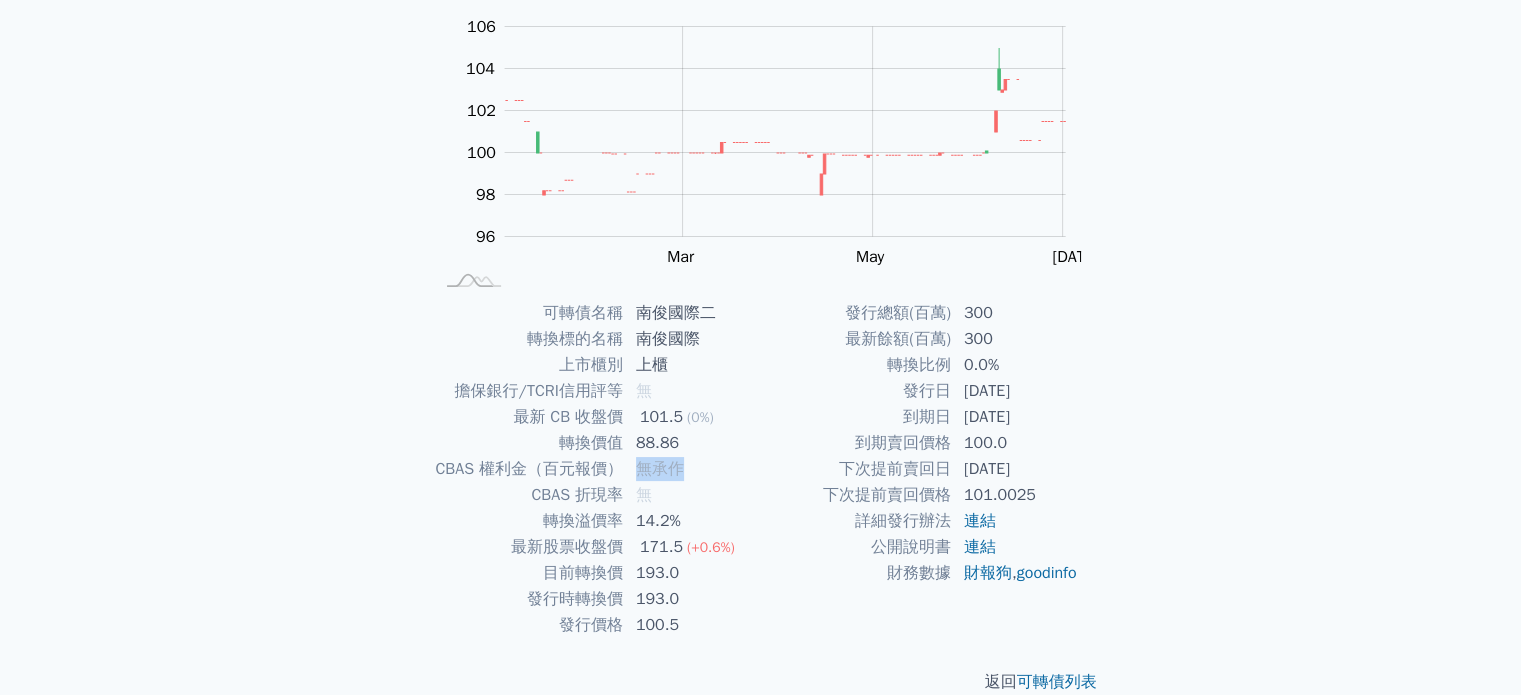 drag, startPoint x: 644, startPoint y: 463, endPoint x: 684, endPoint y: 465, distance: 40.04997 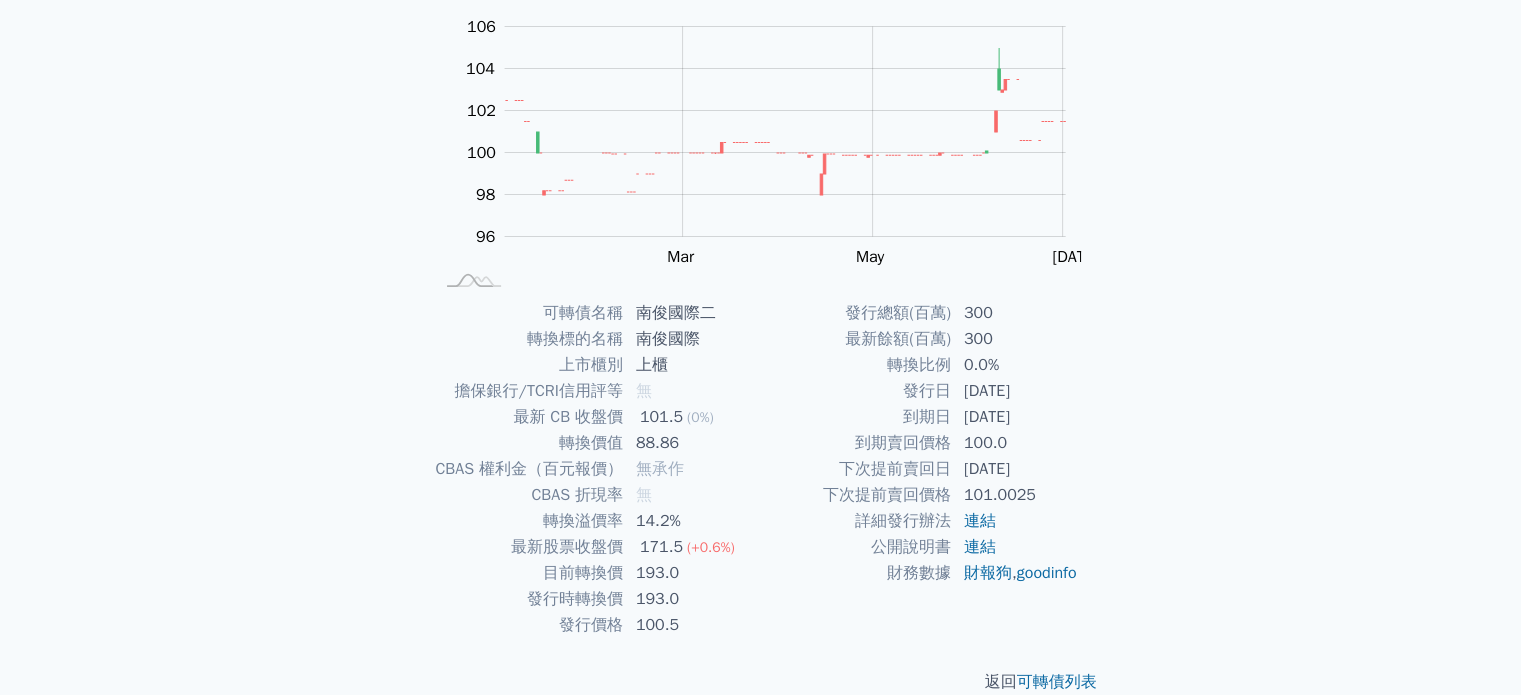 scroll, scrollTop: 0, scrollLeft: 0, axis: both 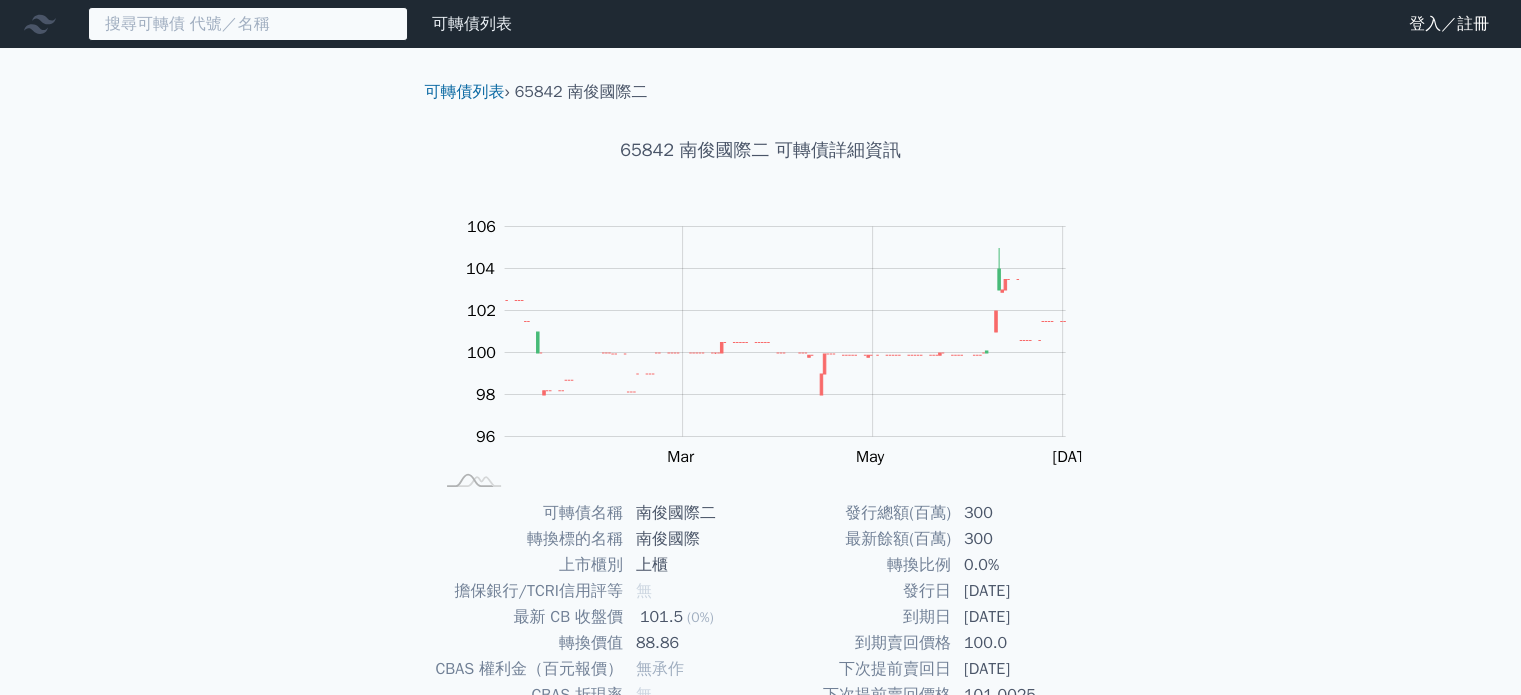 click at bounding box center (248, 24) 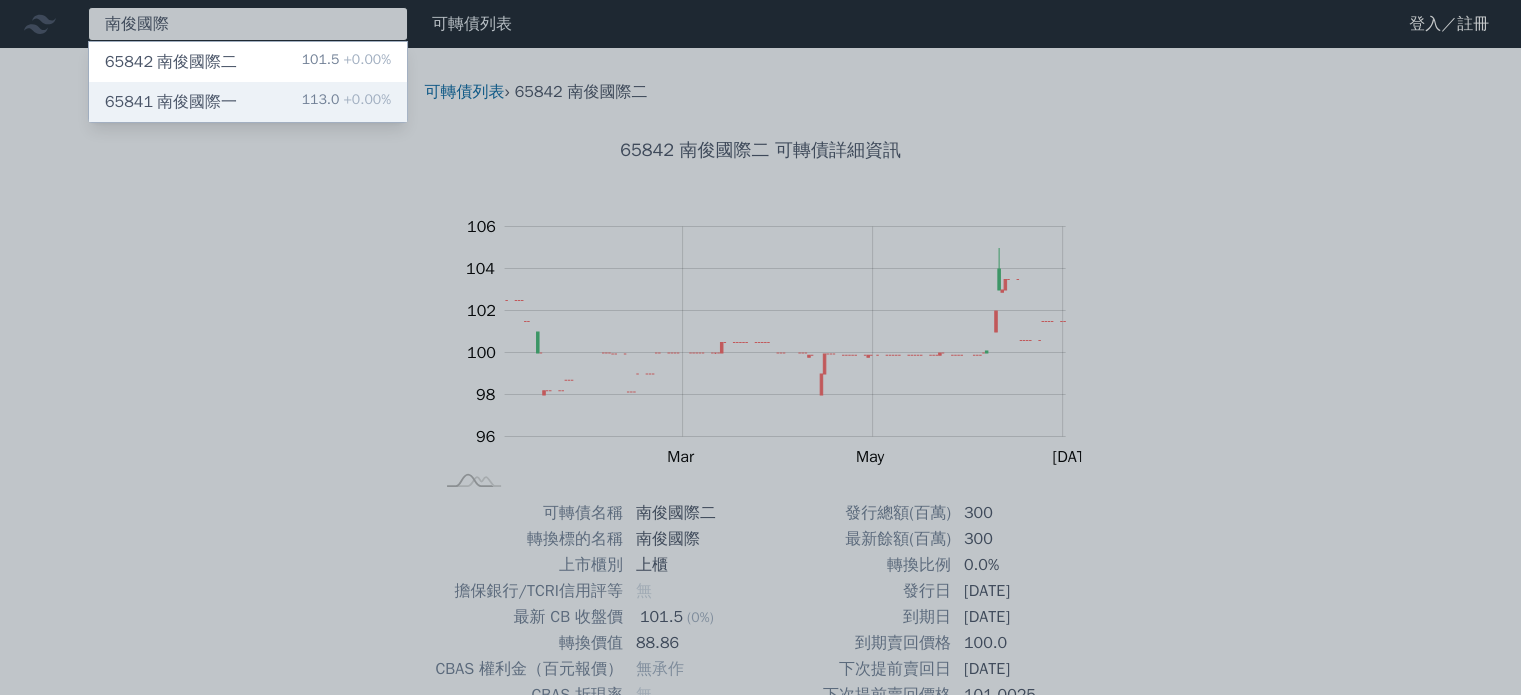 type on "南俊國際" 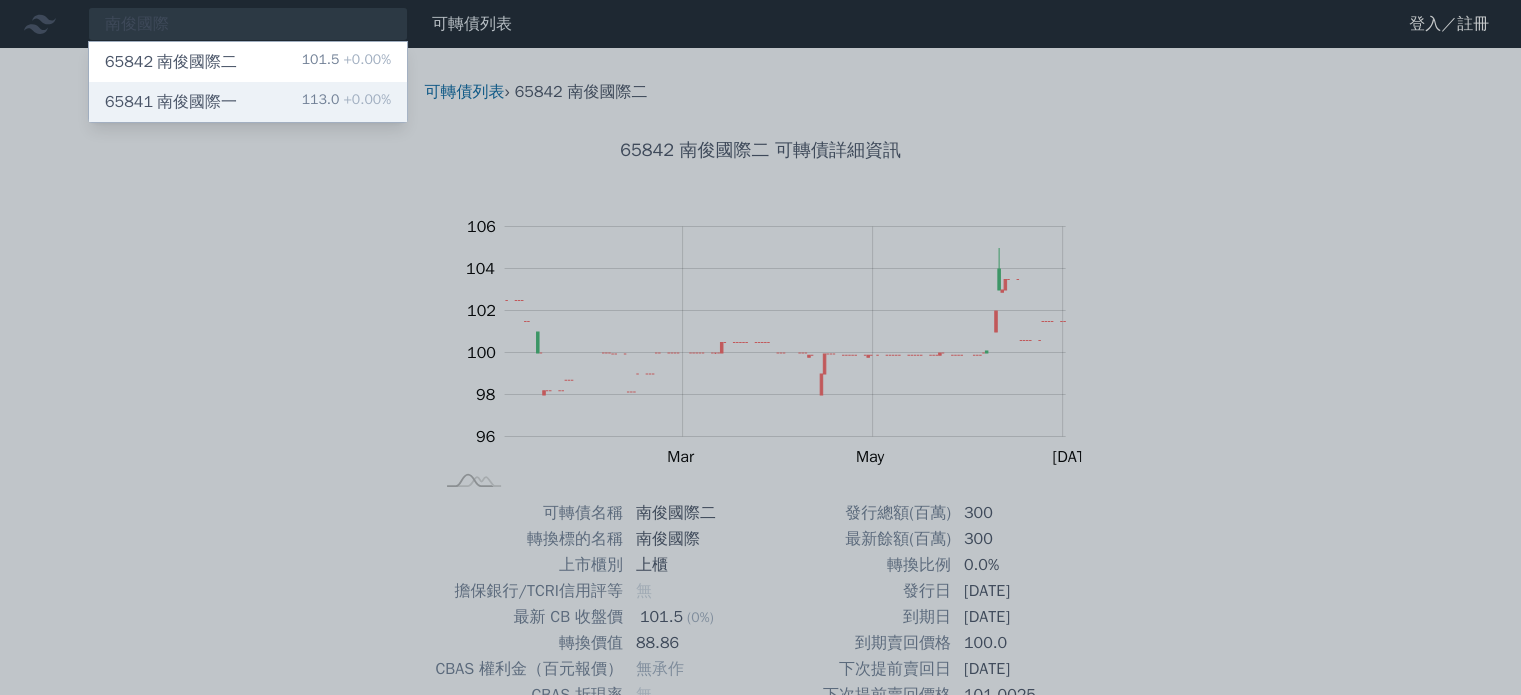 click on "65841 南俊國際一" at bounding box center (171, 102) 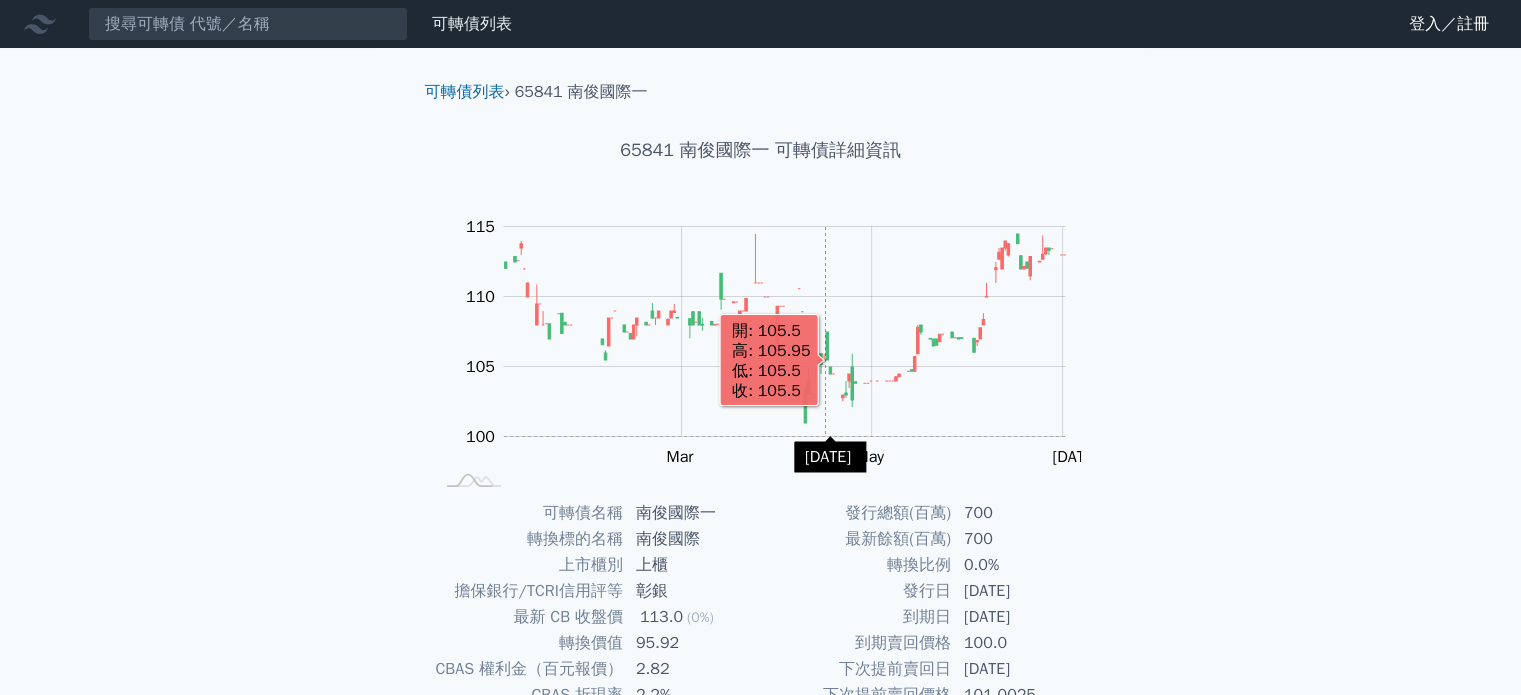 scroll, scrollTop: 200, scrollLeft: 0, axis: vertical 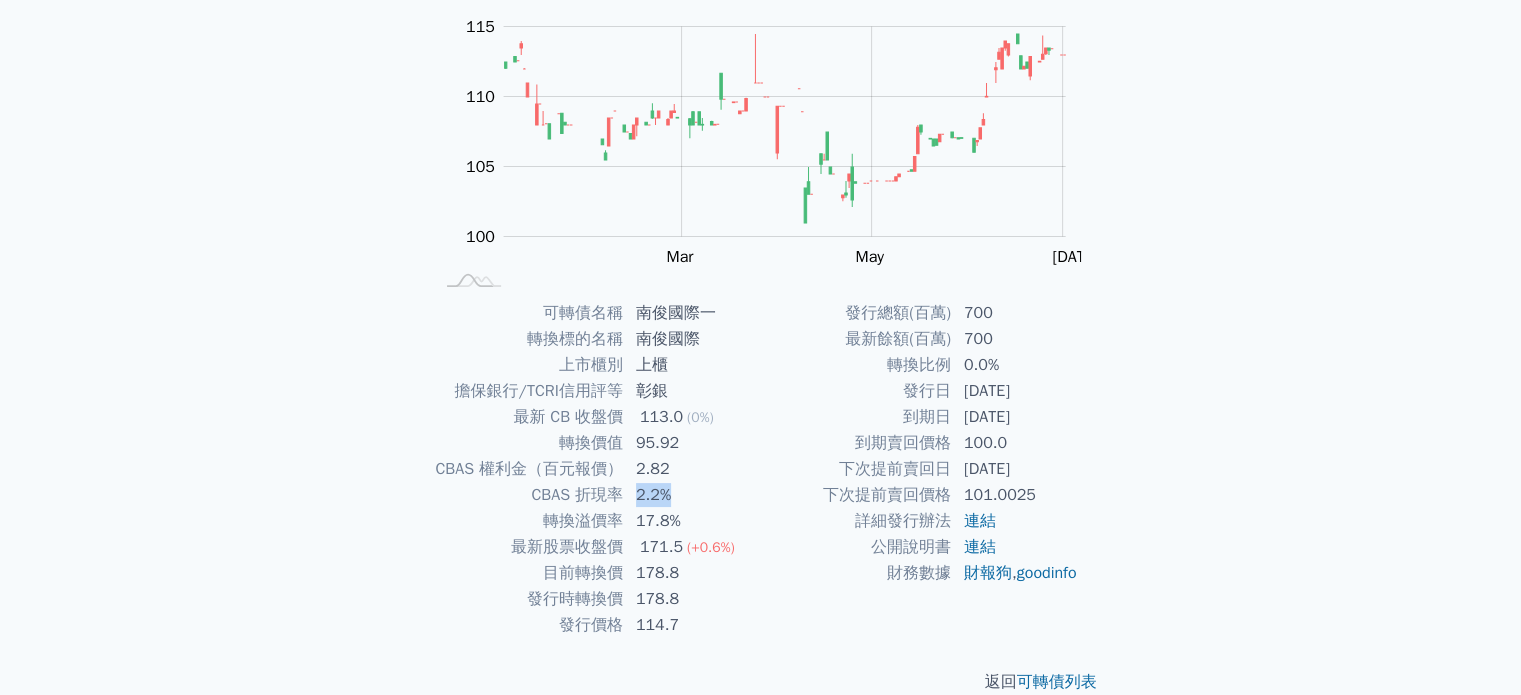 drag, startPoint x: 632, startPoint y: 486, endPoint x: 685, endPoint y: 487, distance: 53.009434 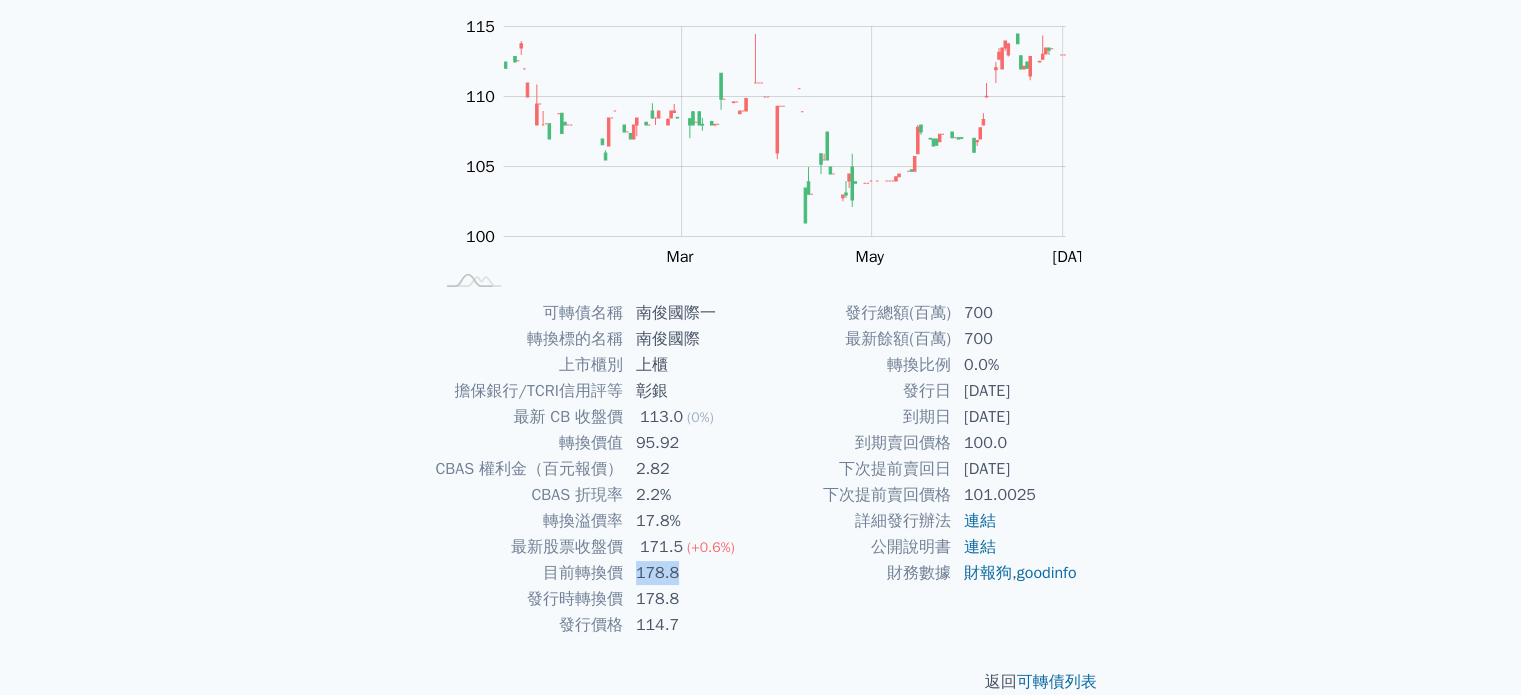drag, startPoint x: 674, startPoint y: 572, endPoint x: 696, endPoint y: 575, distance: 22.203604 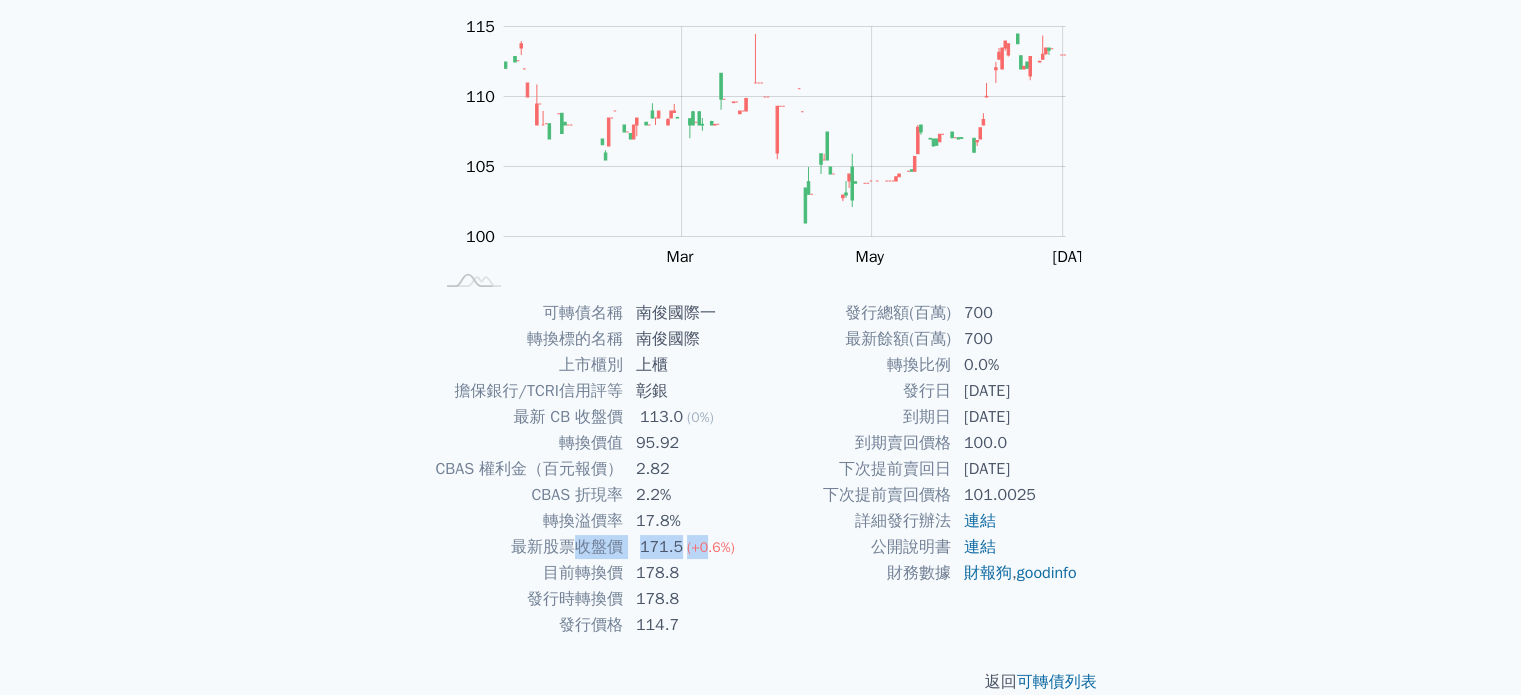 drag, startPoint x: 576, startPoint y: 538, endPoint x: 706, endPoint y: 546, distance: 130.24593 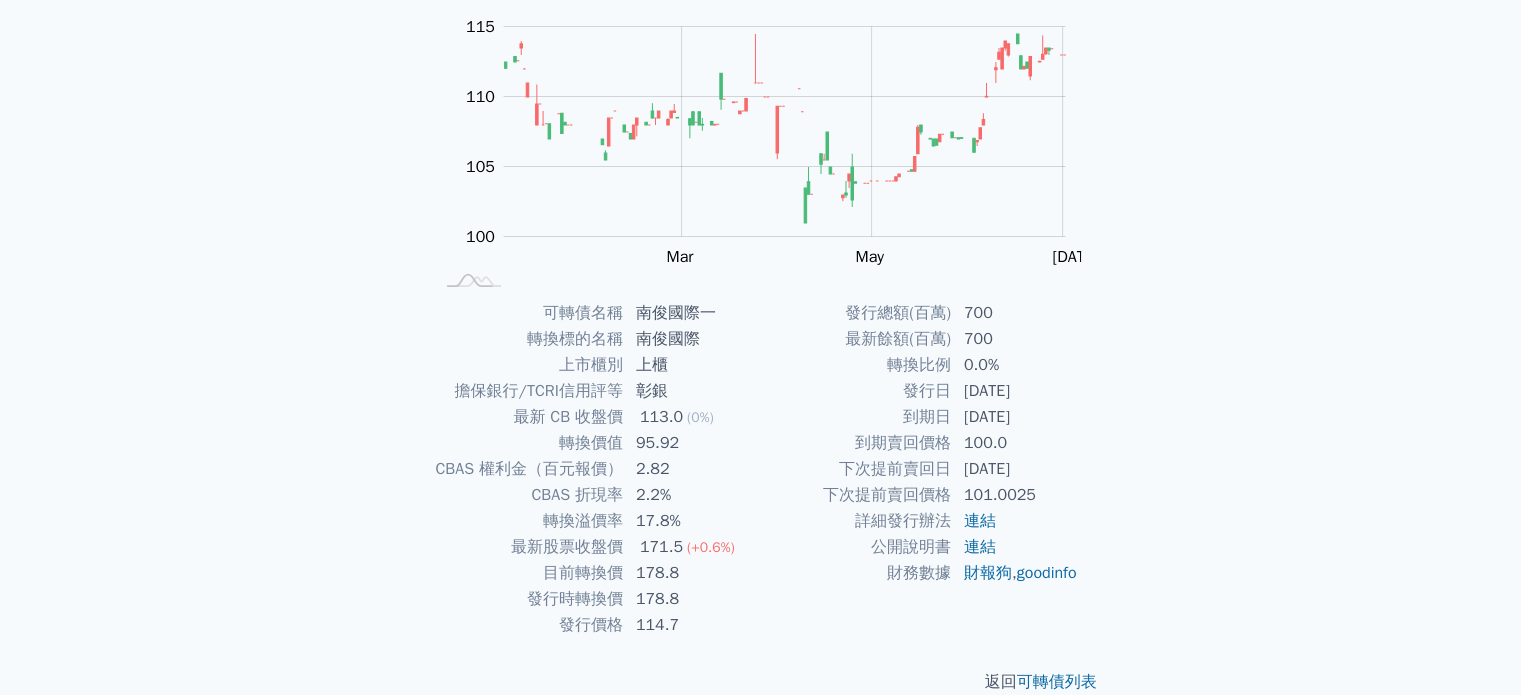 click on "178.8" at bounding box center (692, 599) 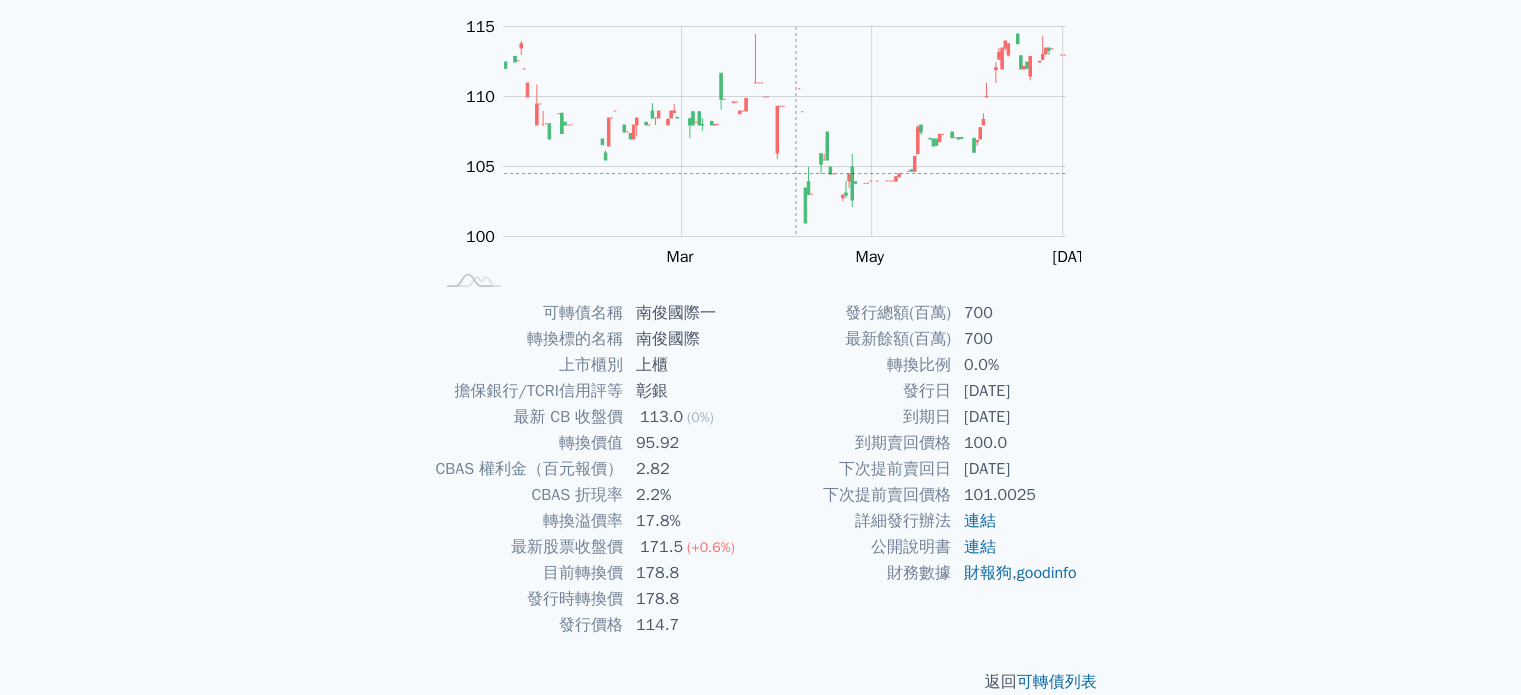scroll, scrollTop: 0, scrollLeft: 0, axis: both 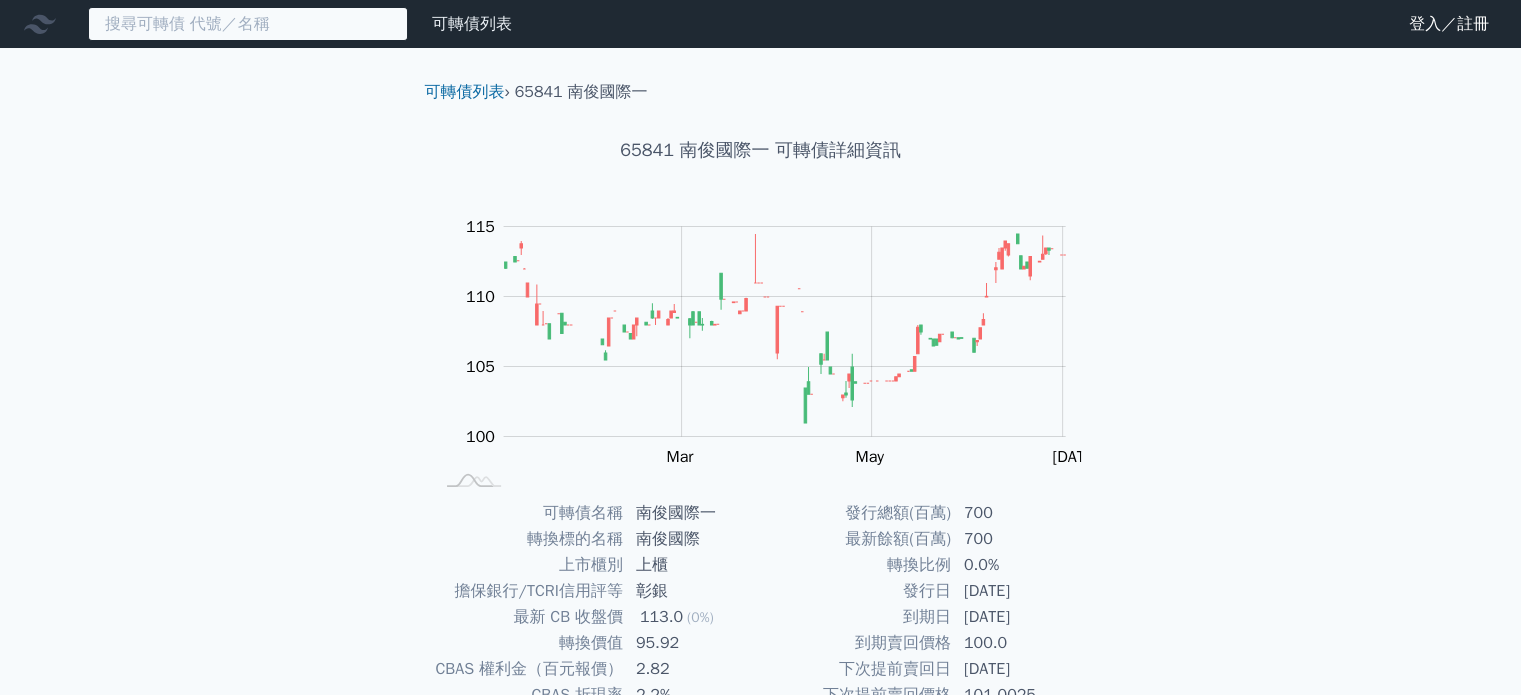 click at bounding box center [248, 24] 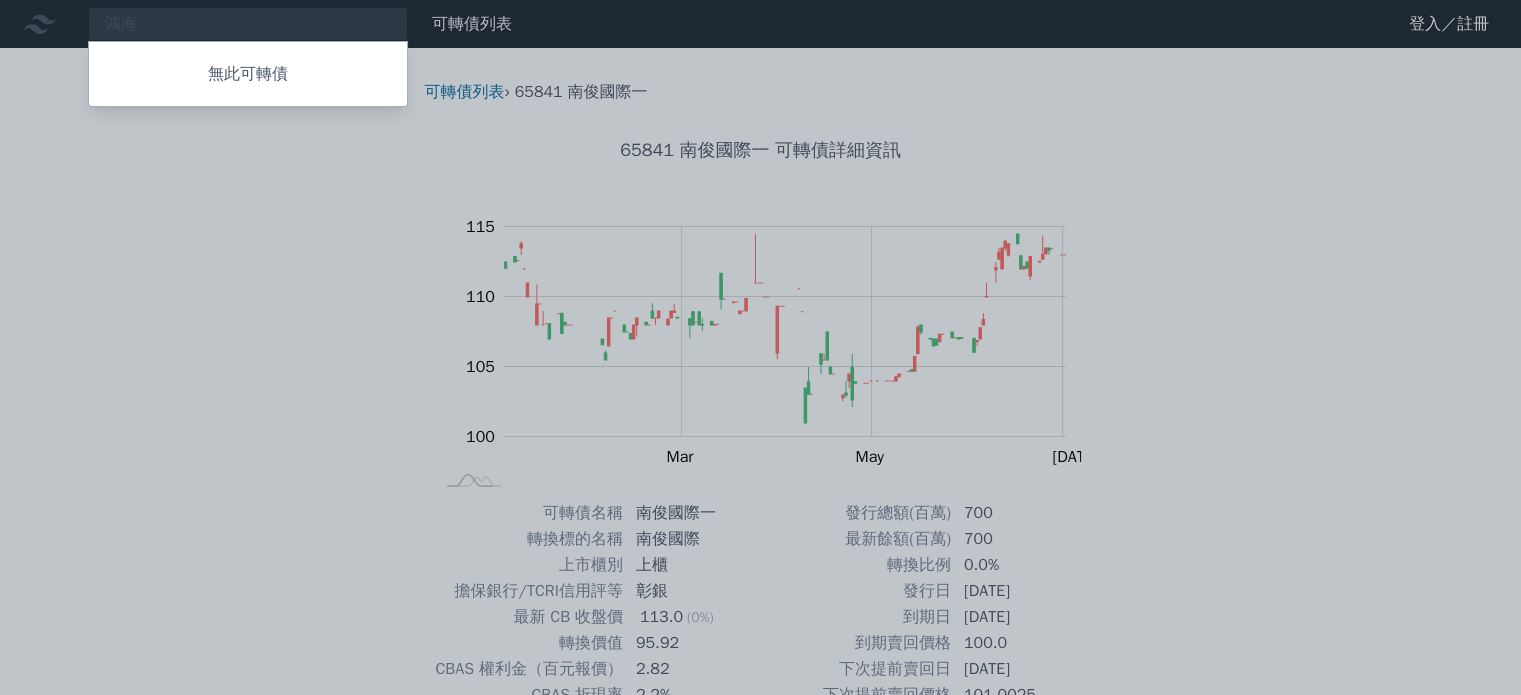 click at bounding box center (760, 347) 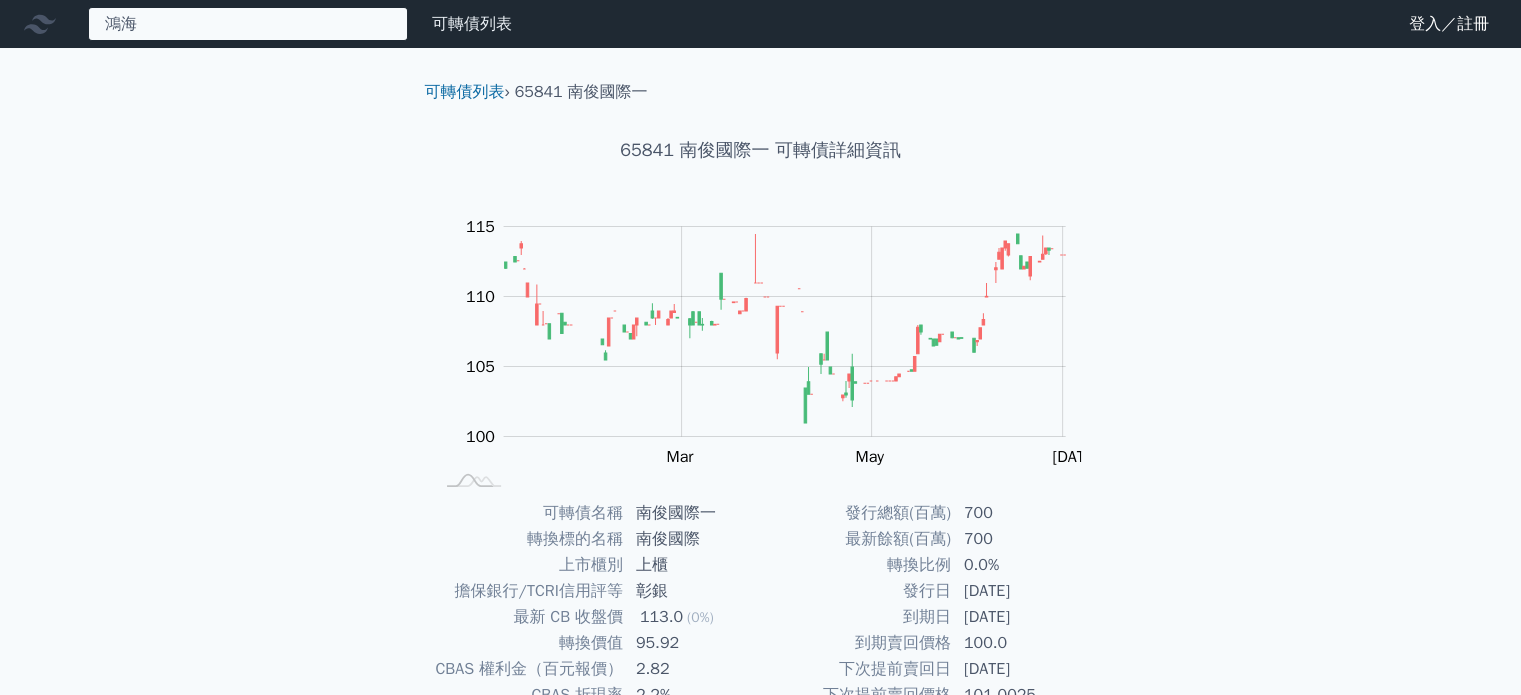 click on "鴻海
無此可轉債" at bounding box center [248, 24] 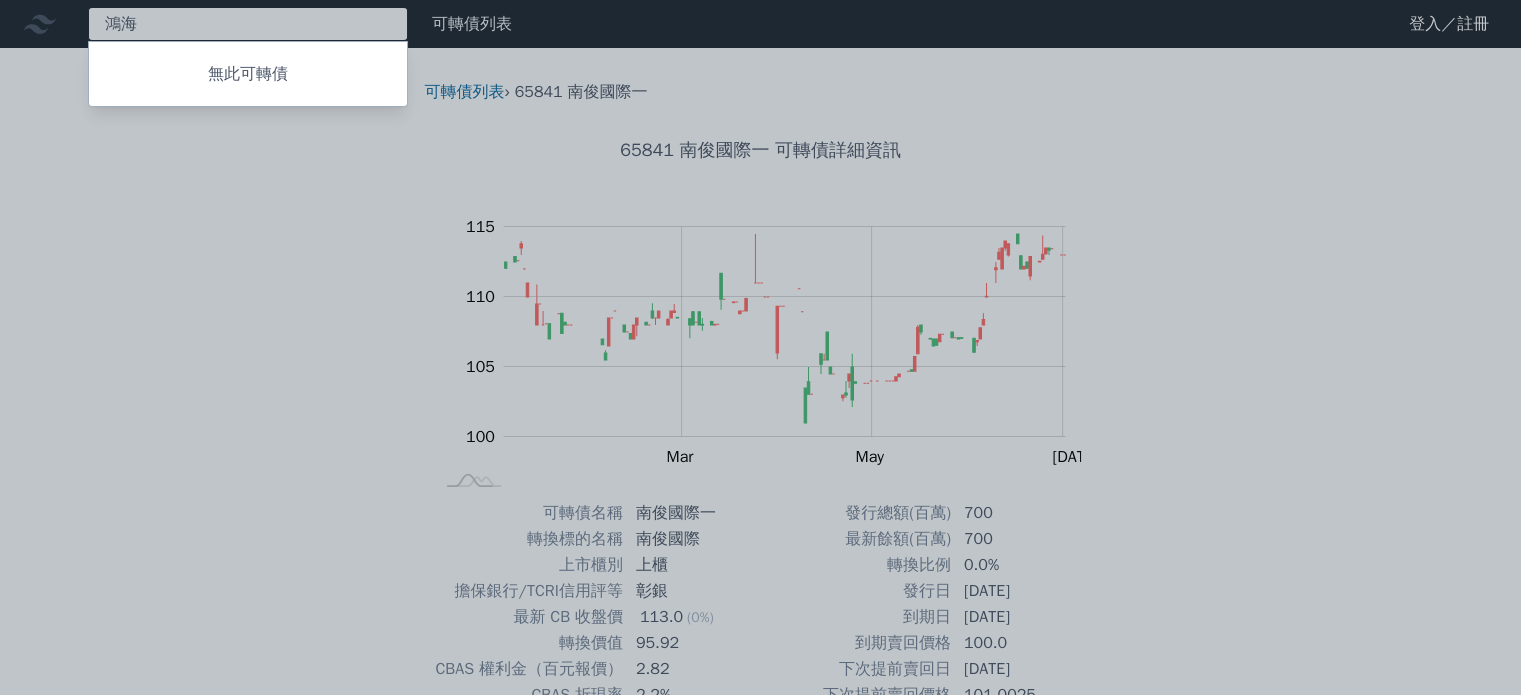 paste on "南俊國際" 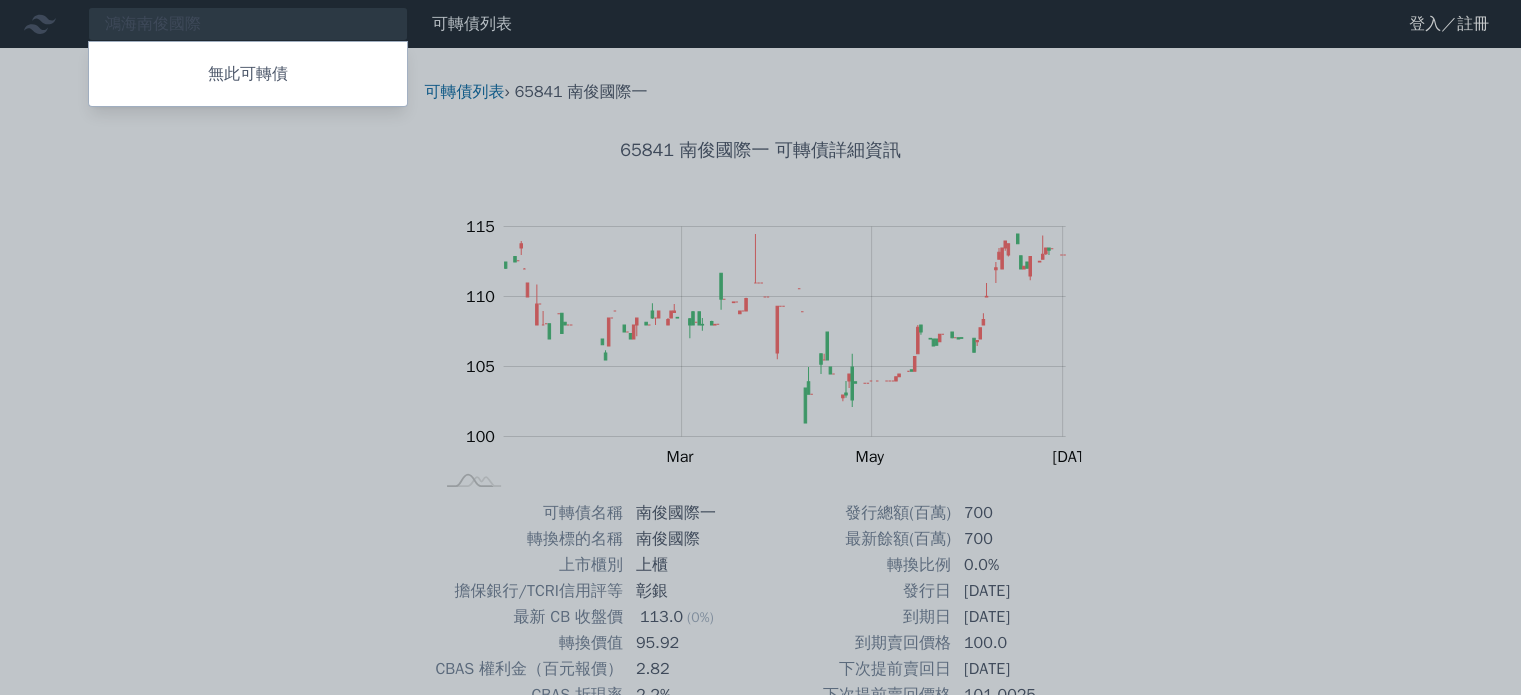 click at bounding box center (760, 347) 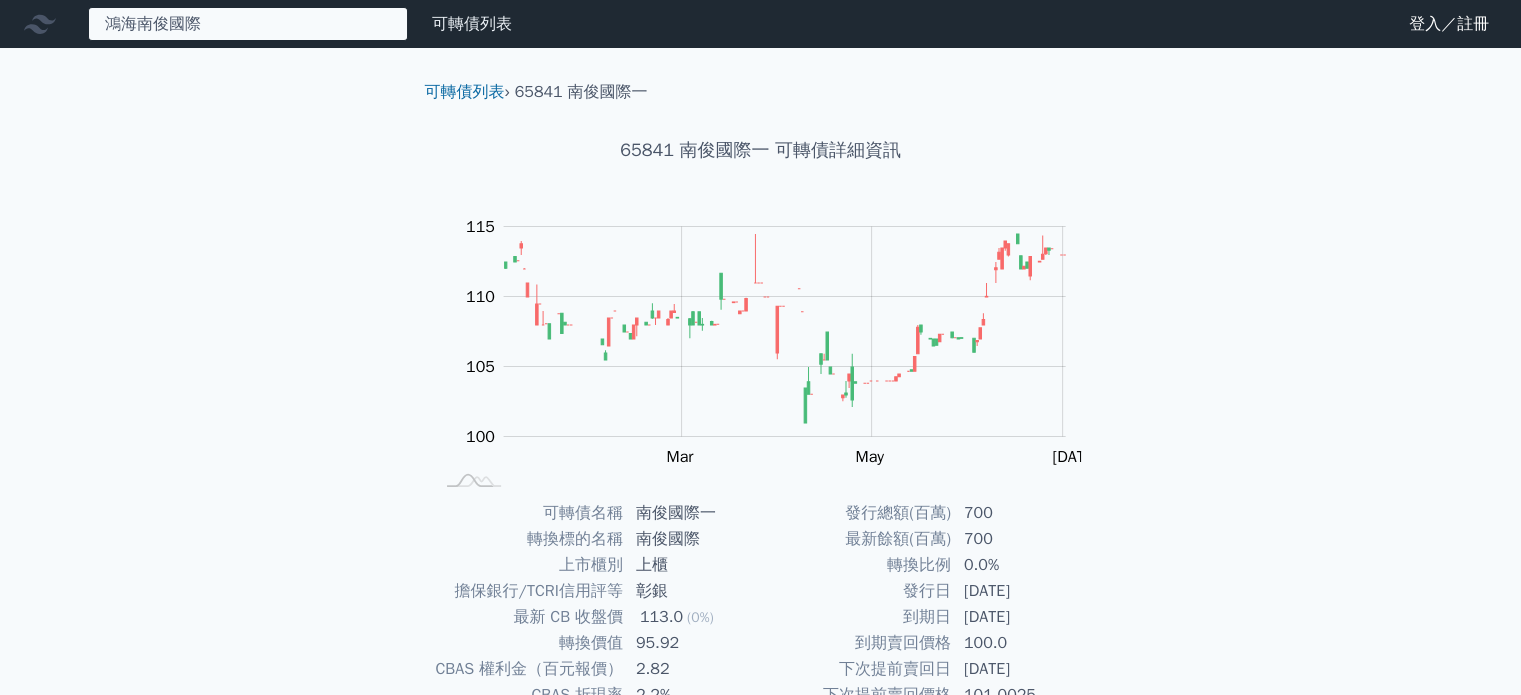 click on "鴻海南俊國際
無此可轉債" at bounding box center [248, 24] 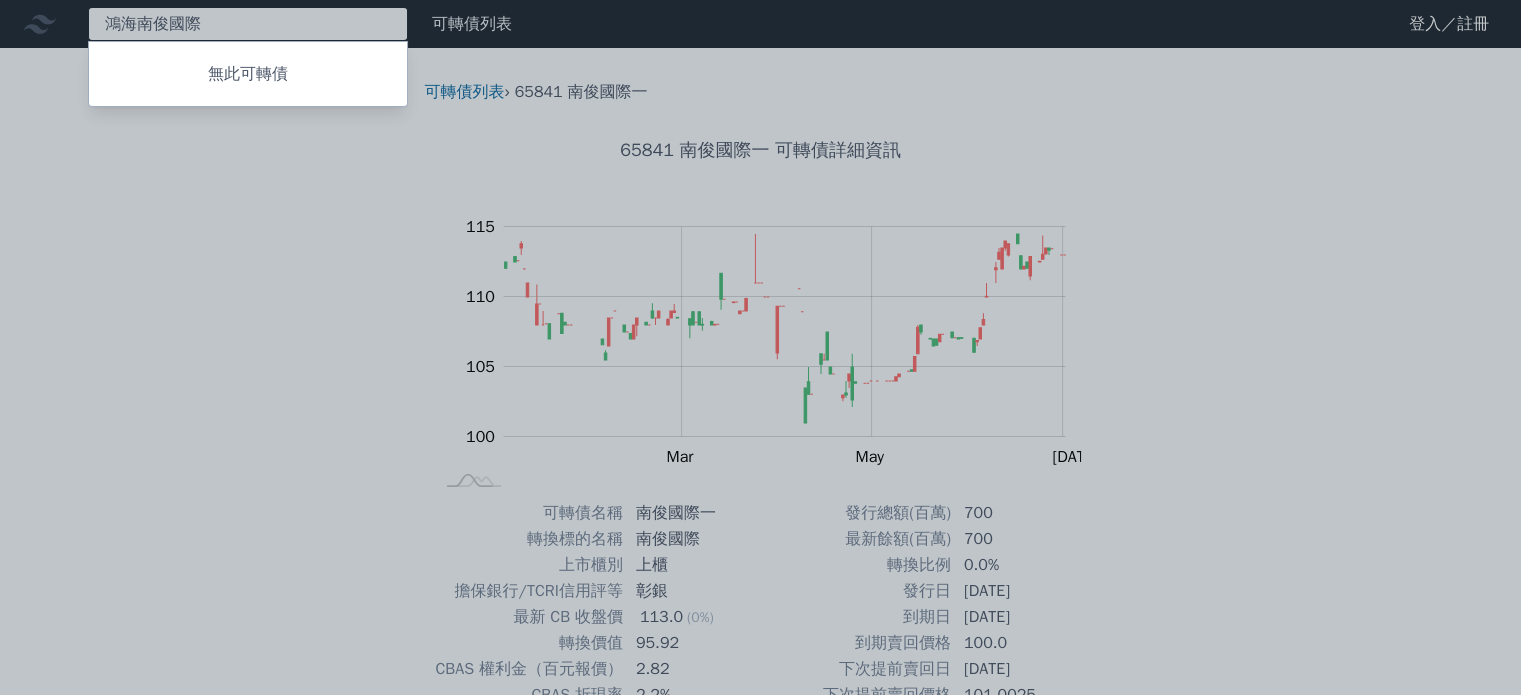 paste 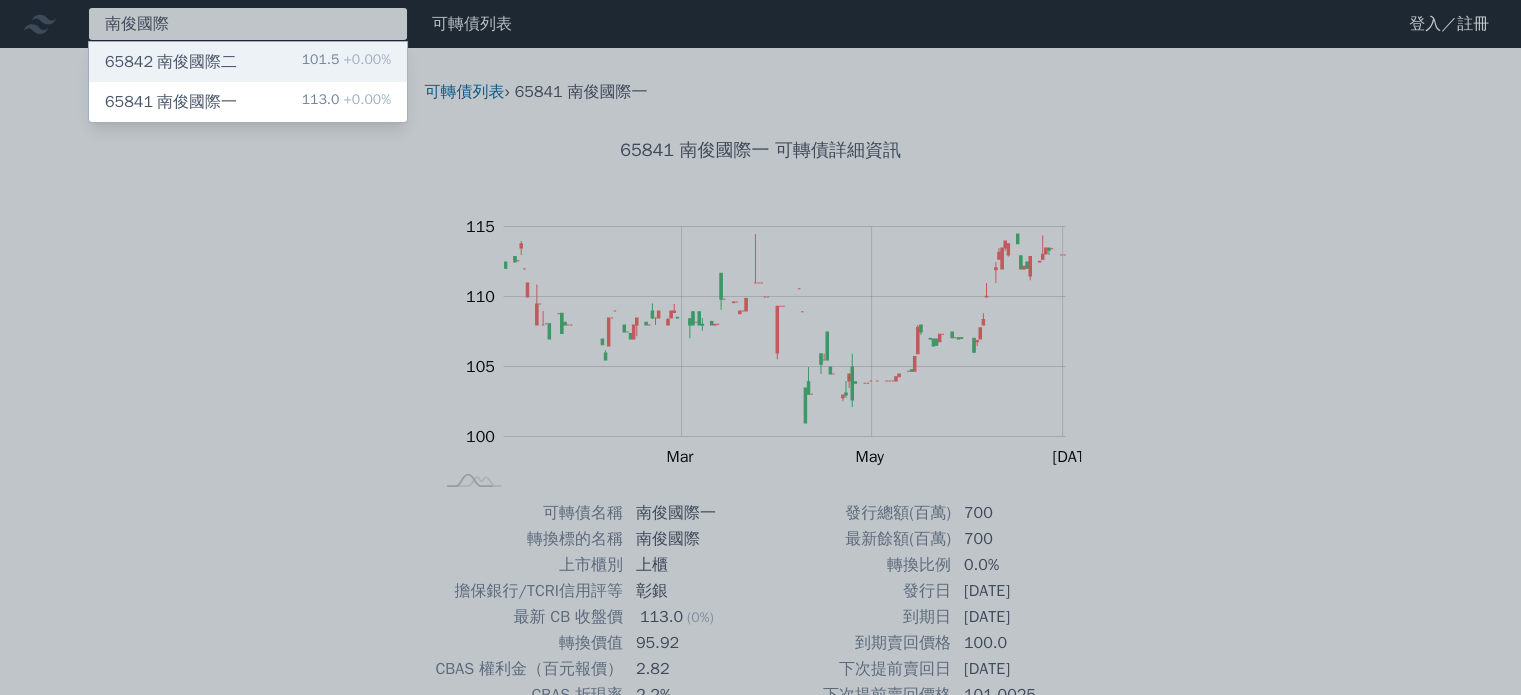type on "南俊國際" 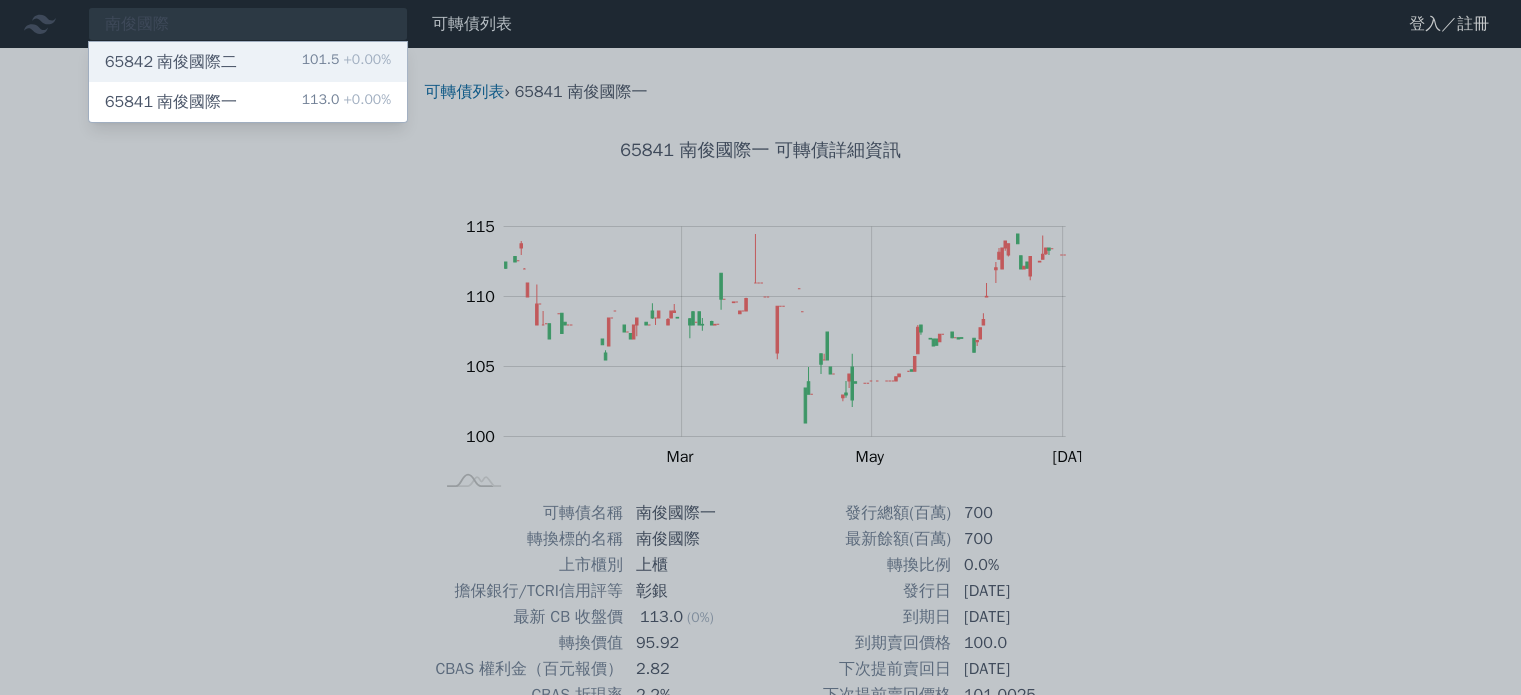 click on "65842 南俊國際二" at bounding box center [171, 62] 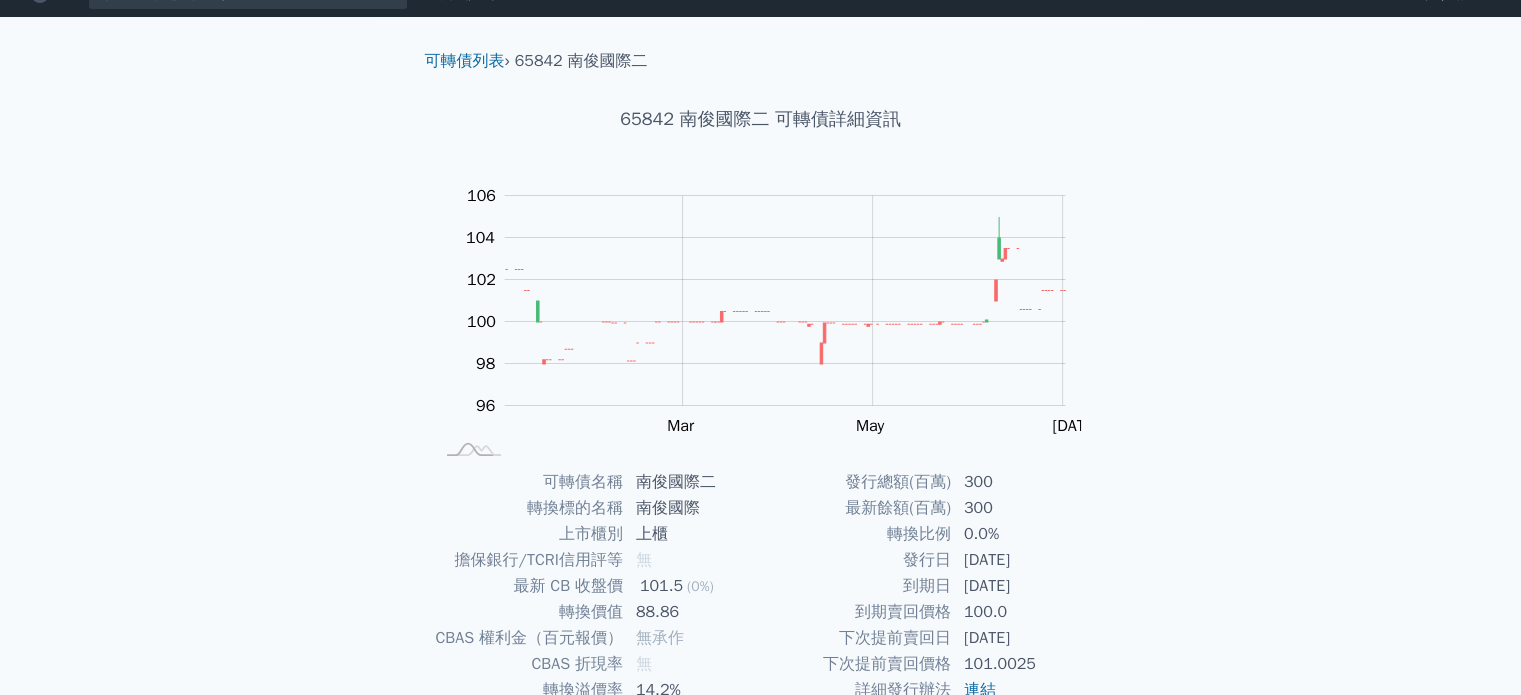 scroll, scrollTop: 0, scrollLeft: 0, axis: both 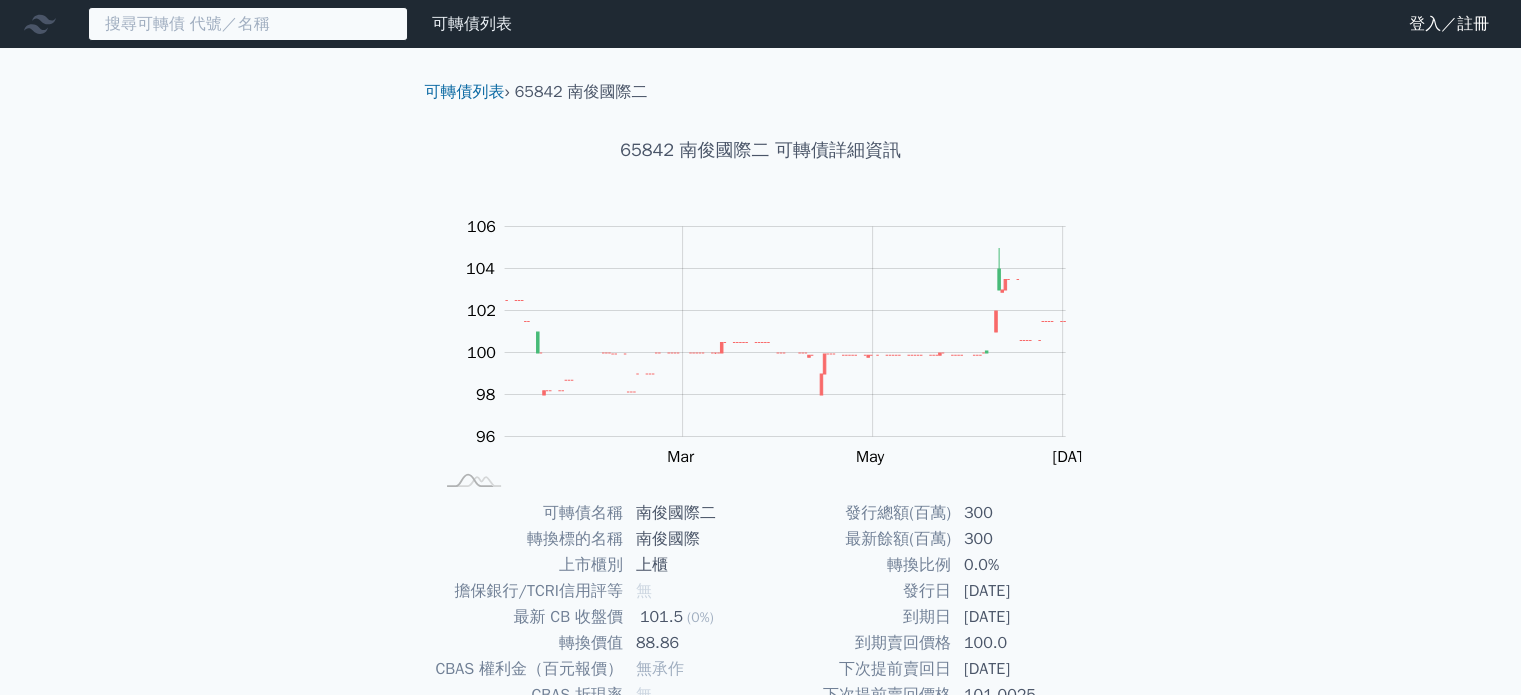 click at bounding box center [248, 24] 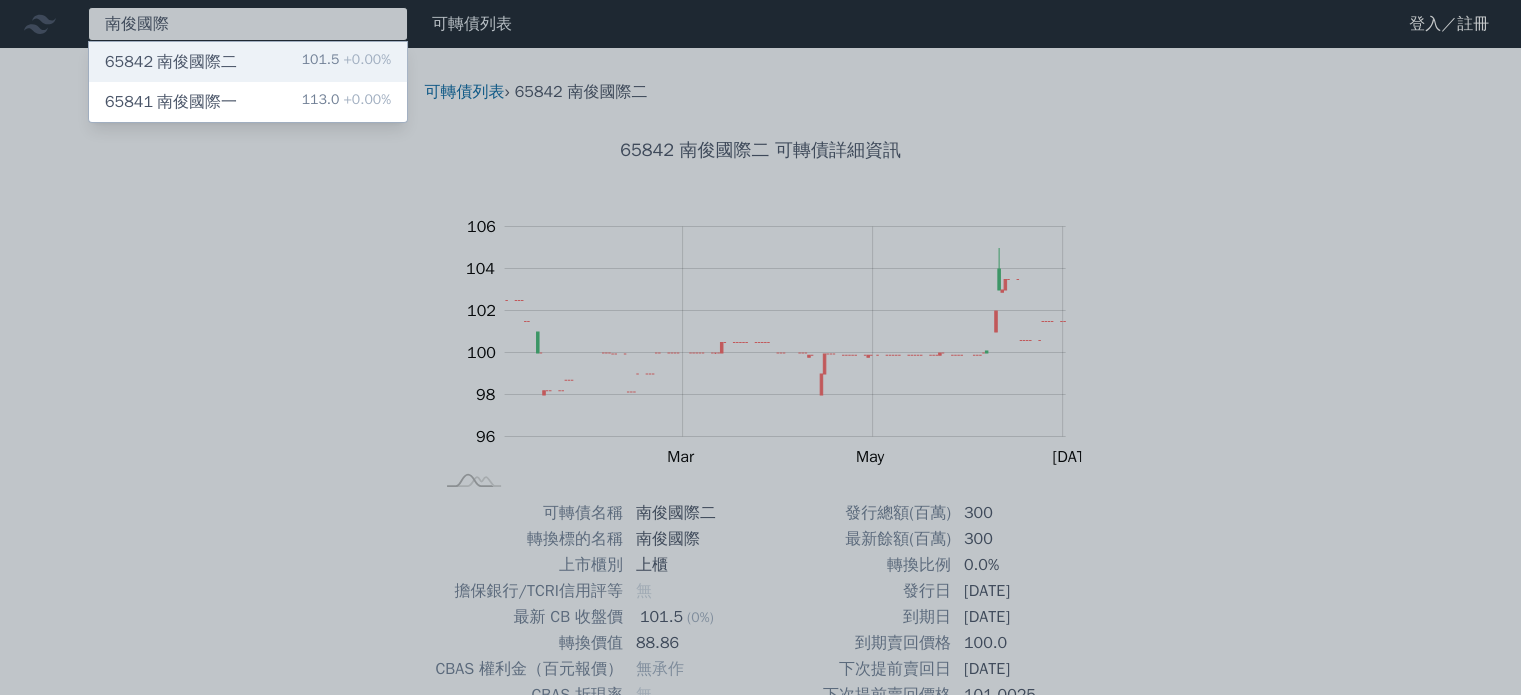 type on "南俊國際" 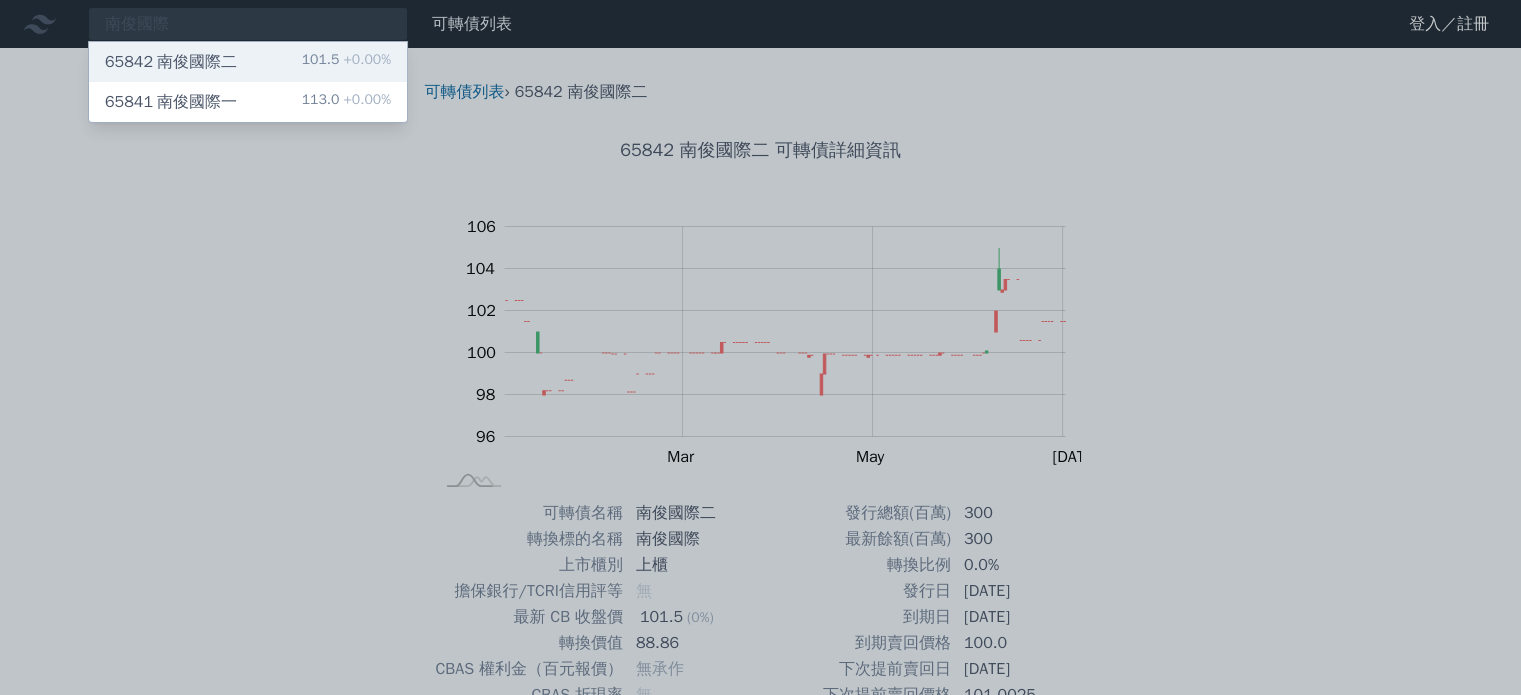 click on "65842 南俊國際二" at bounding box center [171, 62] 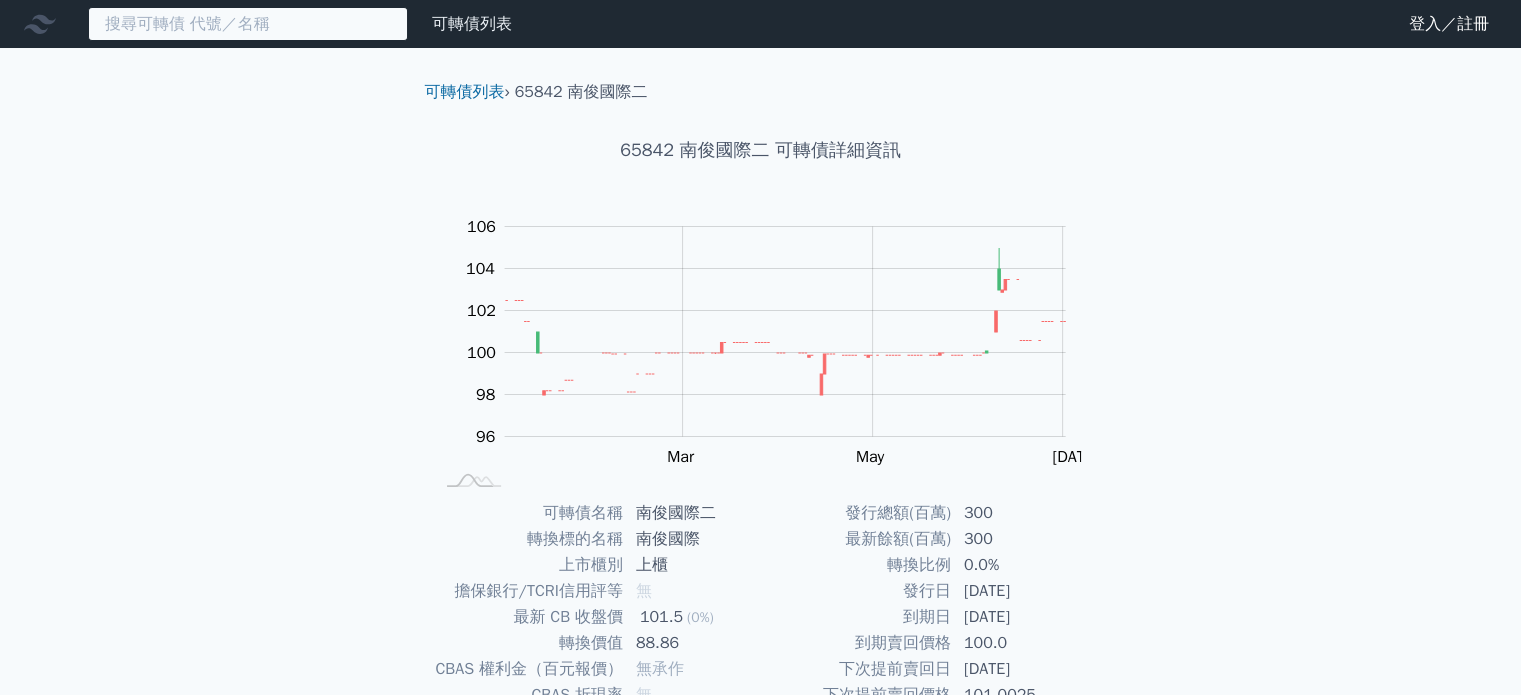 click at bounding box center (248, 24) 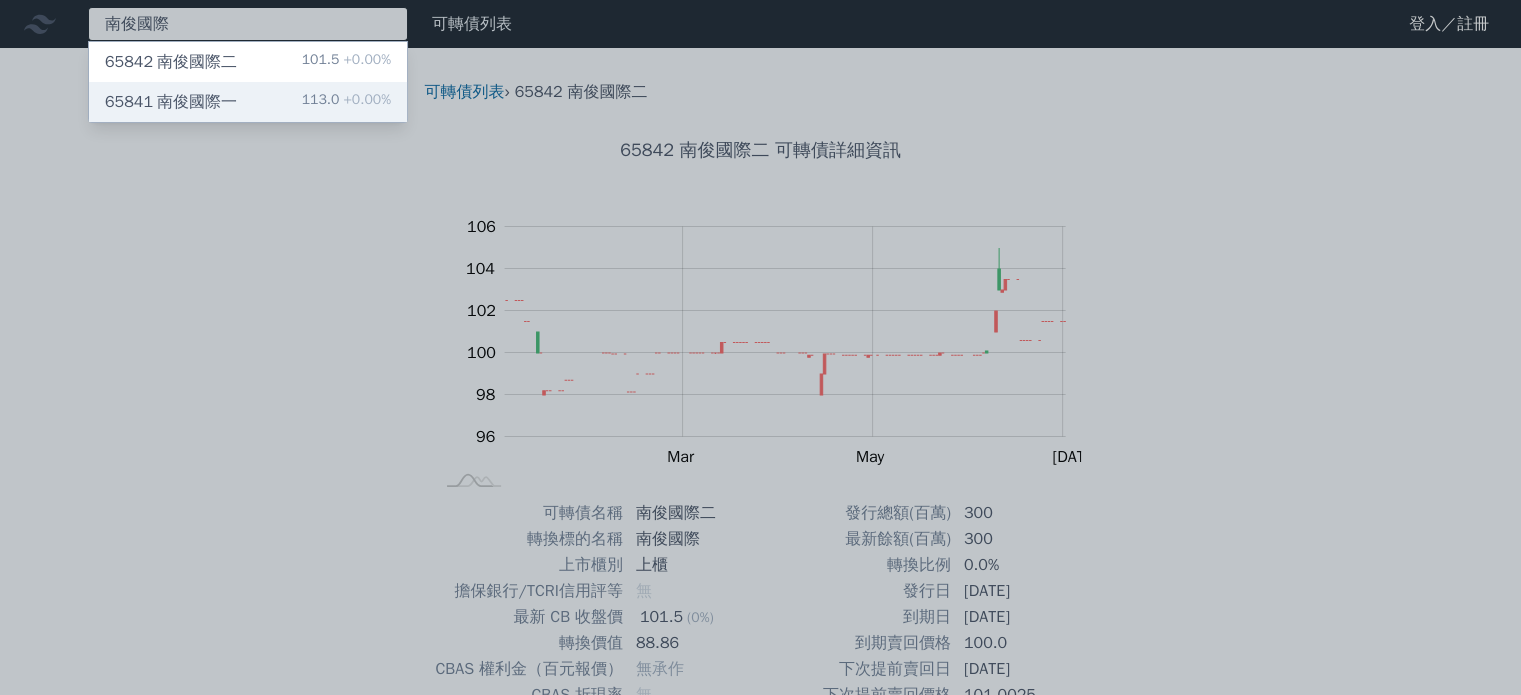 type on "南俊國際" 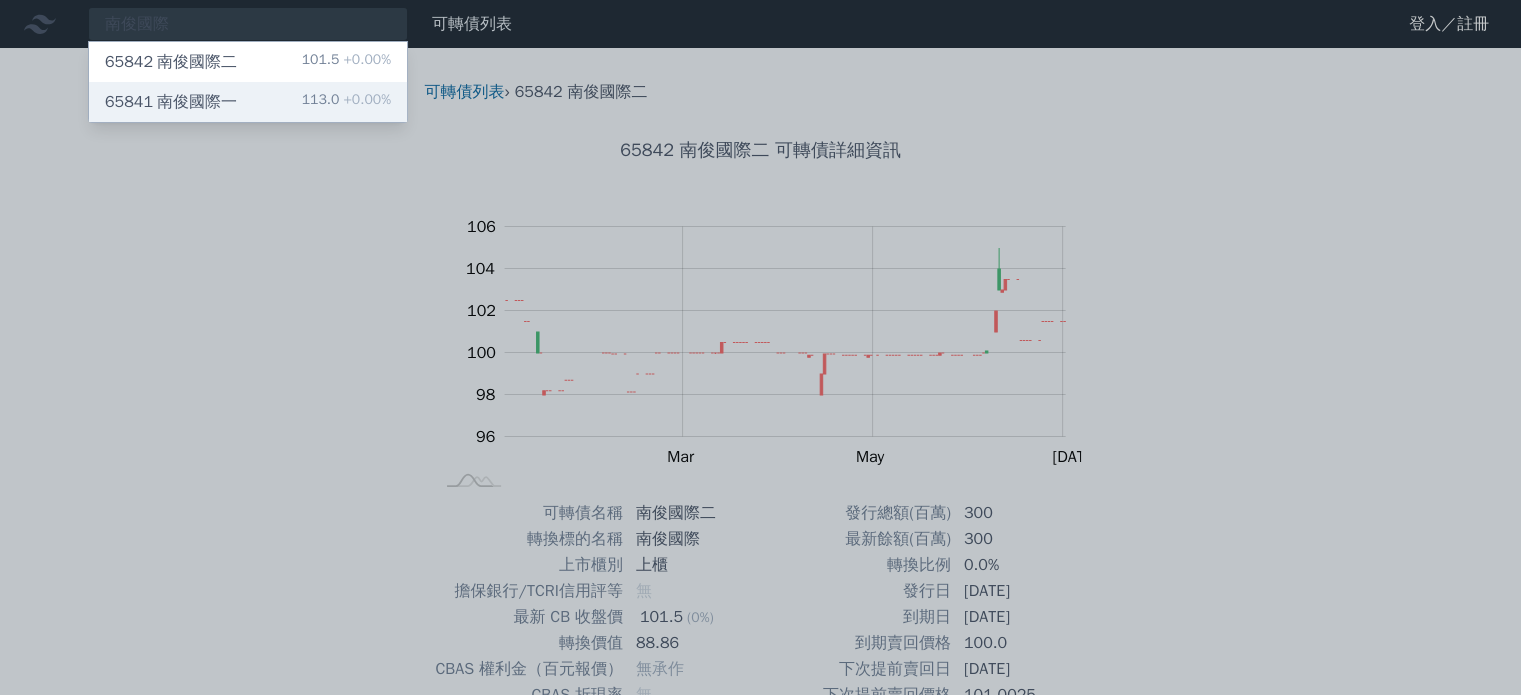 click on "65841 南俊國際一" at bounding box center [171, 102] 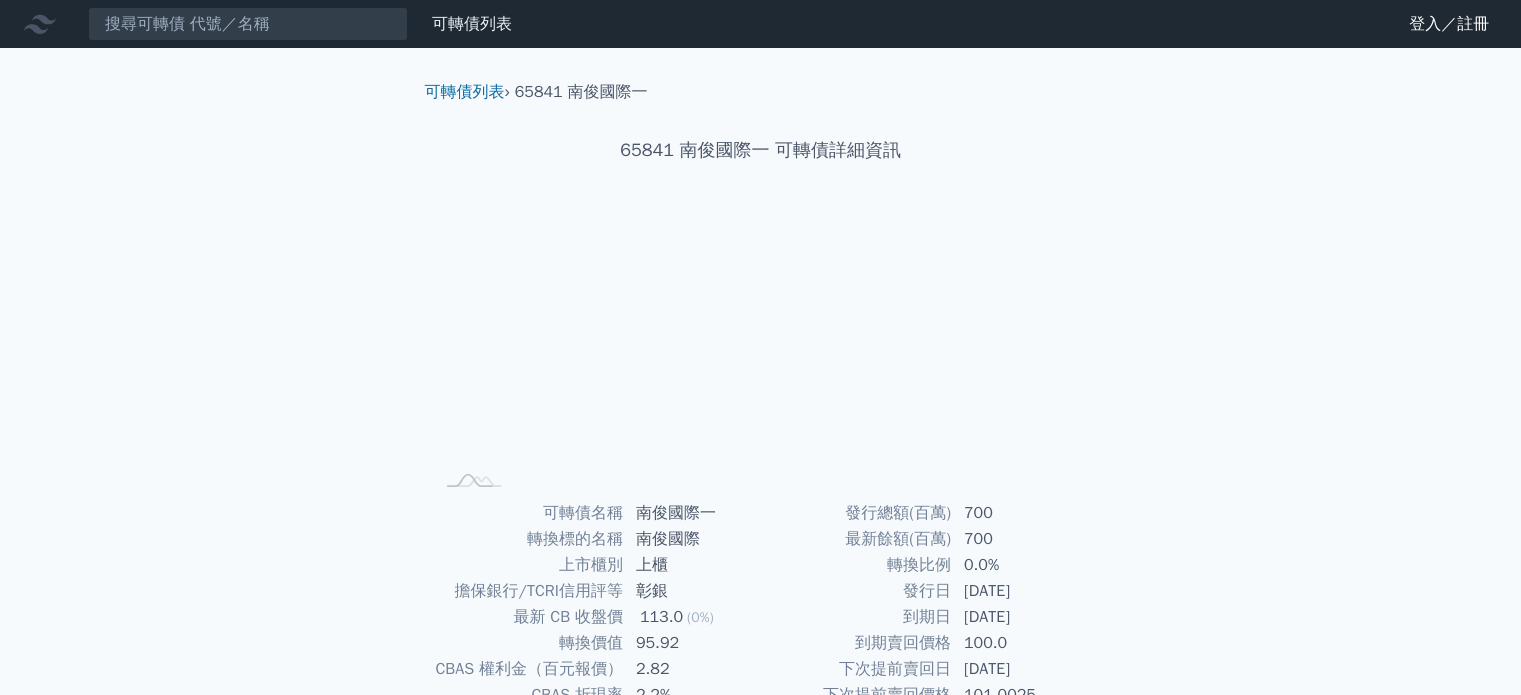 scroll, scrollTop: 200, scrollLeft: 0, axis: vertical 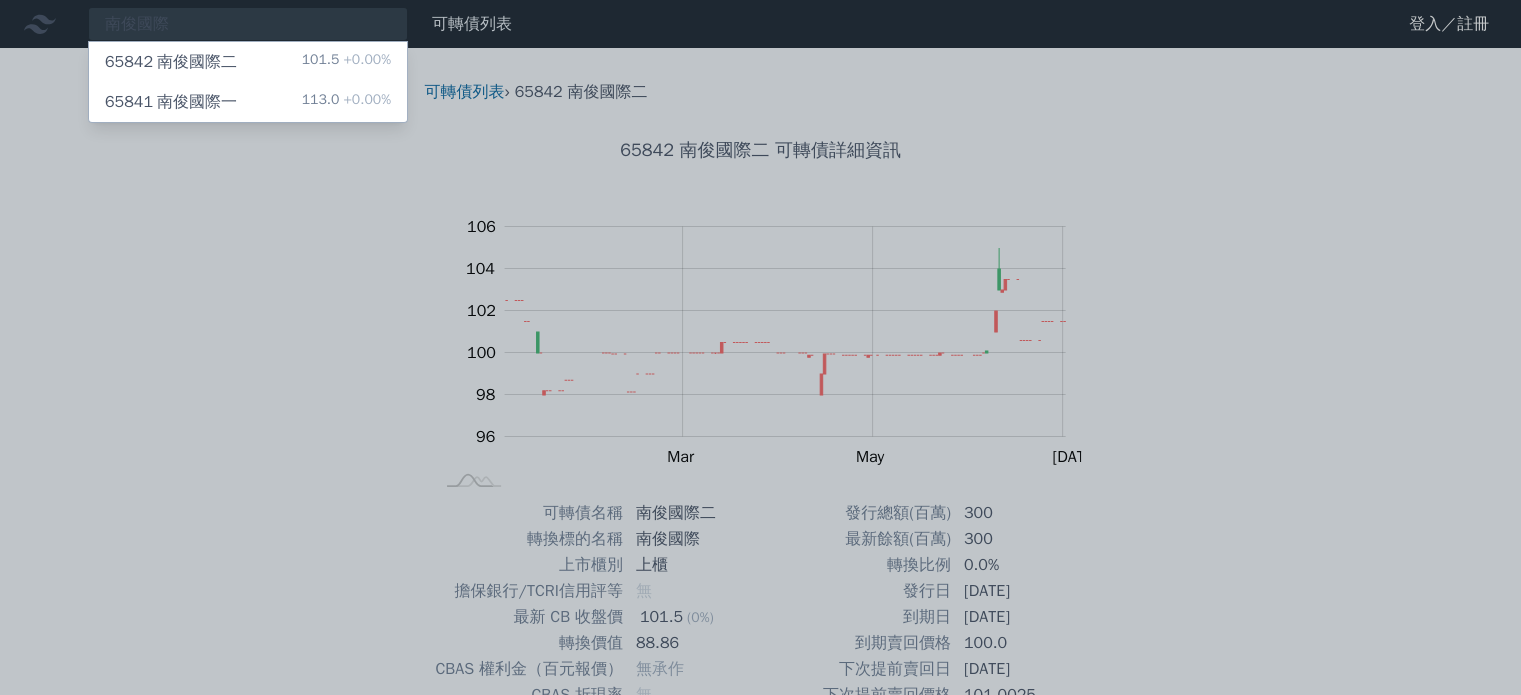 drag, startPoint x: 324, startPoint y: 271, endPoint x: 347, endPoint y: 251, distance: 30.479502 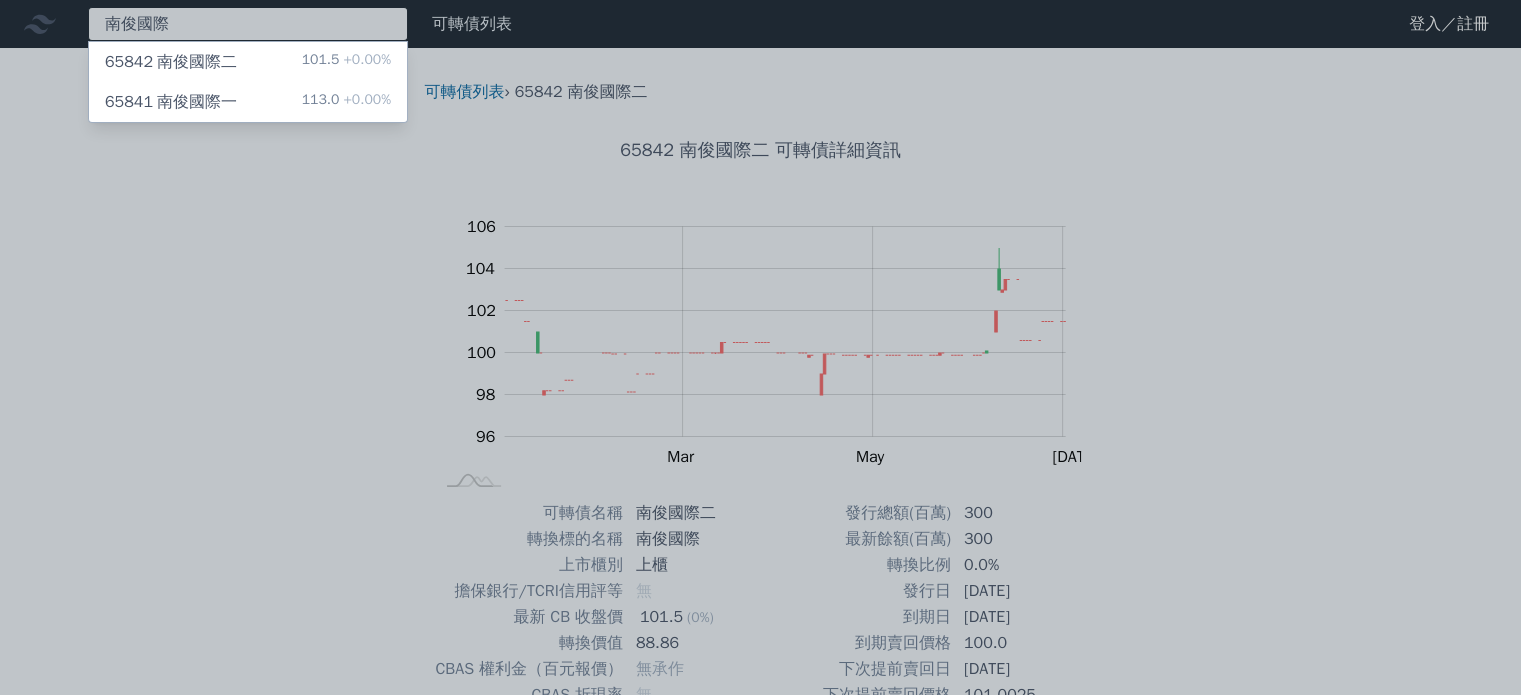 click on "南俊國際
65842 南俊國際二
101.5 +0.00%
65841 南俊國際一
113.0 +0.00%" at bounding box center [248, 24] 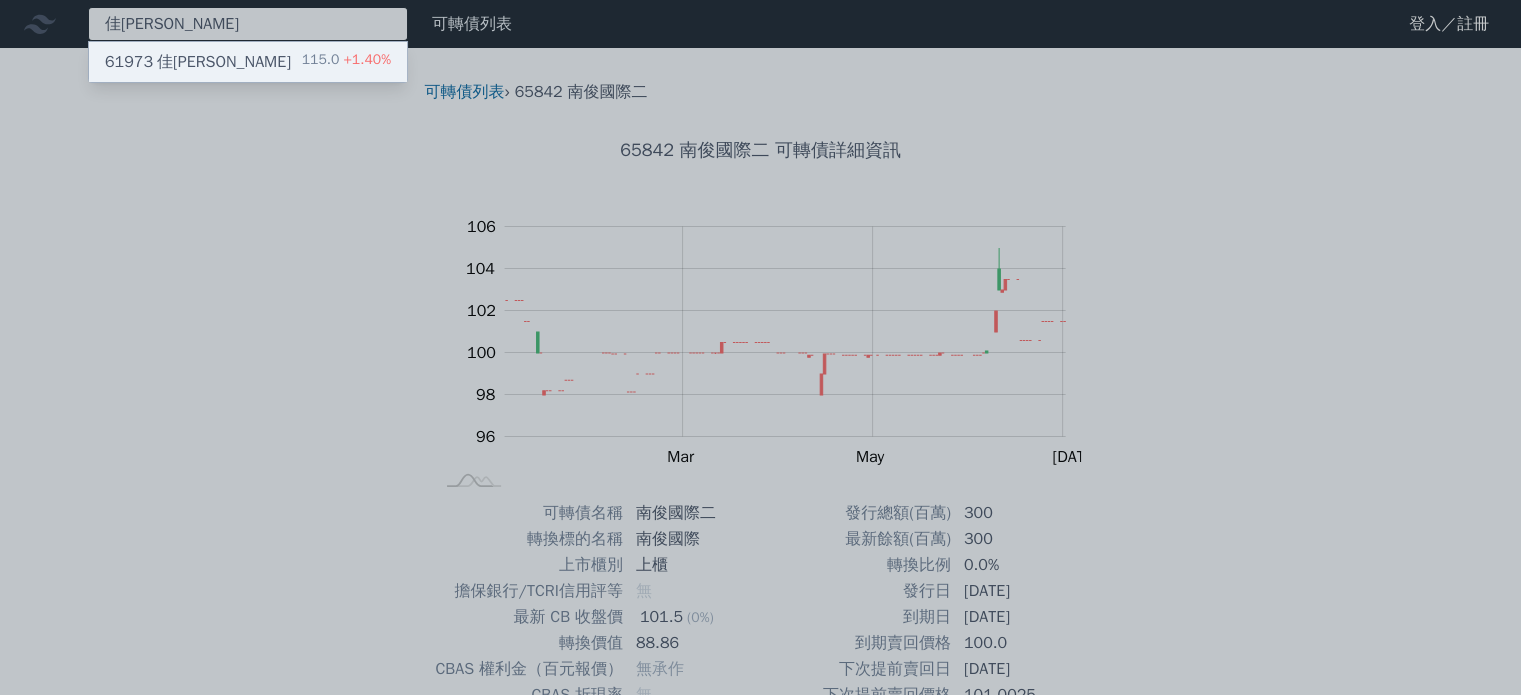type on "佳[PERSON_NAME]" 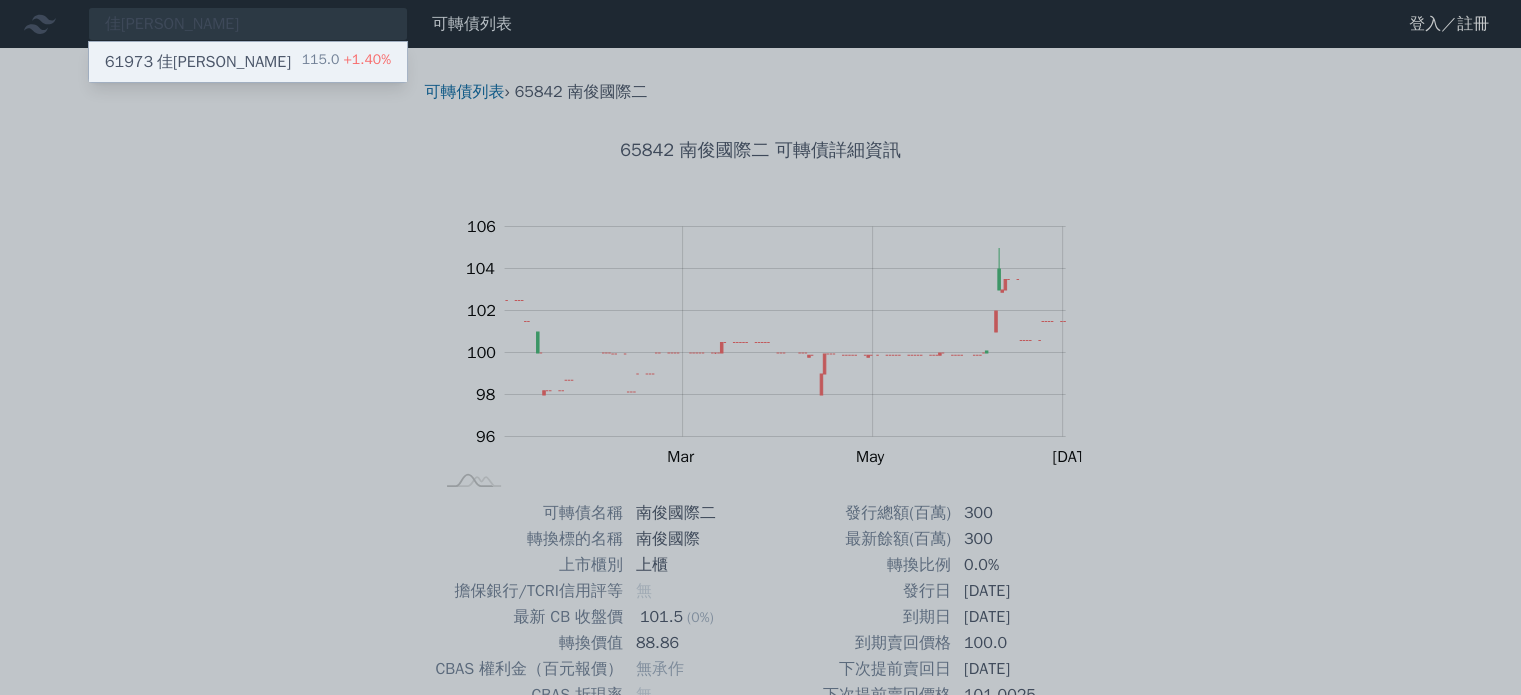 click on "+1.40%" at bounding box center [365, 59] 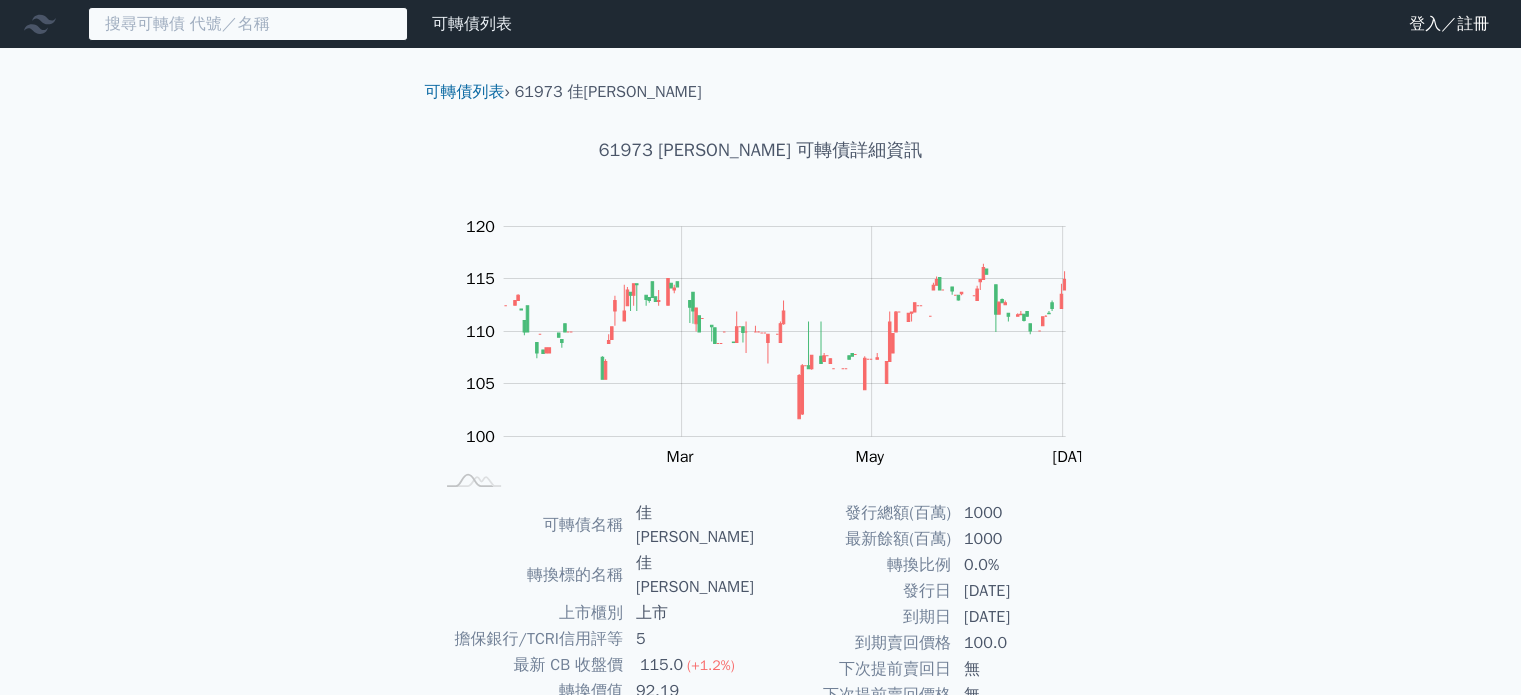 click at bounding box center [248, 24] 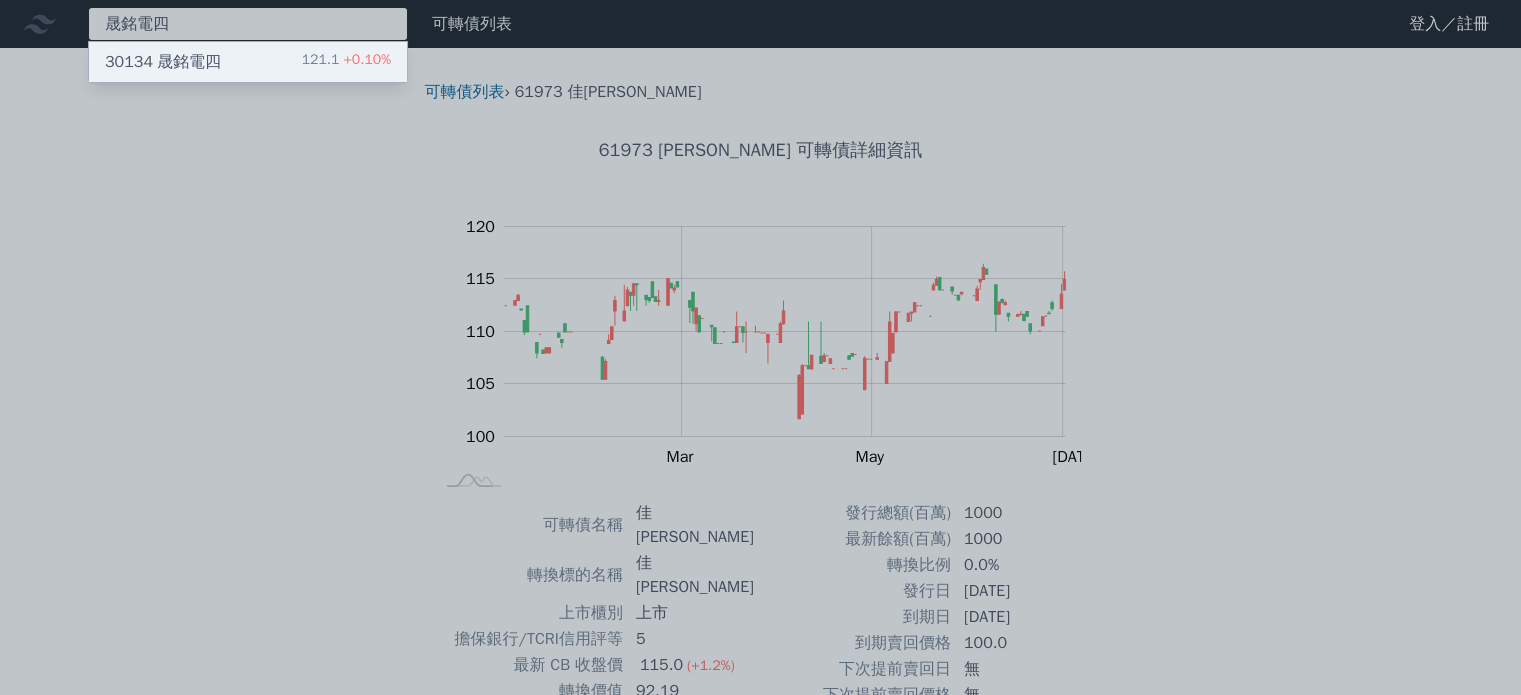 type on "晟銘電四" 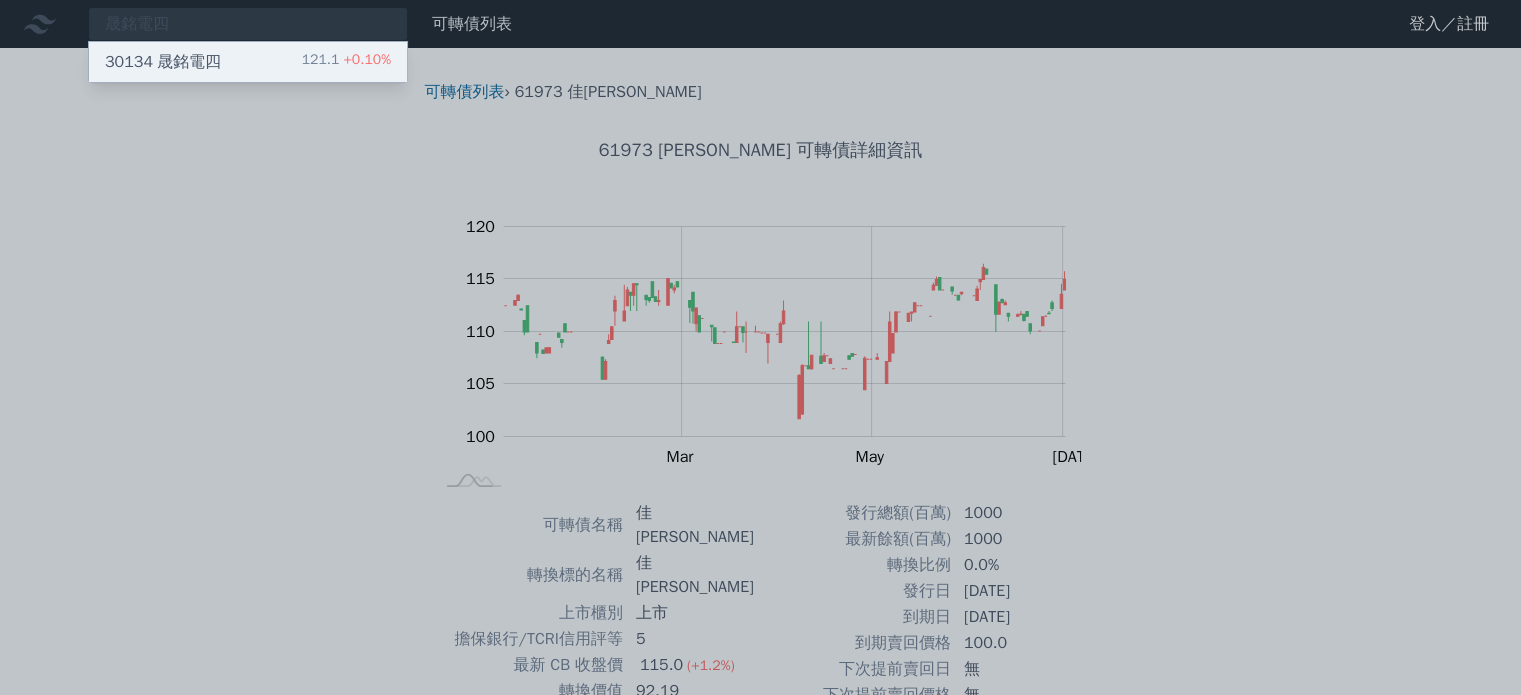 click on "30134" at bounding box center (129, 62) 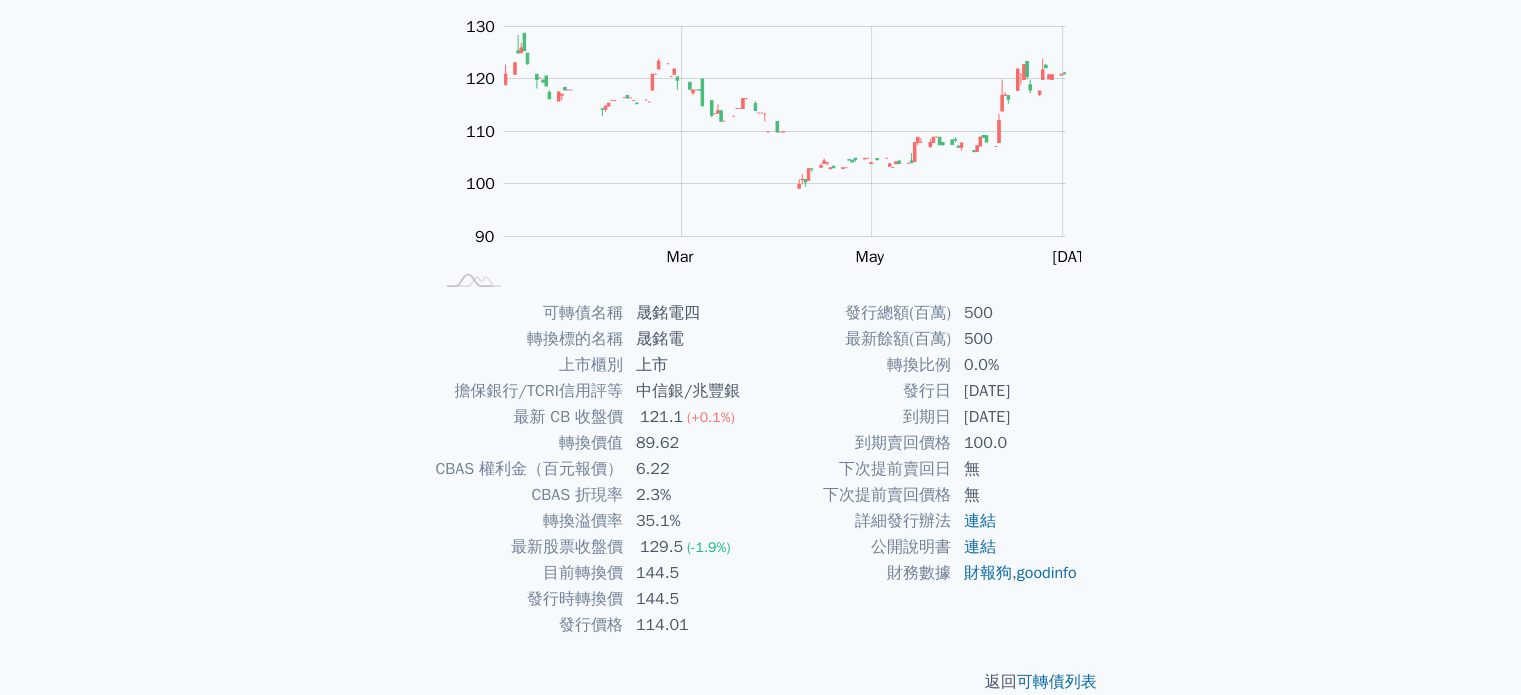 scroll, scrollTop: 231, scrollLeft: 0, axis: vertical 